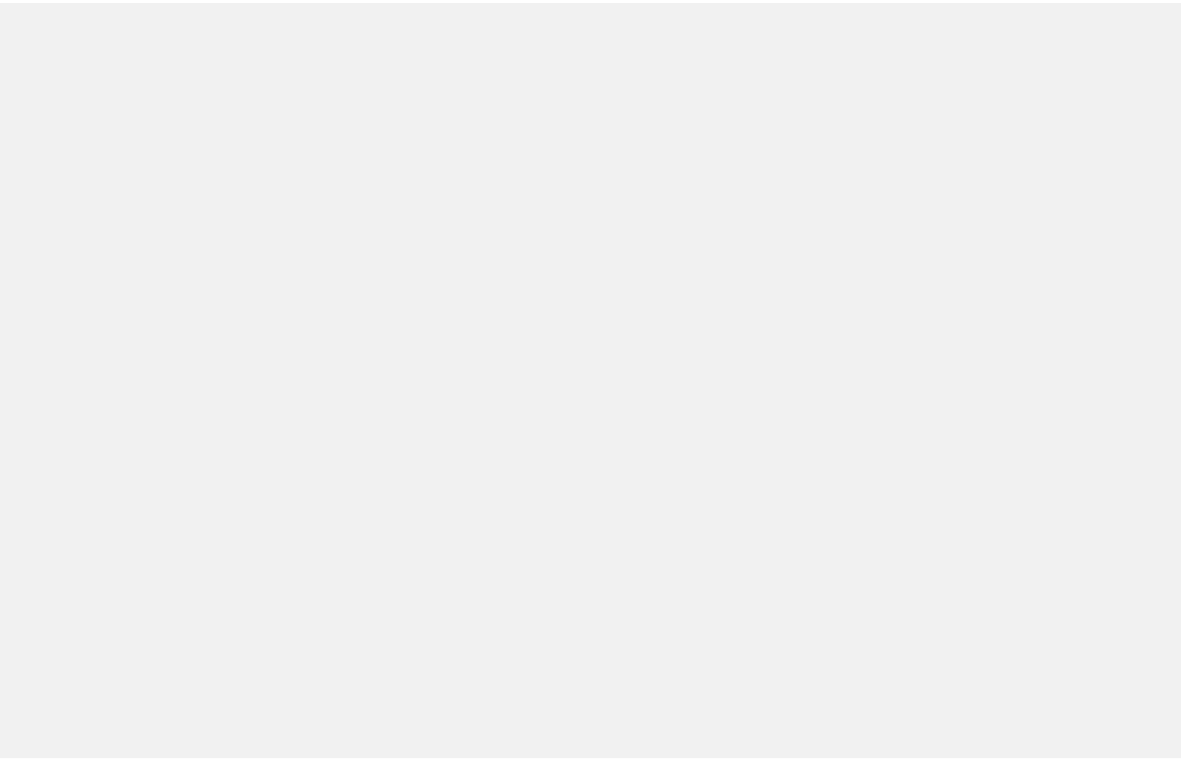 scroll, scrollTop: 0, scrollLeft: 0, axis: both 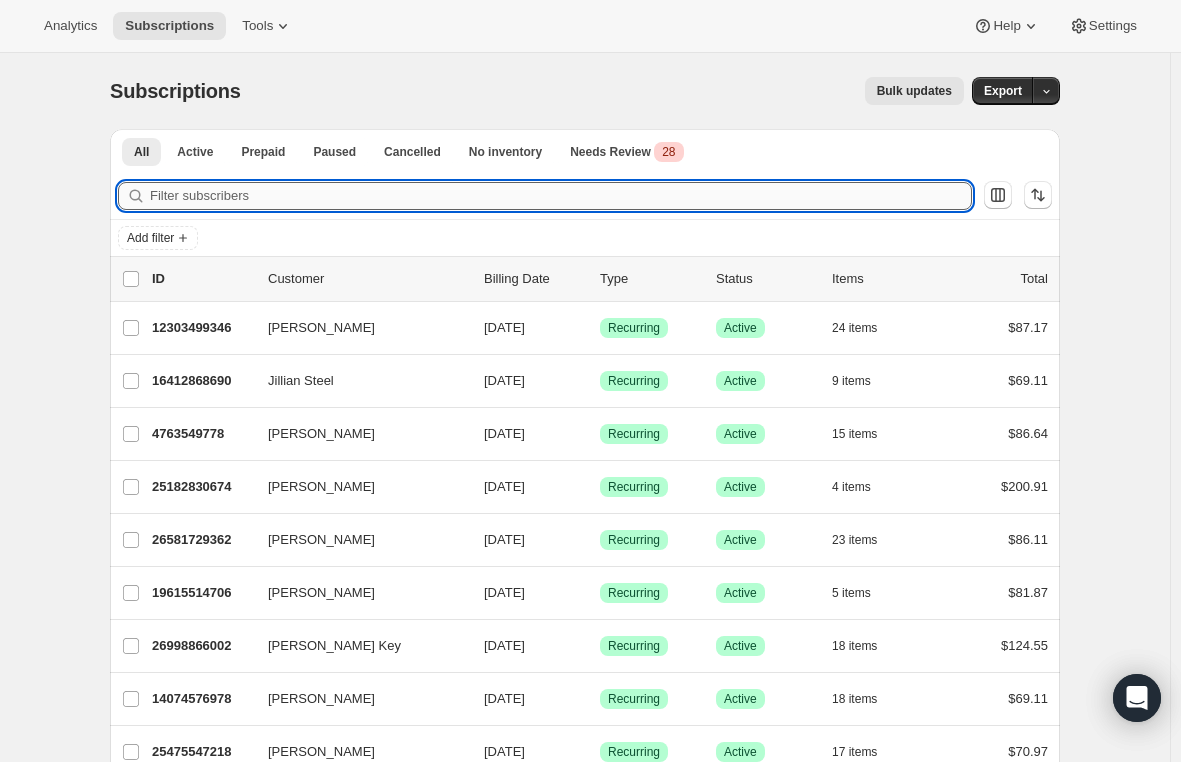 click on "Filter subscribers" at bounding box center (561, 196) 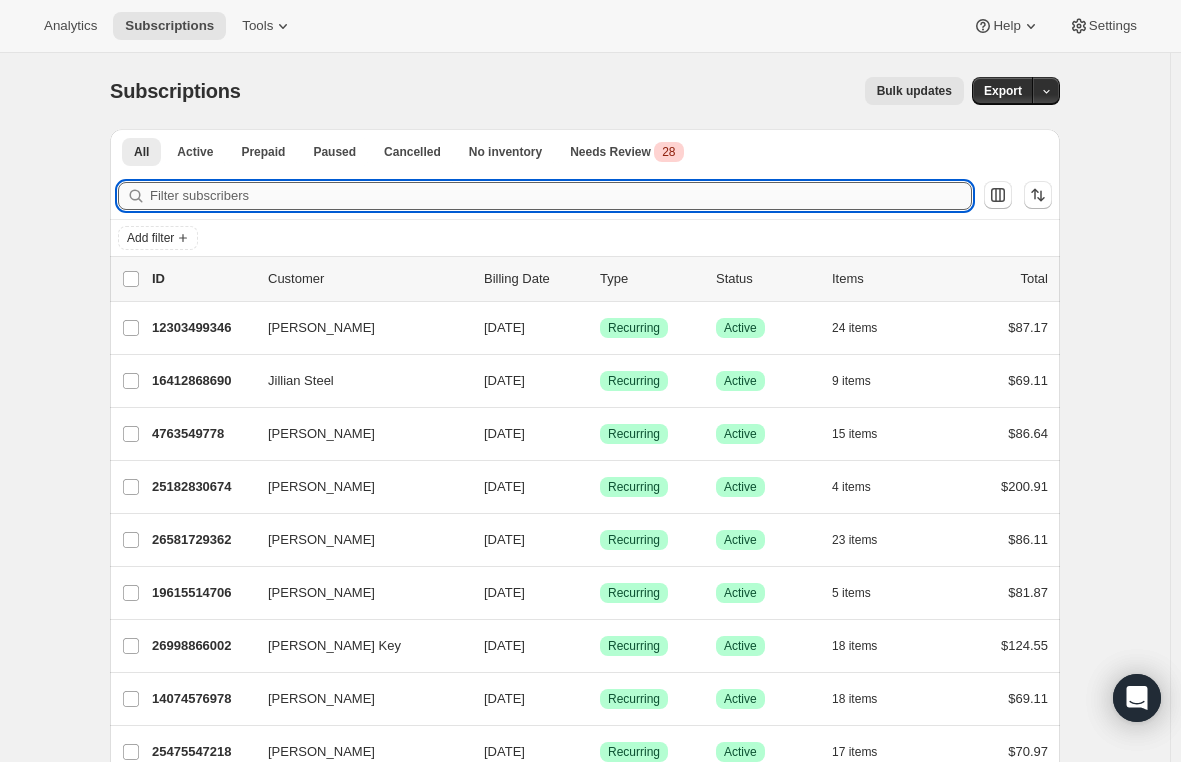 paste on "[EMAIL_ADDRESS][DOMAIN_NAME]" 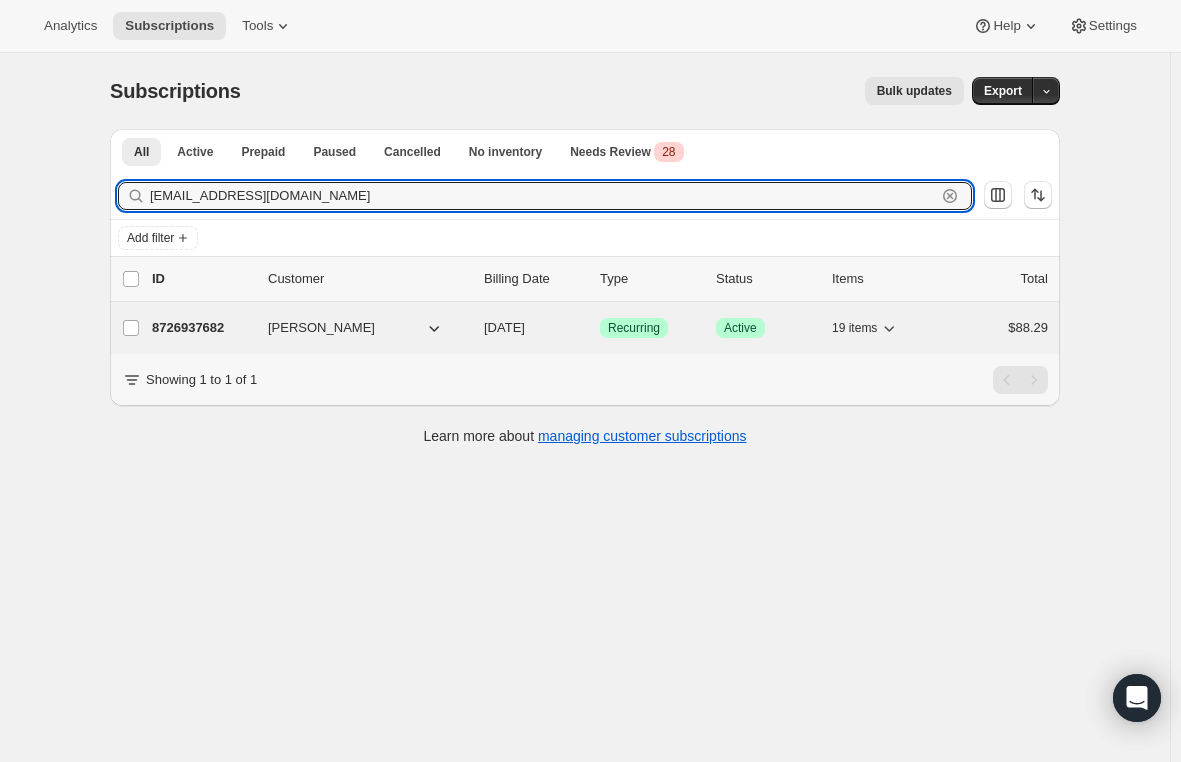 type on "[EMAIL_ADDRESS][DOMAIN_NAME]" 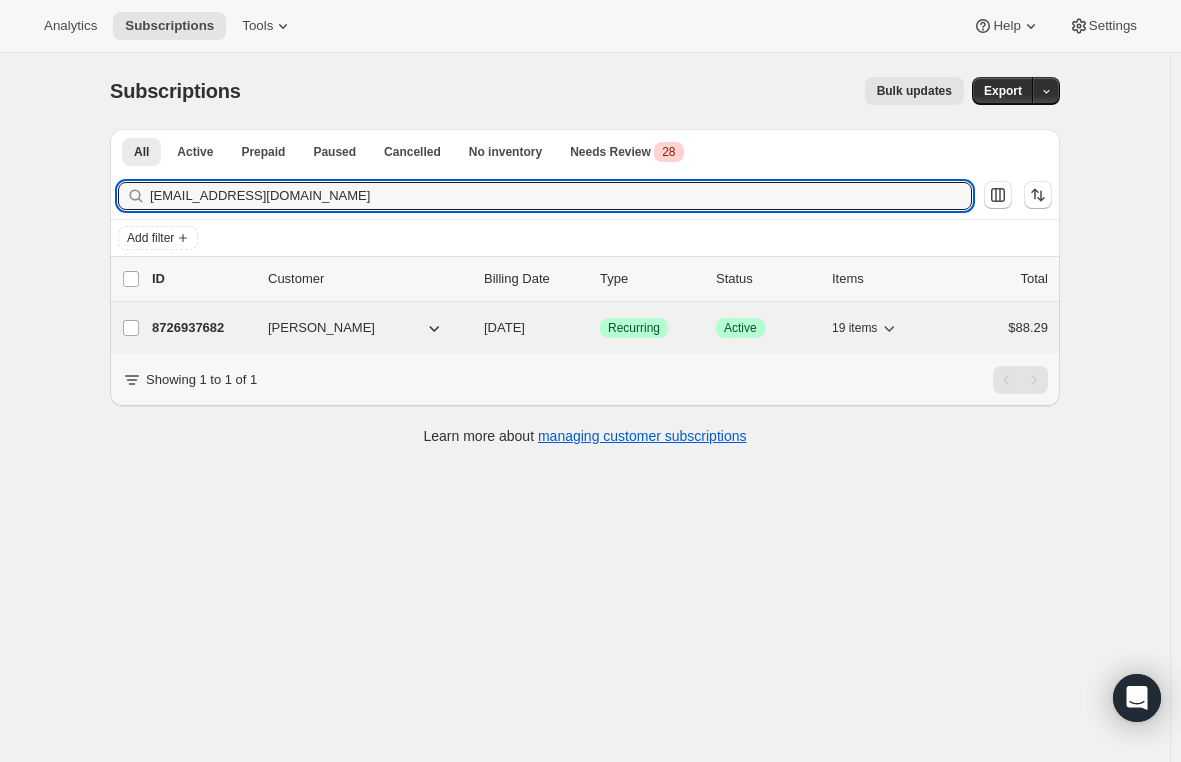 click on "8726937682" at bounding box center (202, 328) 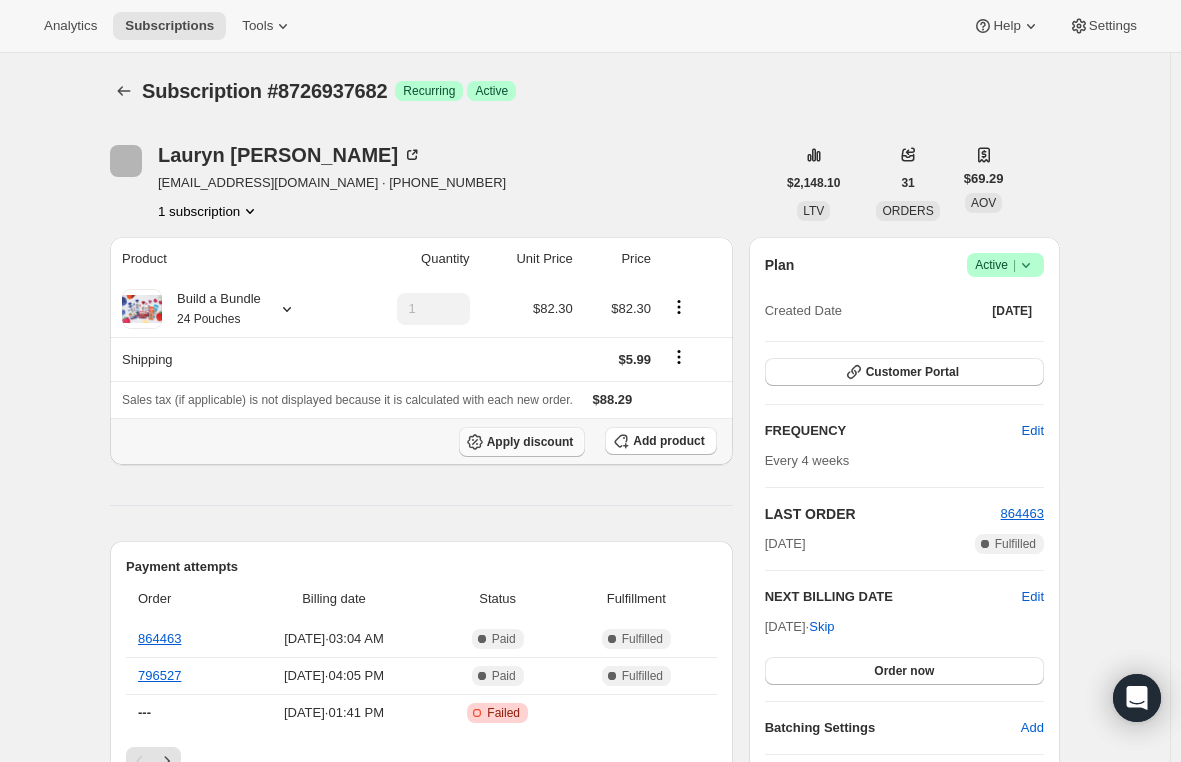 click on "Apply discount" at bounding box center [530, 442] 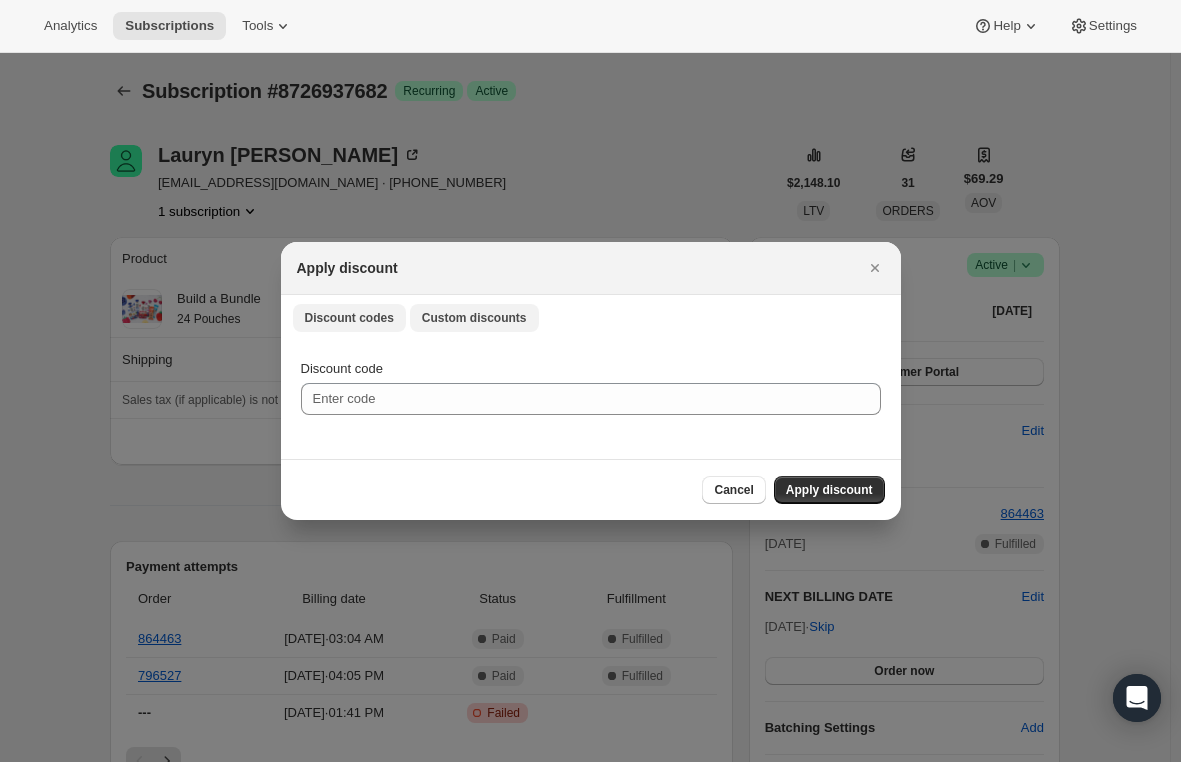 click on "Custom discounts" at bounding box center [474, 318] 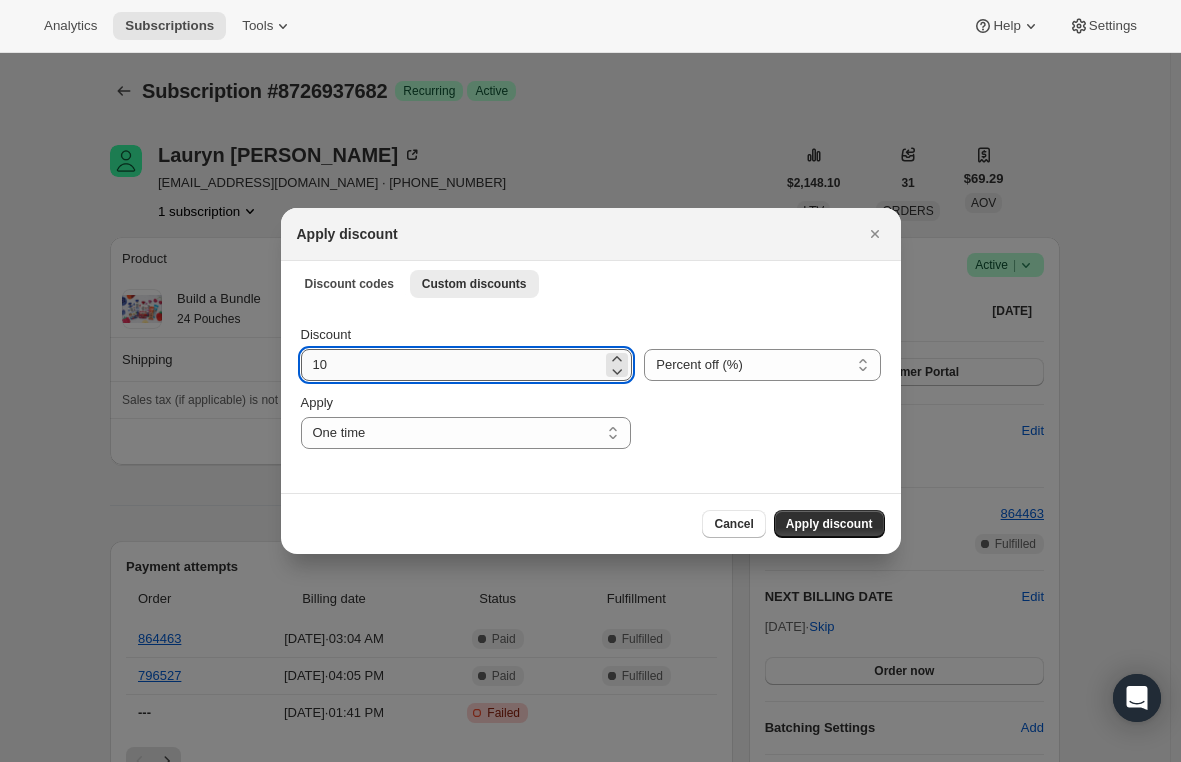 click on "10" at bounding box center [452, 365] 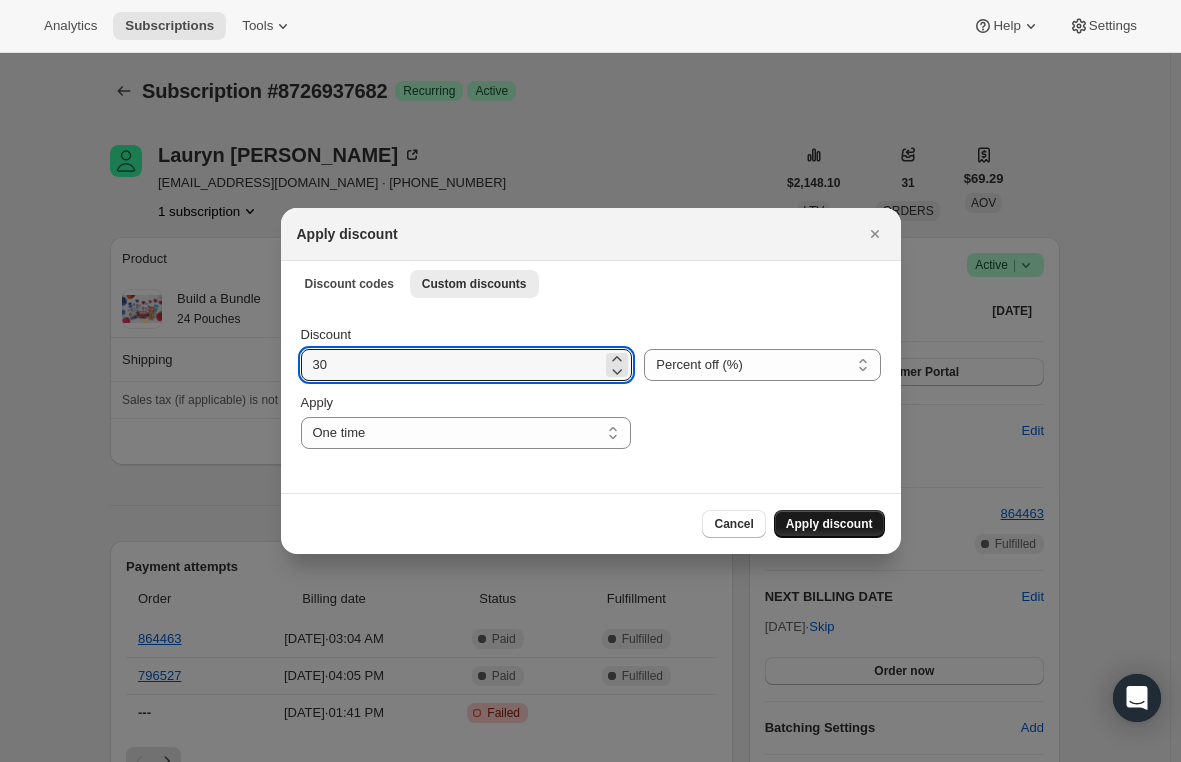 type on "30" 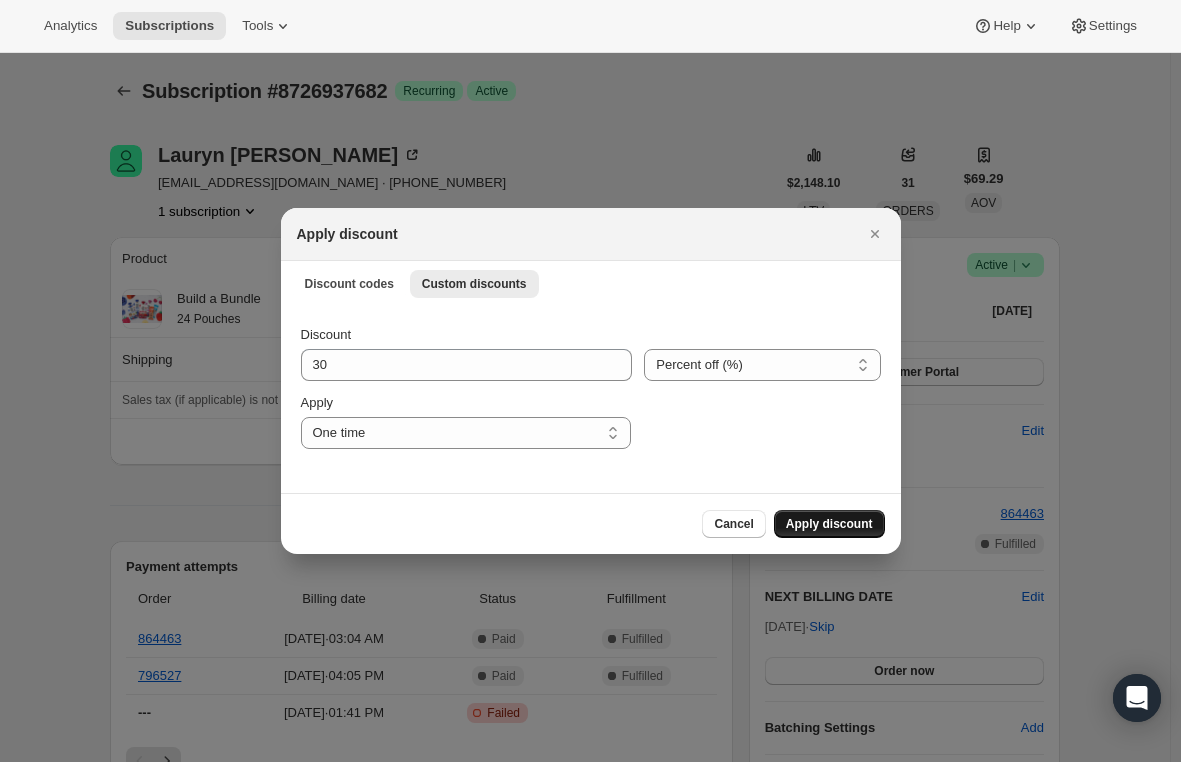 click on "Apply discount" at bounding box center [829, 524] 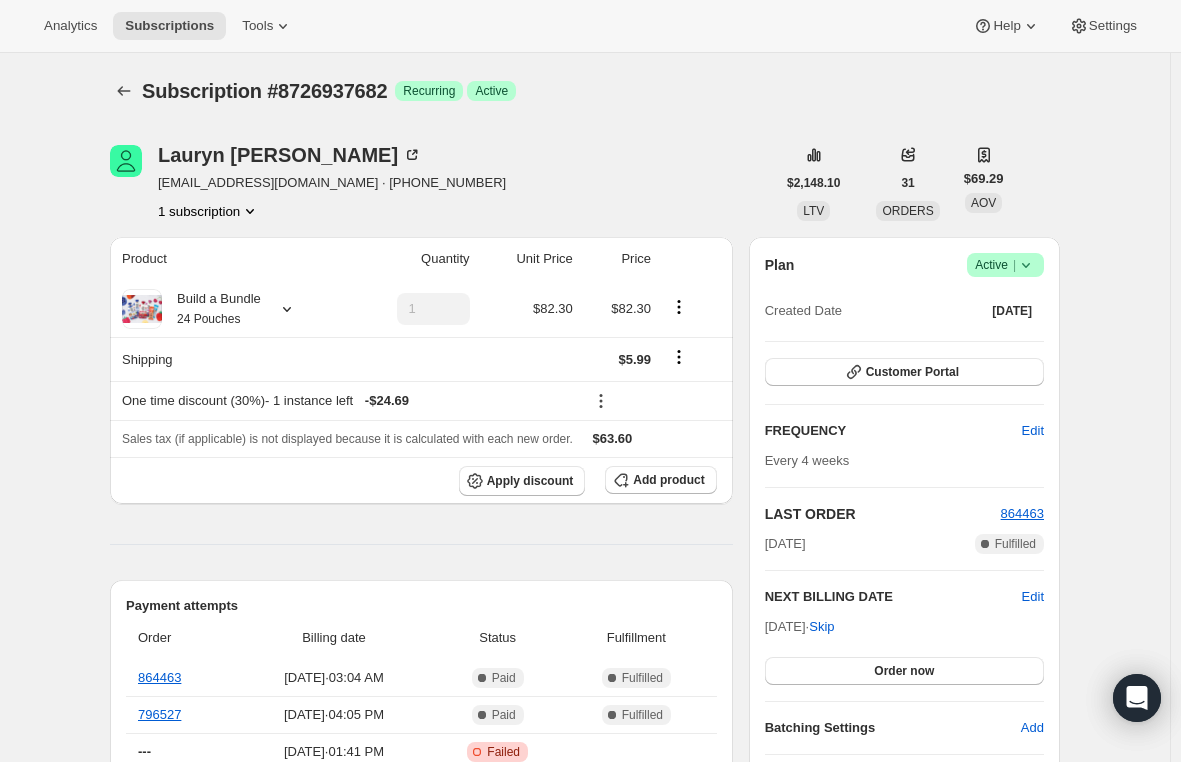 click on "Analytics Subscriptions Tools Help Settings" at bounding box center [590, 26] 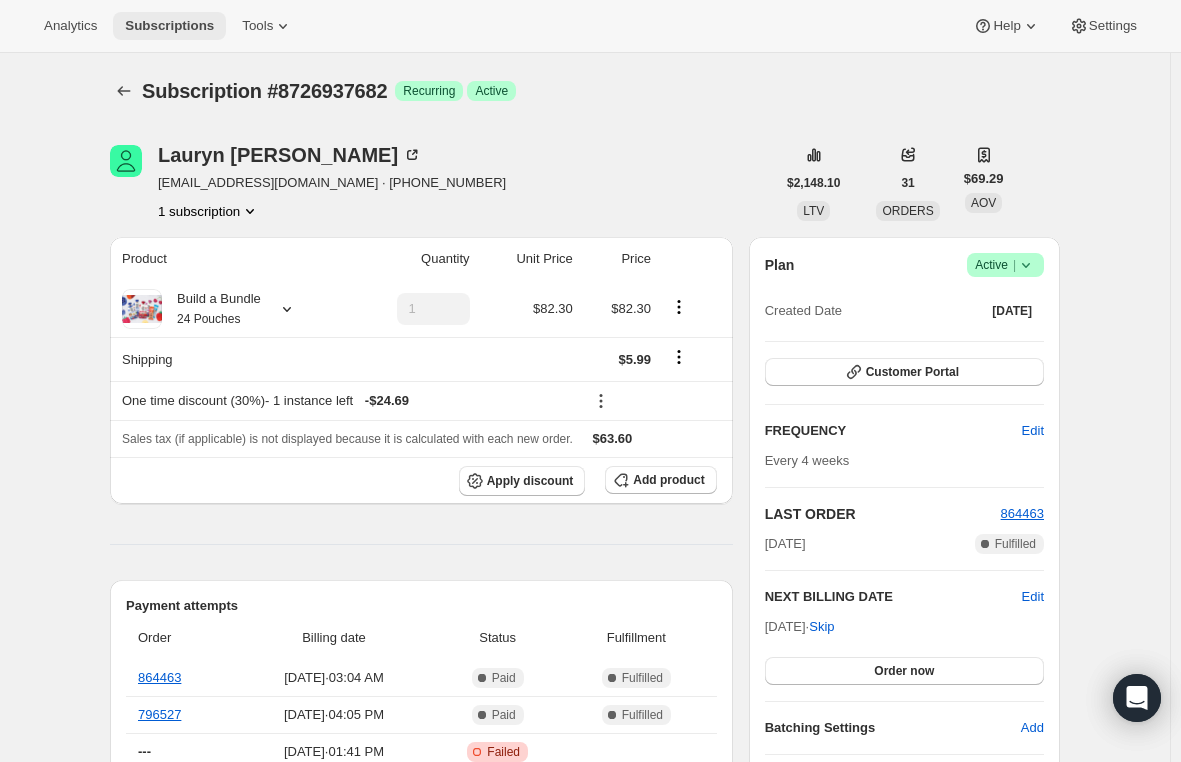 click on "Subscriptions" at bounding box center [169, 26] 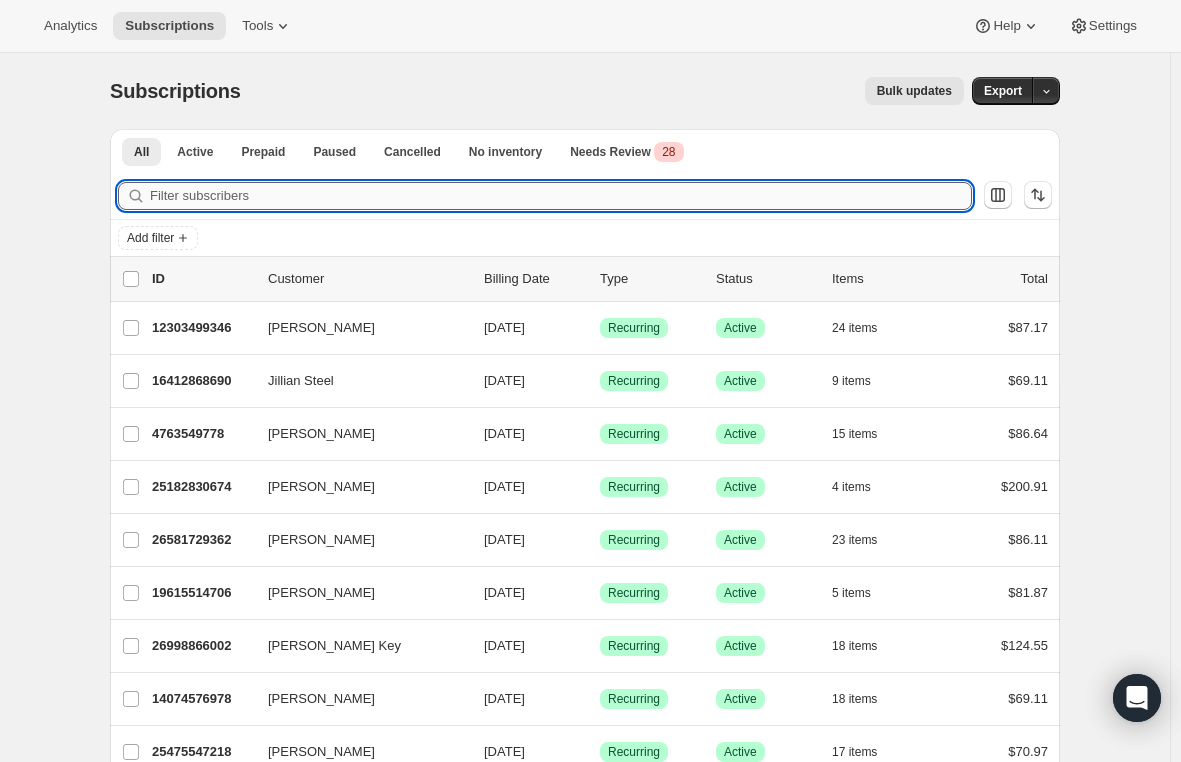 click on "Filter subscribers" at bounding box center (561, 196) 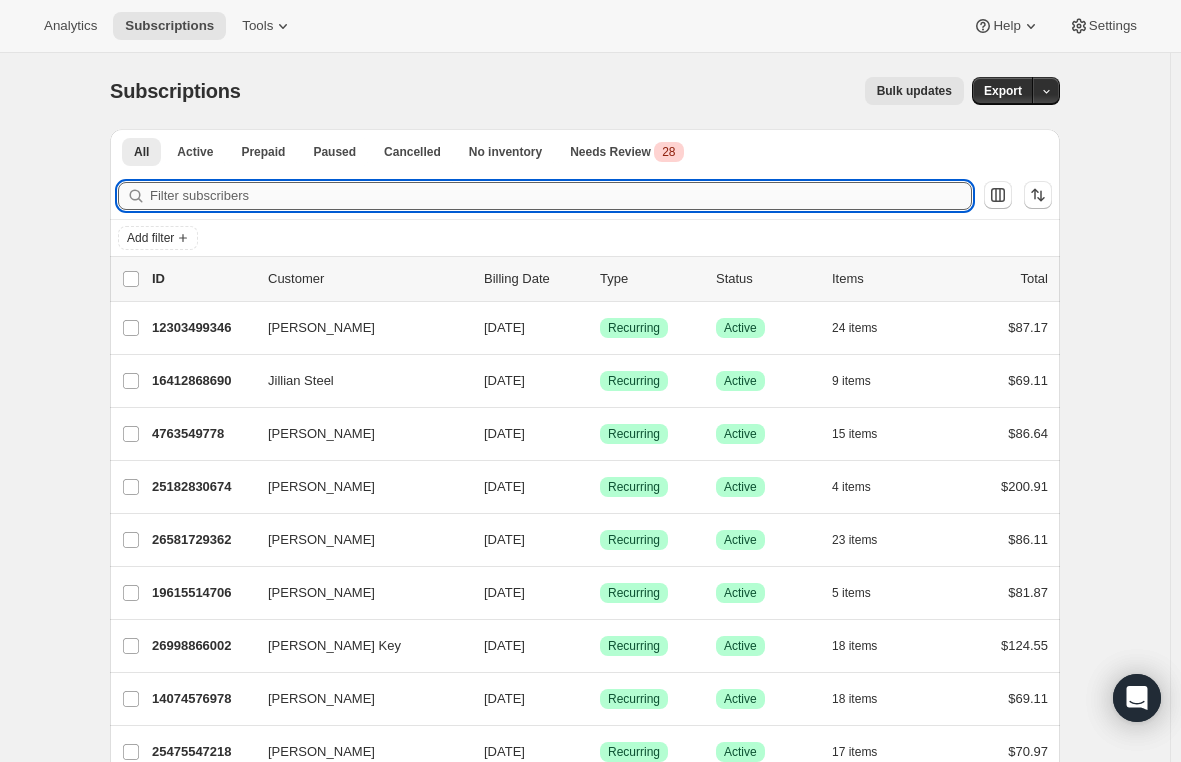 paste on "[EMAIL_ADDRESS][DOMAIN_NAME]" 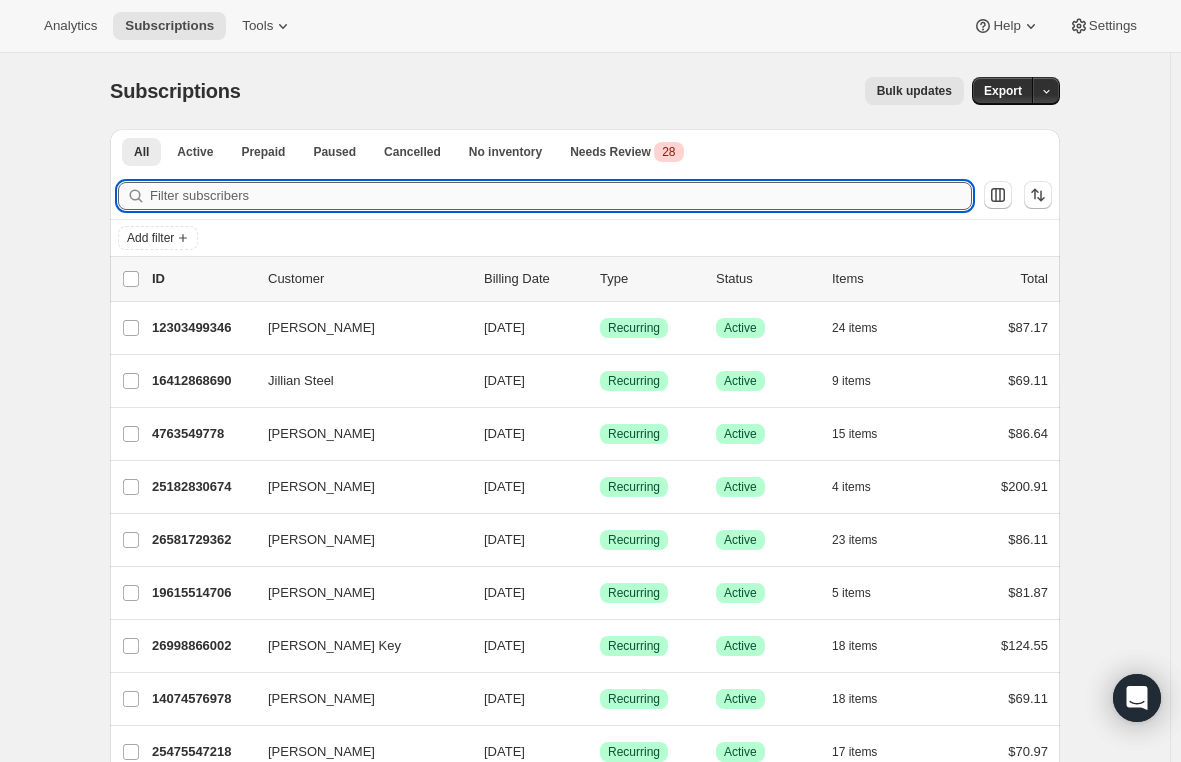 type on "[EMAIL_ADDRESS][DOMAIN_NAME]" 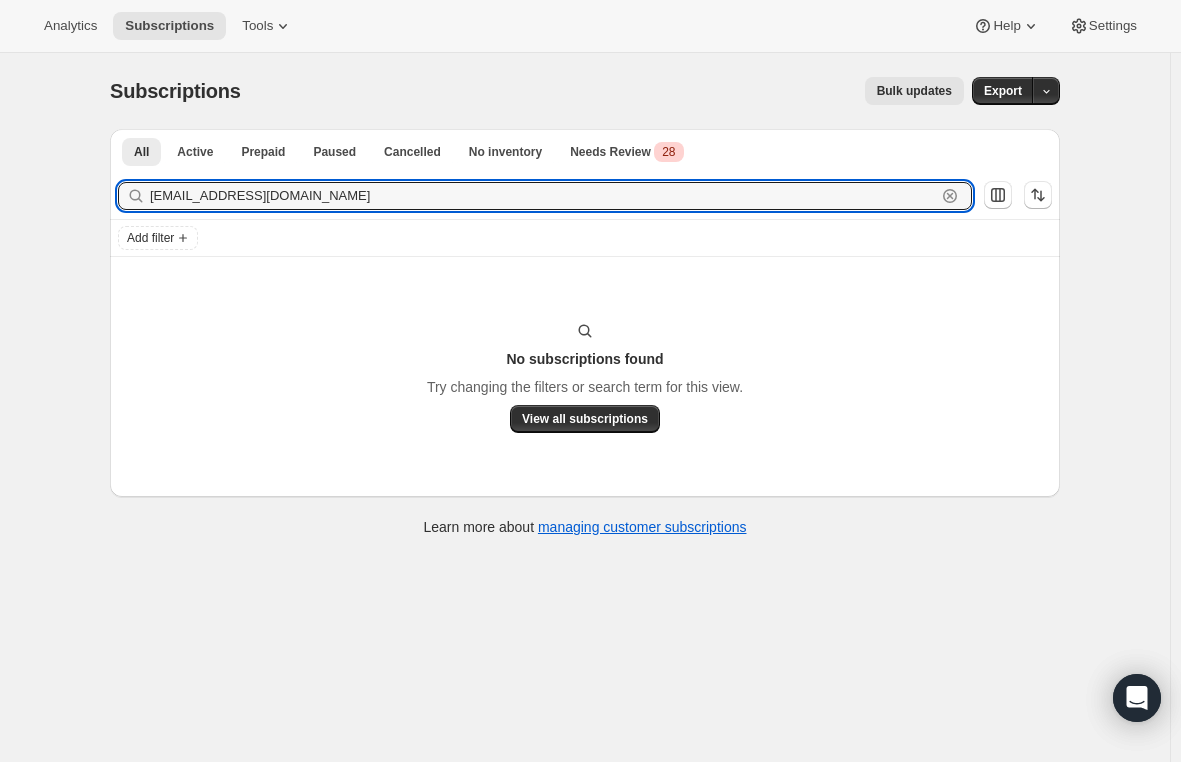 drag, startPoint x: 332, startPoint y: 192, endPoint x: 120, endPoint y: 195, distance: 212.02122 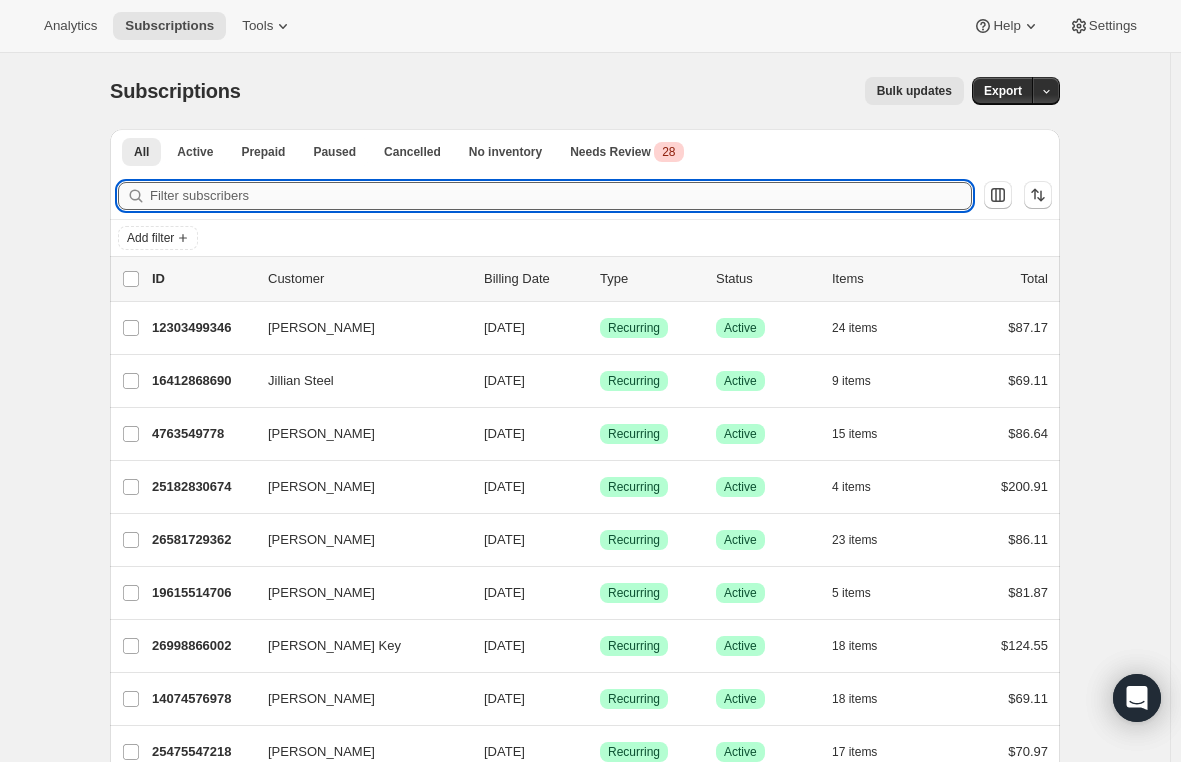 click on "Filter subscribers" at bounding box center [561, 196] 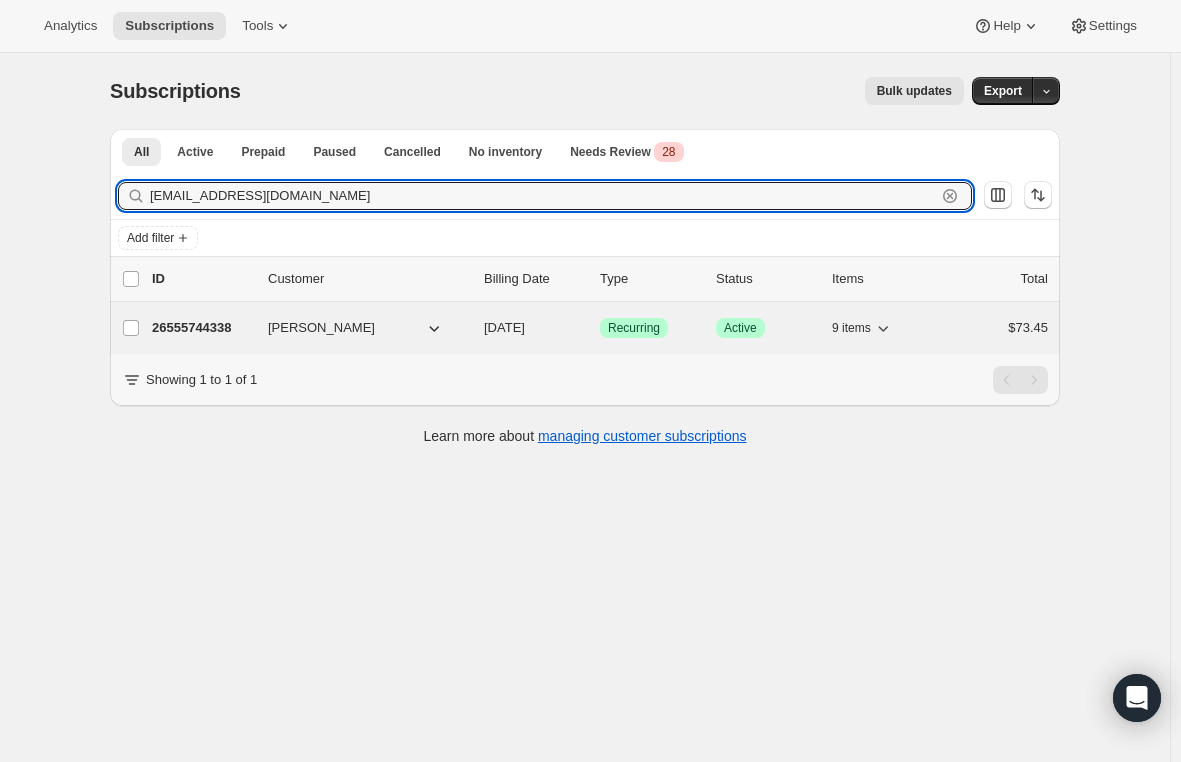type on "[EMAIL_ADDRESS][DOMAIN_NAME]" 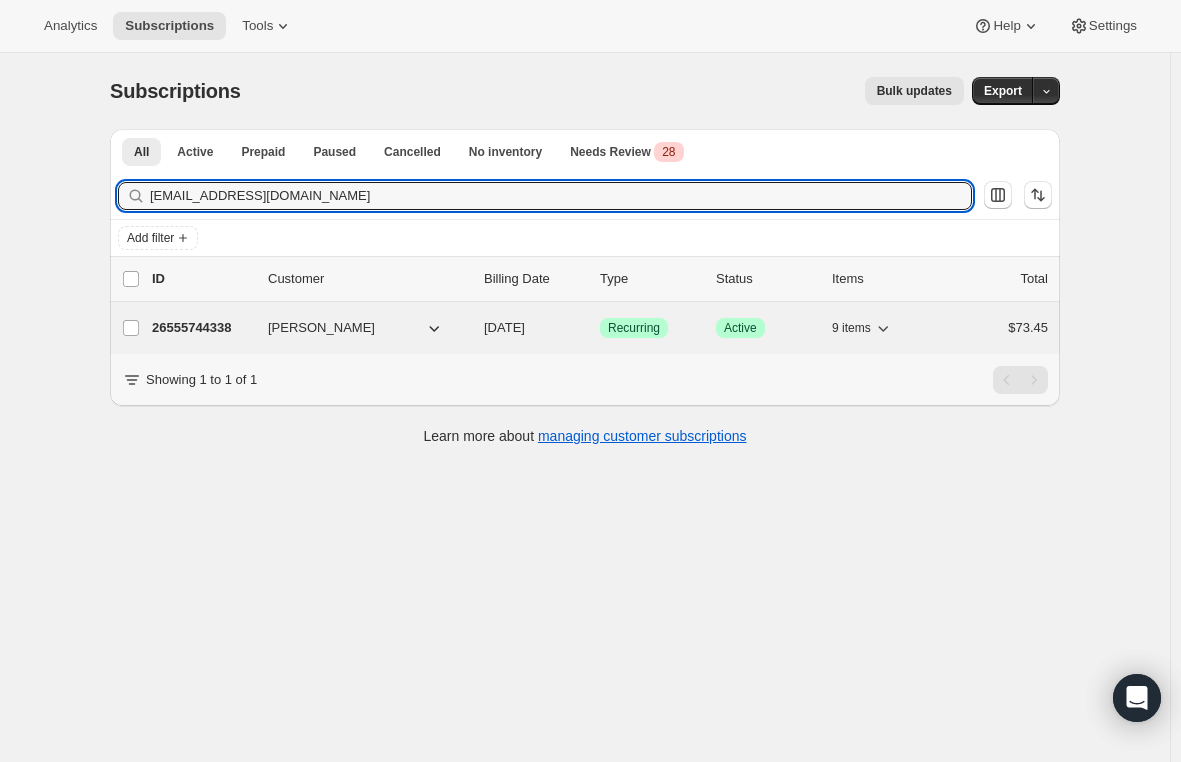 click on "26555744338" at bounding box center [202, 328] 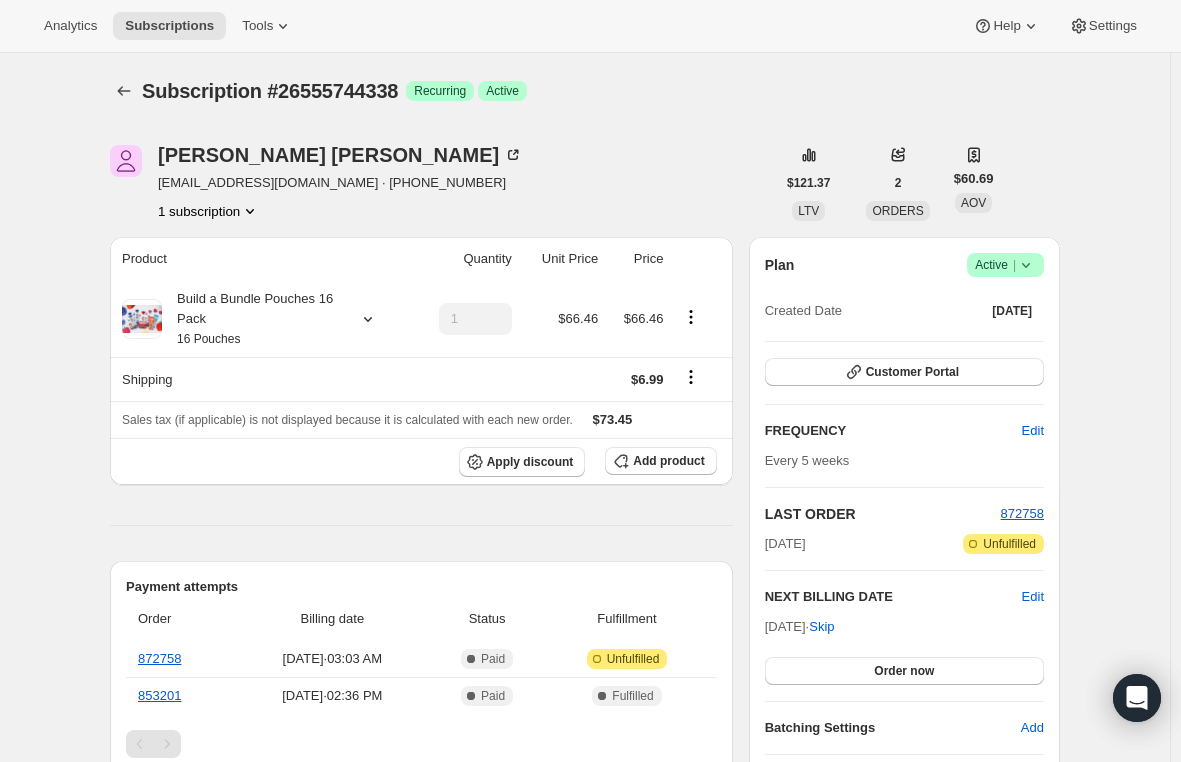 click 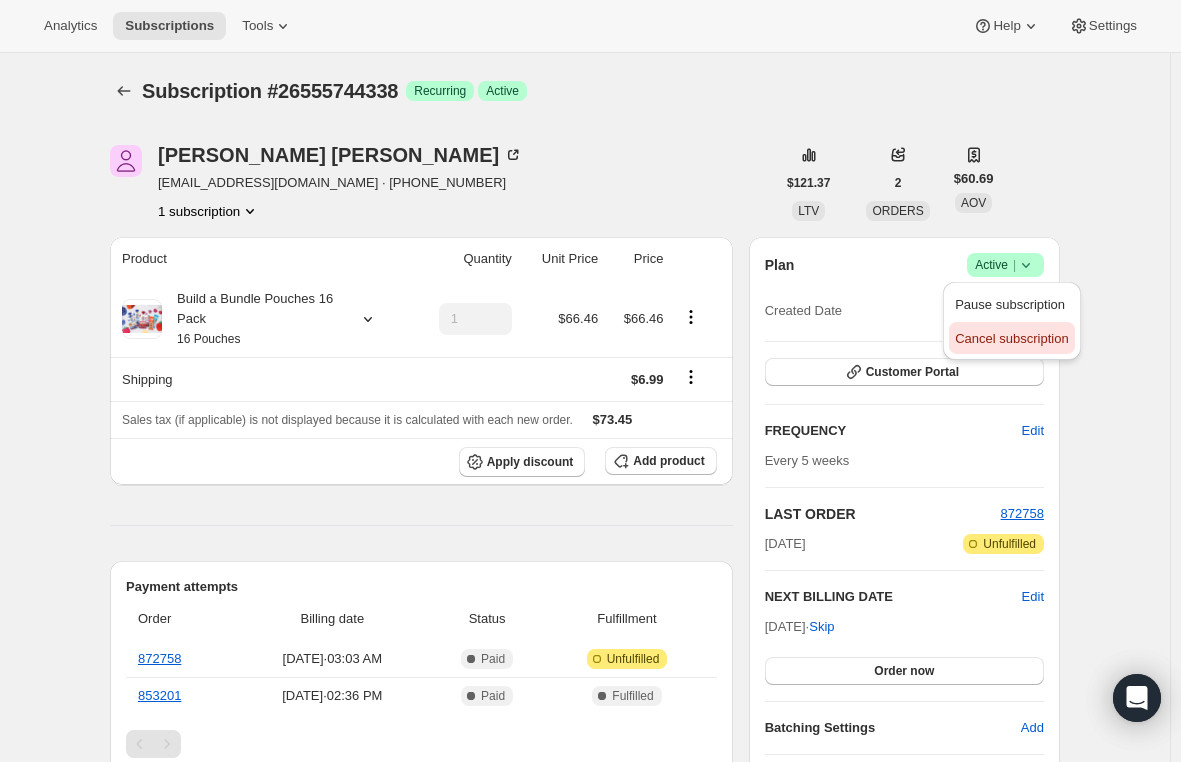 click on "Cancel subscription" at bounding box center [1011, 338] 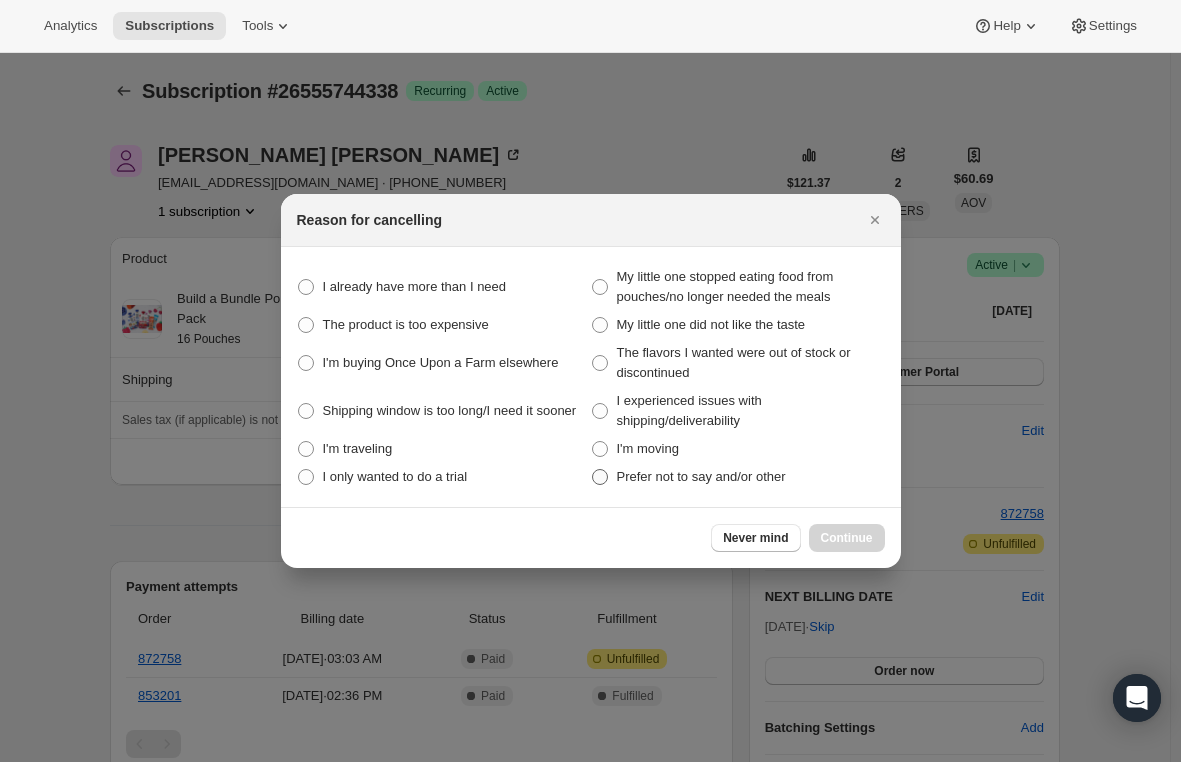 click at bounding box center (600, 477) 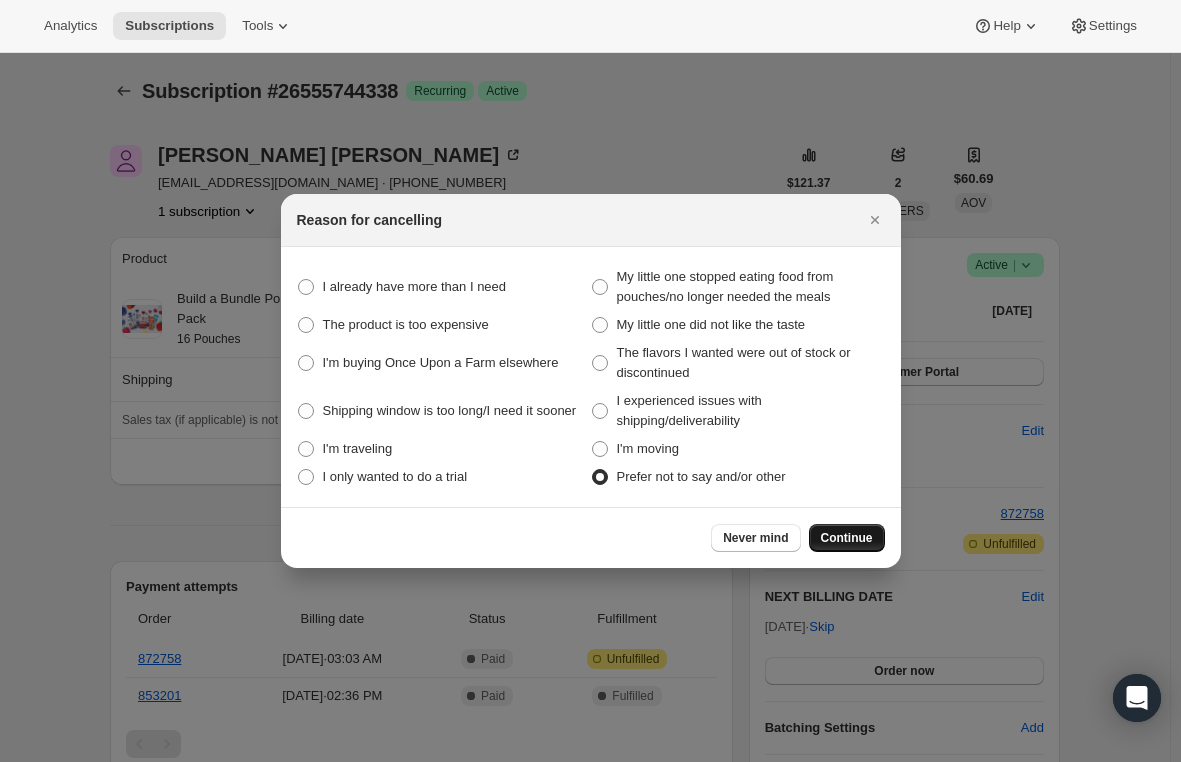click on "Continue" at bounding box center (847, 538) 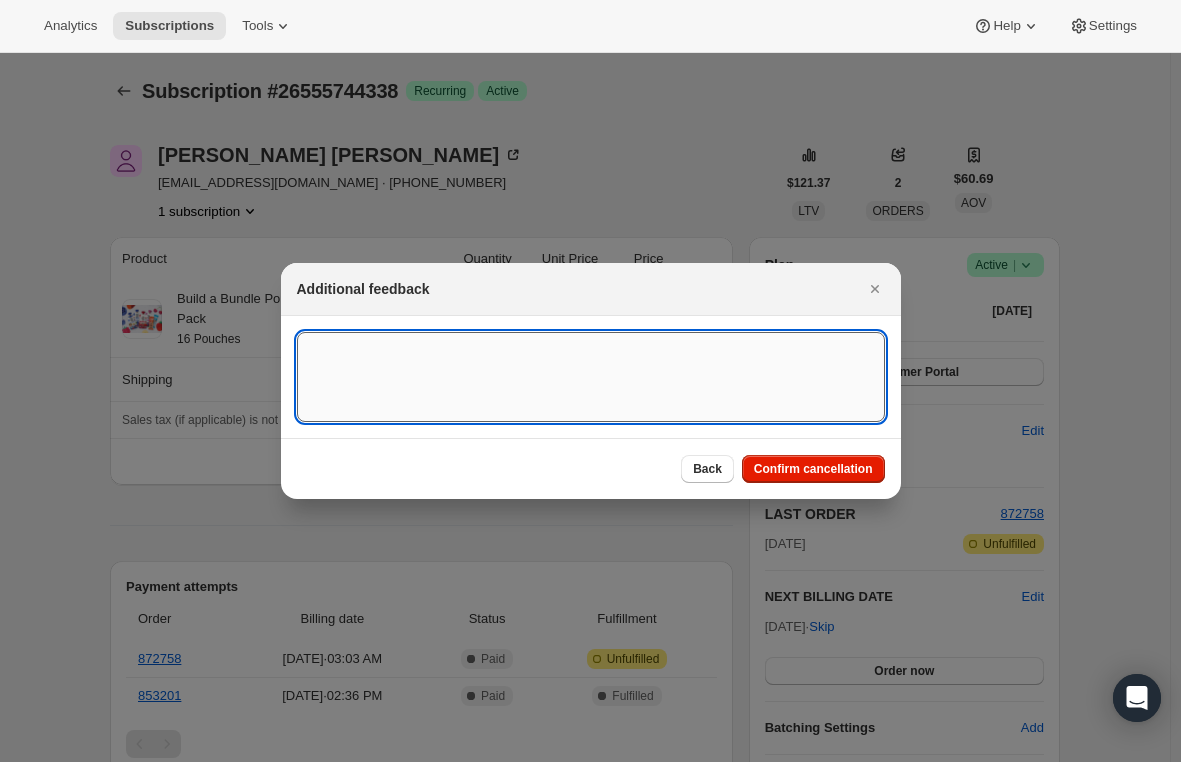 click at bounding box center [591, 377] 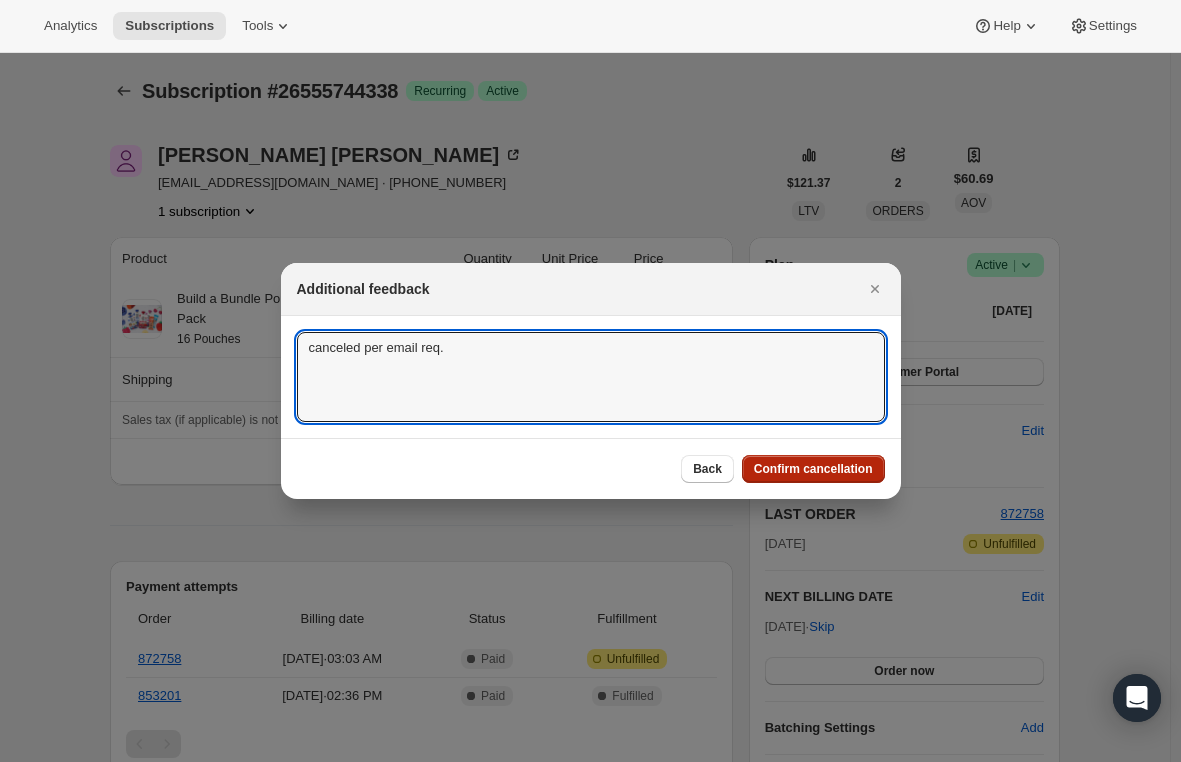 type on "canceled per email req." 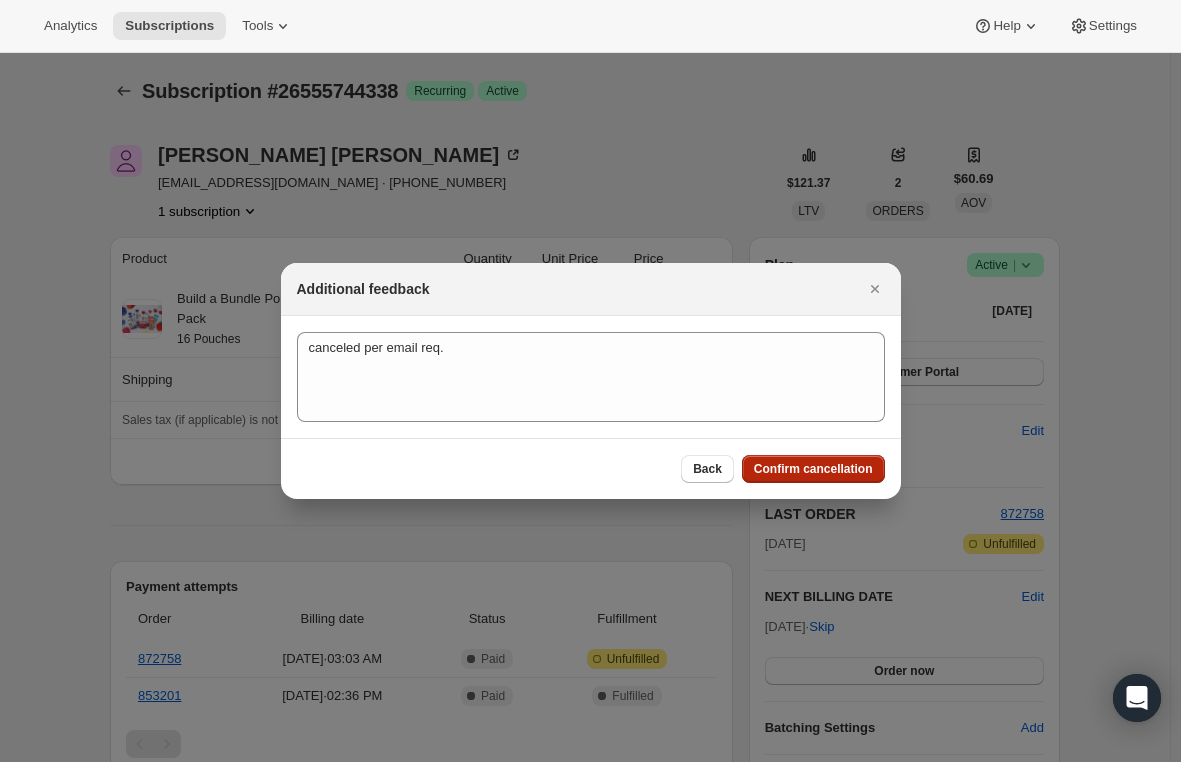 click on "Confirm cancellation" at bounding box center [813, 469] 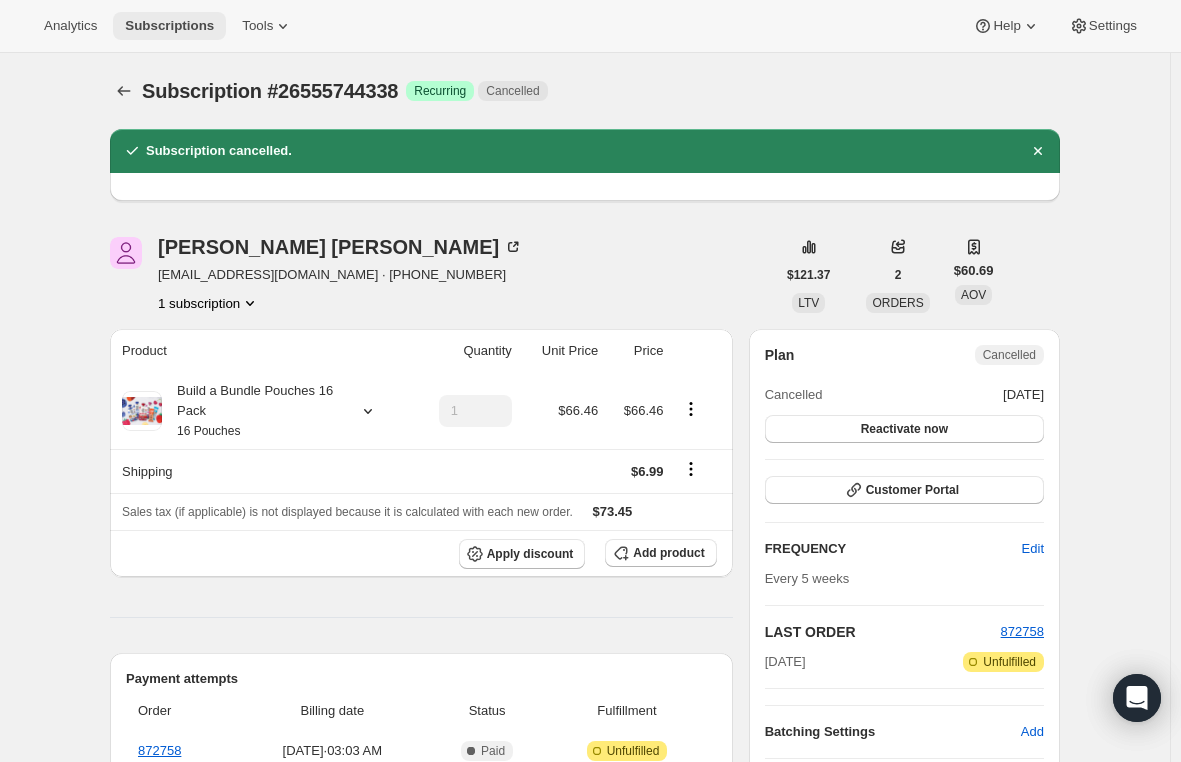 click on "Subscriptions" at bounding box center (169, 26) 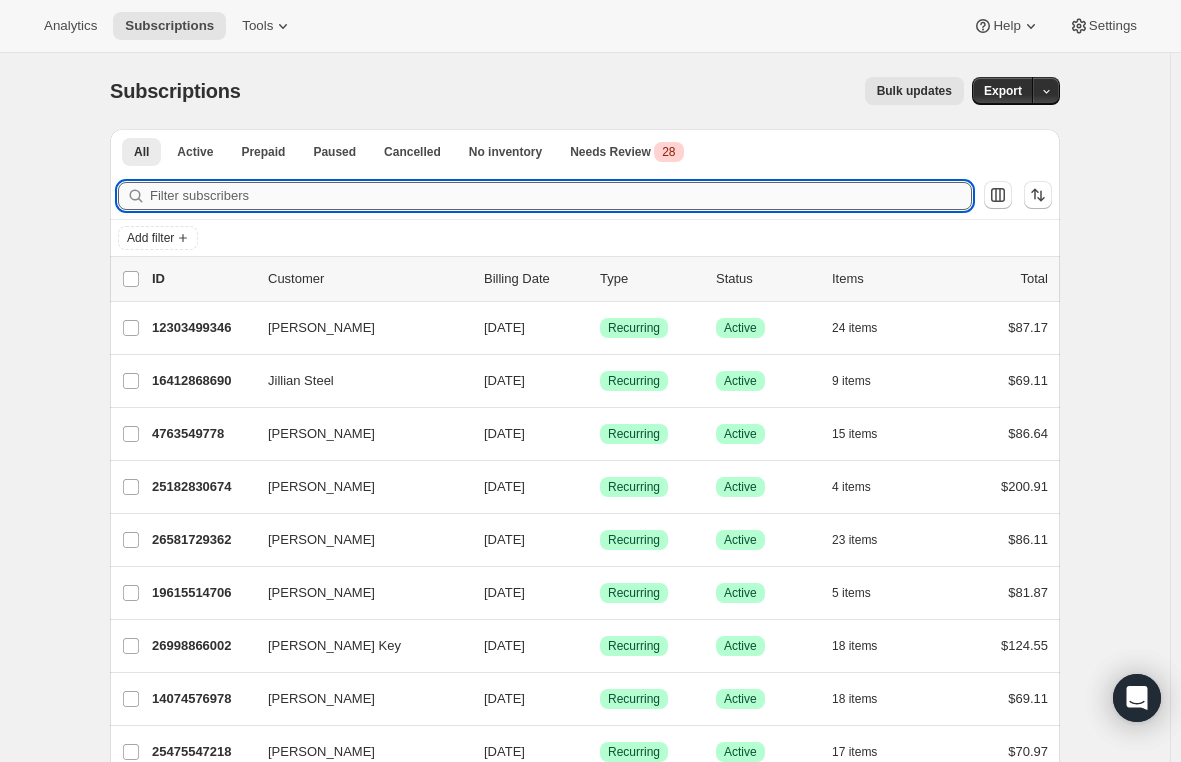 click on "Filter subscribers" at bounding box center [561, 196] 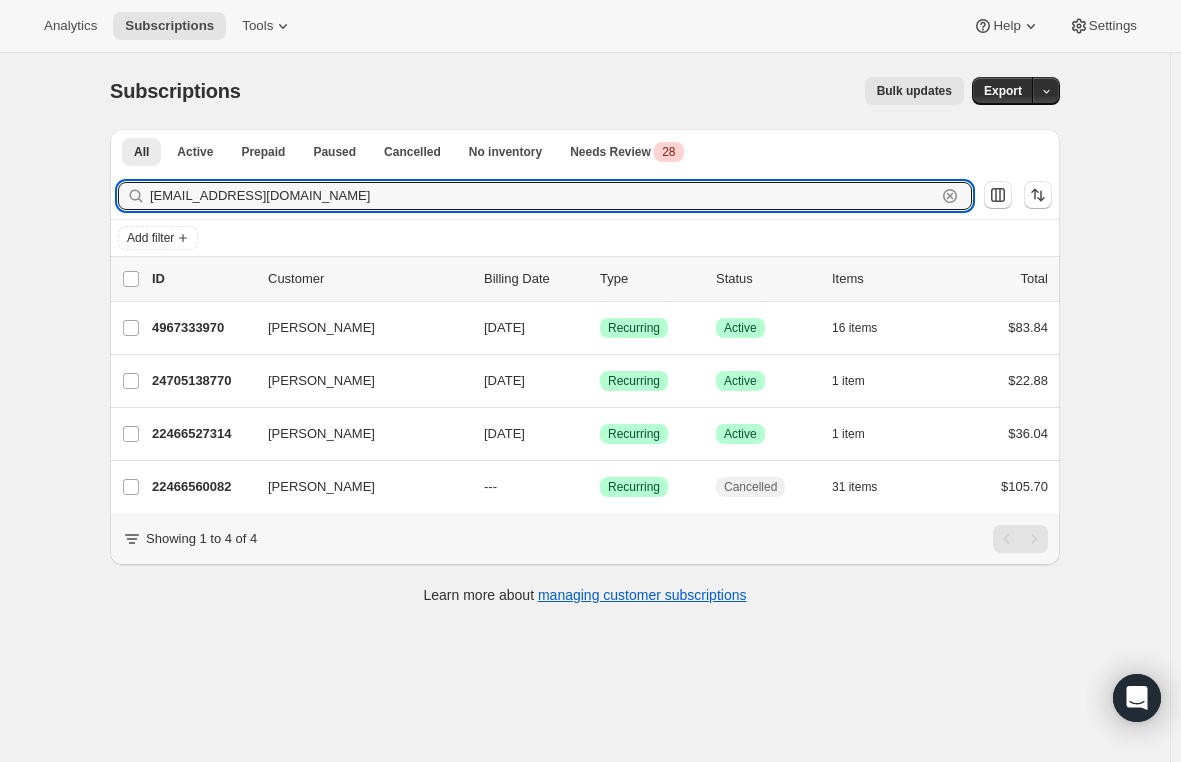 type on "[EMAIL_ADDRESS][DOMAIN_NAME]" 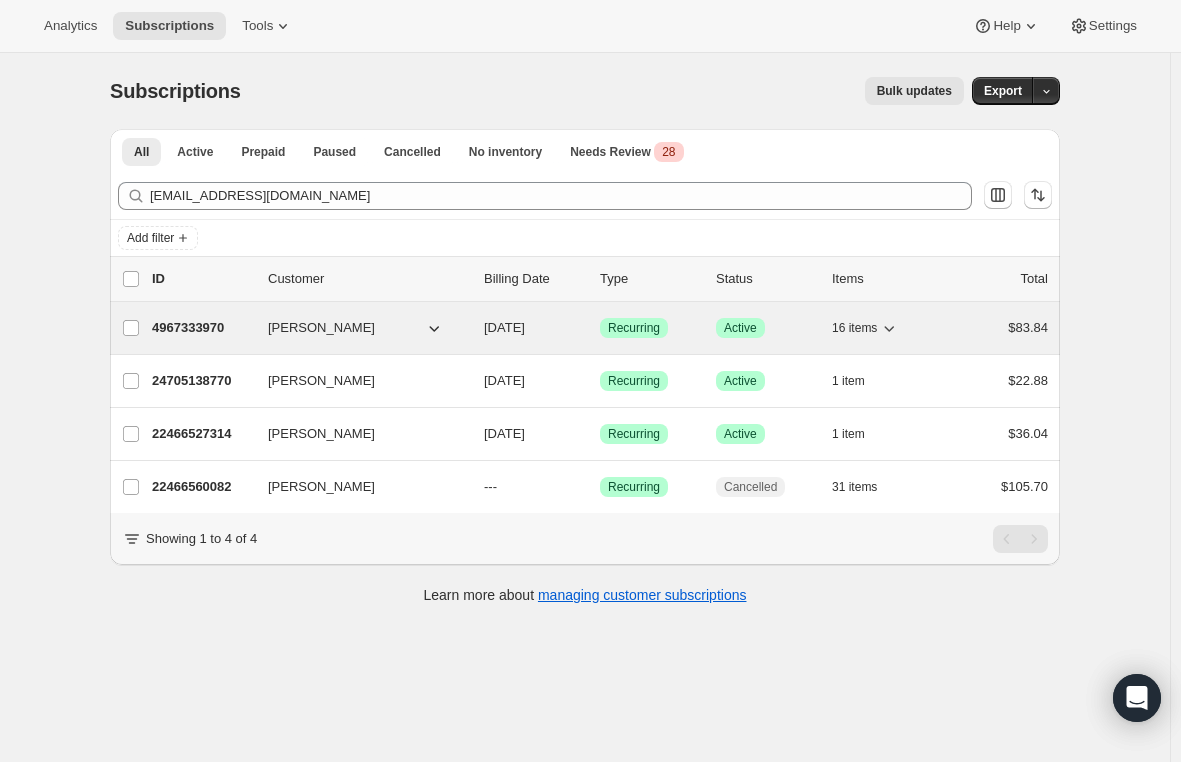 click on "4967333970" at bounding box center (202, 328) 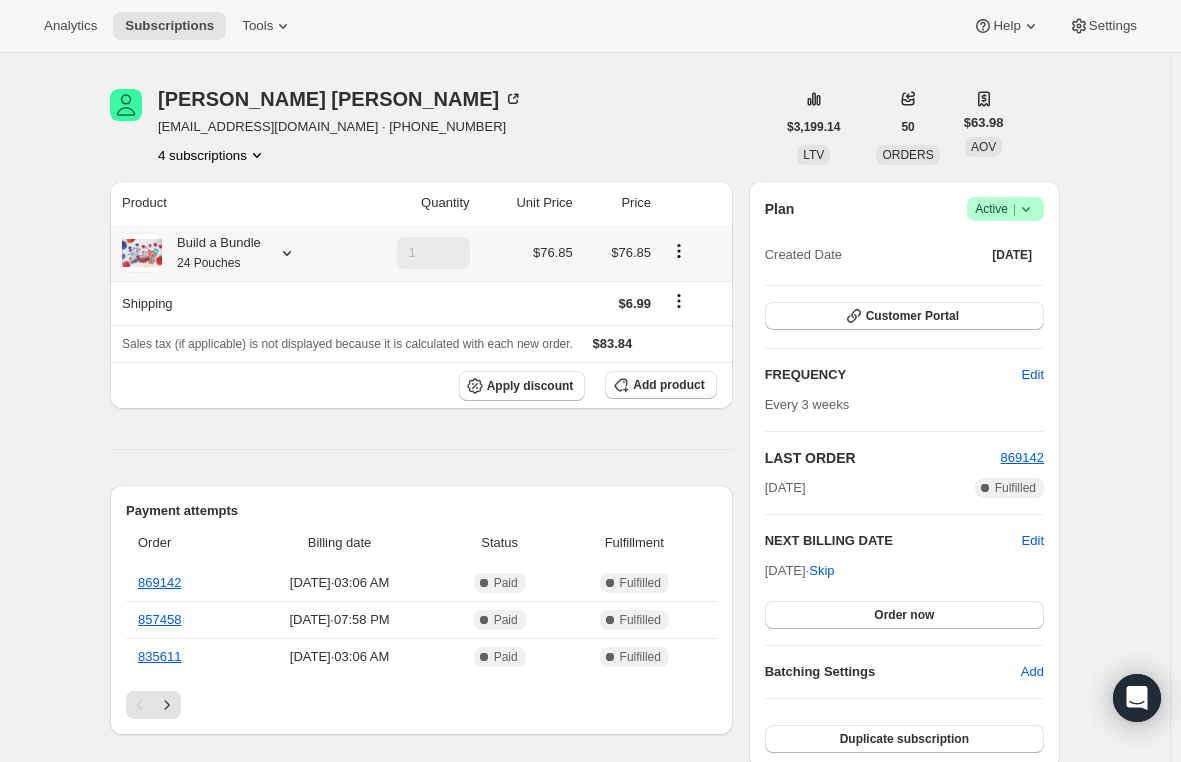 scroll, scrollTop: 100, scrollLeft: 0, axis: vertical 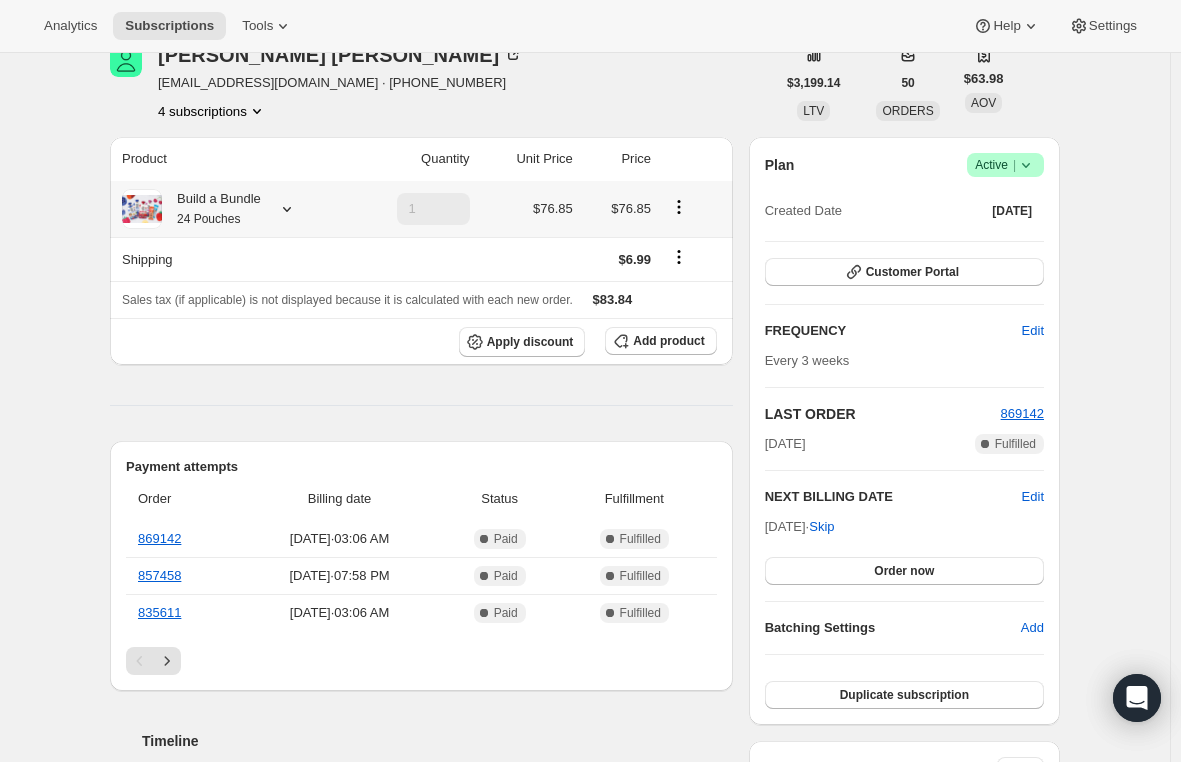 click on "24 Pouches" at bounding box center (208, 219) 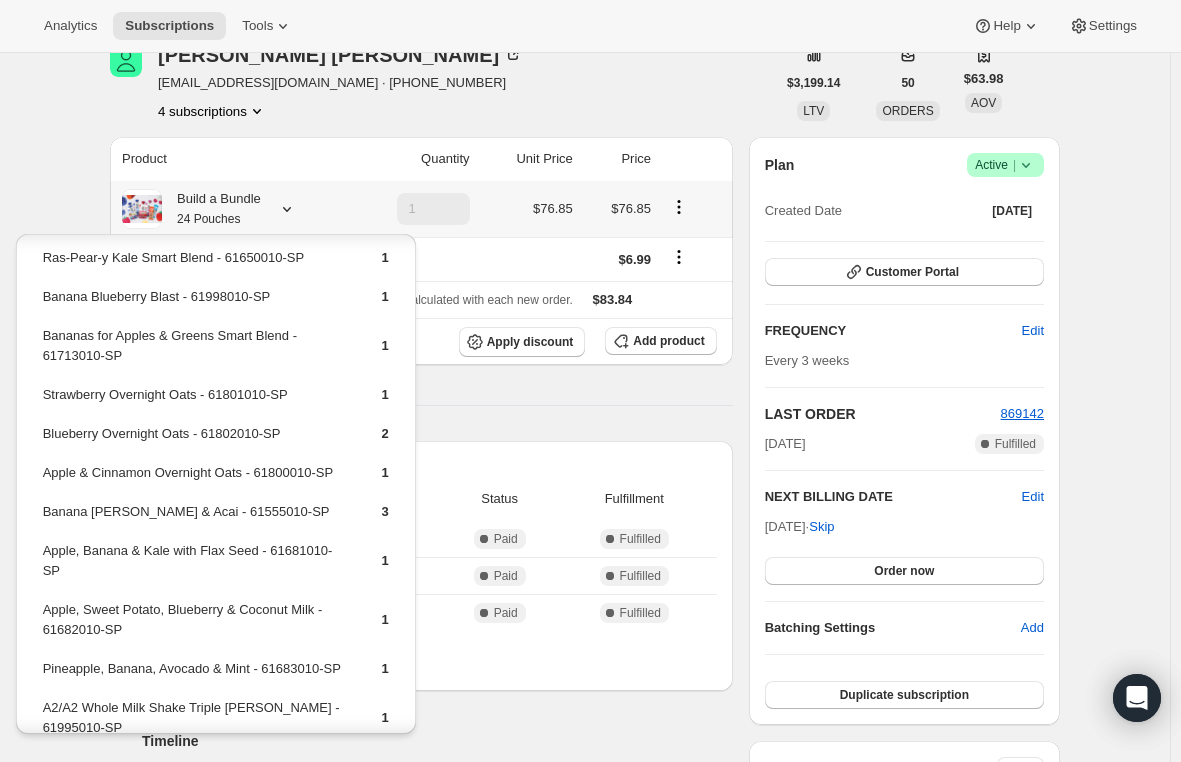 scroll, scrollTop: 100, scrollLeft: 0, axis: vertical 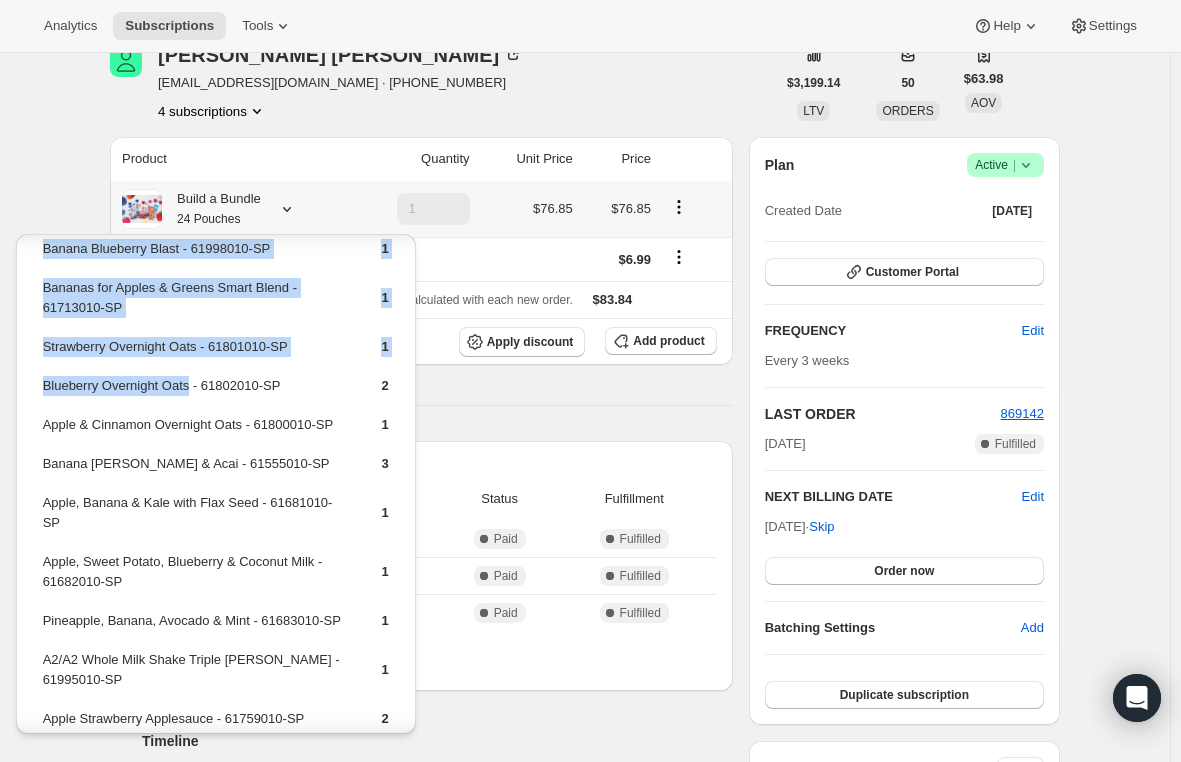 drag, startPoint x: 189, startPoint y: 386, endPoint x: 44, endPoint y: 409, distance: 146.8128 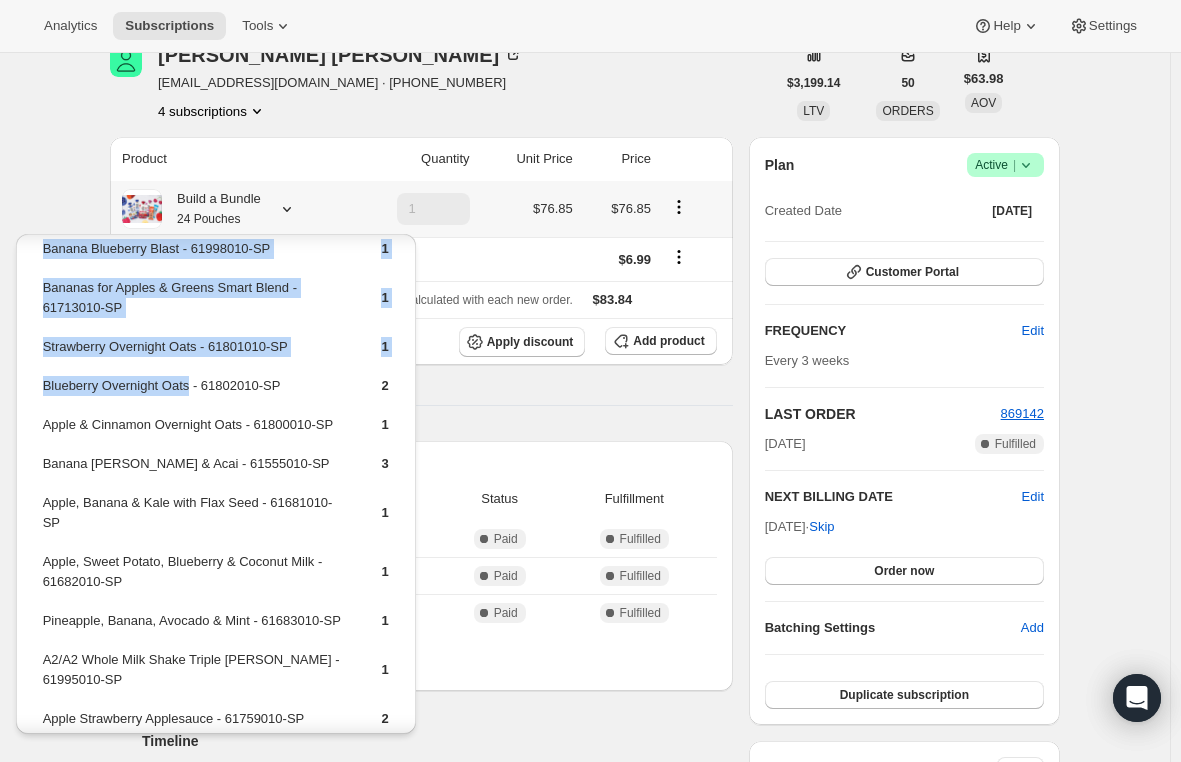 click on "Strawberry Overnight Oats - 61801010-SP" at bounding box center [195, 354] 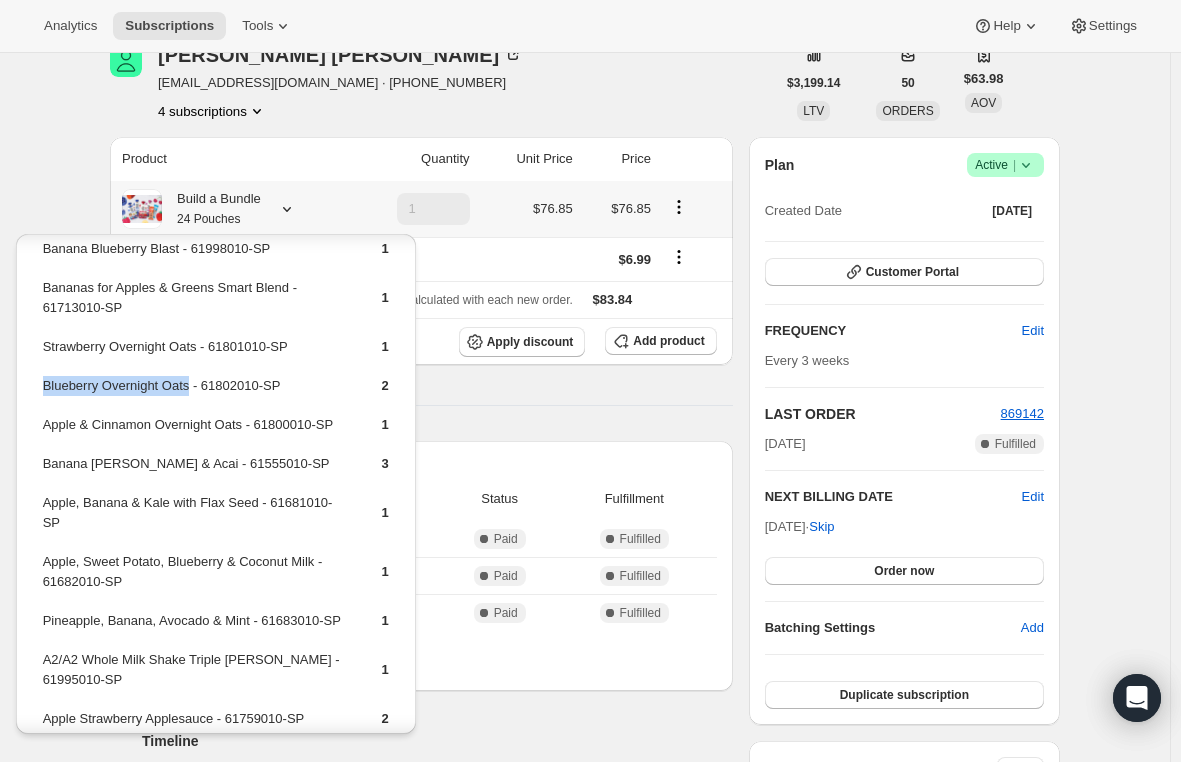 drag, startPoint x: 189, startPoint y: 384, endPoint x: 42, endPoint y: 380, distance: 147.05441 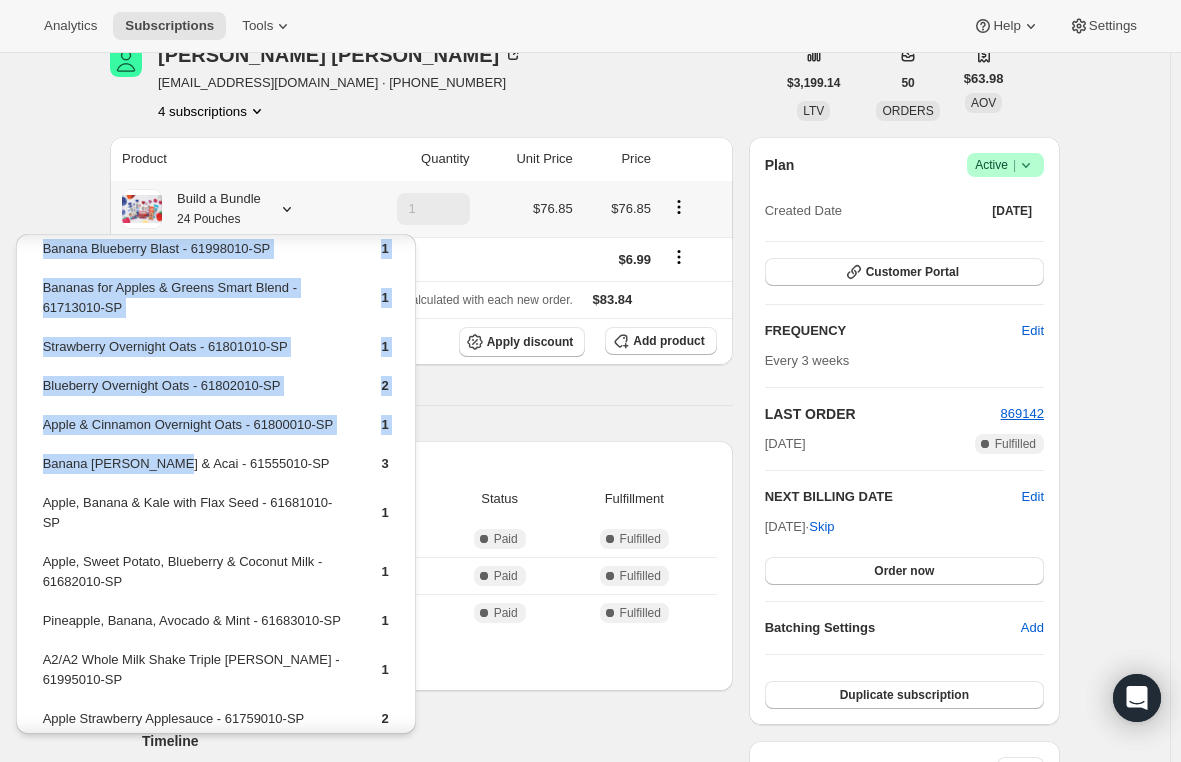 drag, startPoint x: 161, startPoint y: 469, endPoint x: 29, endPoint y: 466, distance: 132.03409 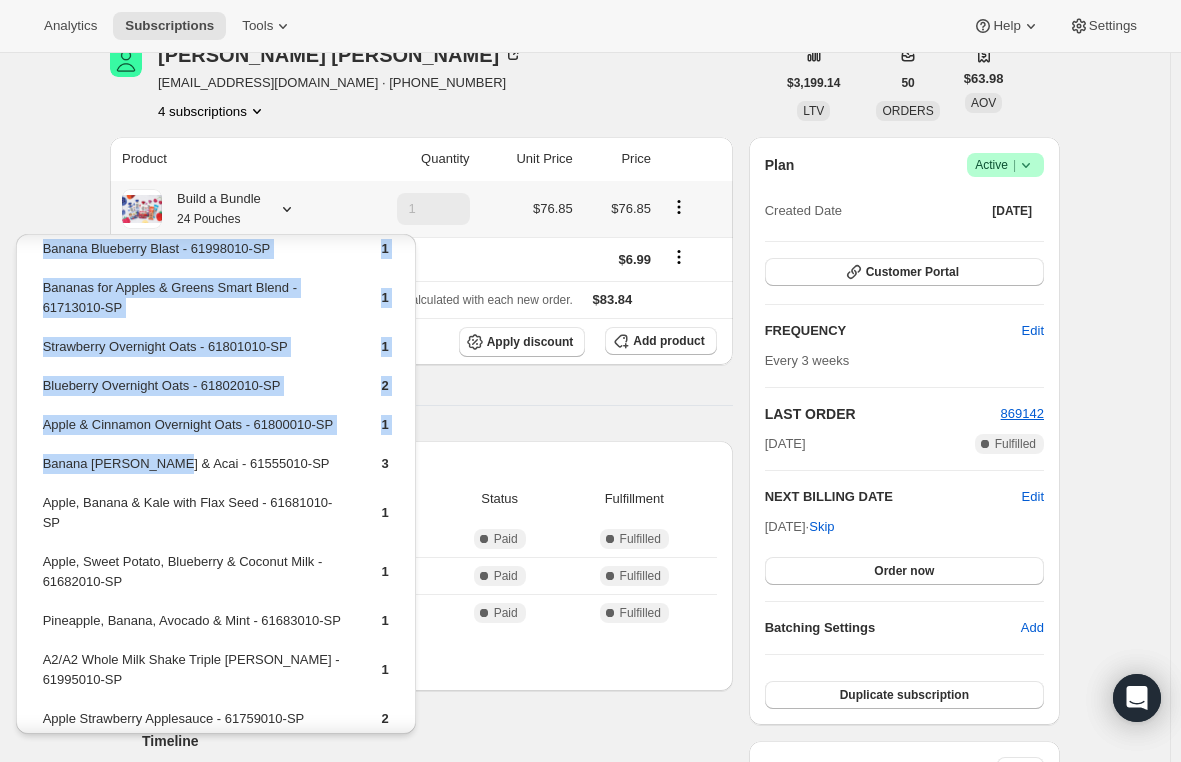 click on "Banana [PERSON_NAME] & Acai - 61555010-SP" at bounding box center (195, 471) 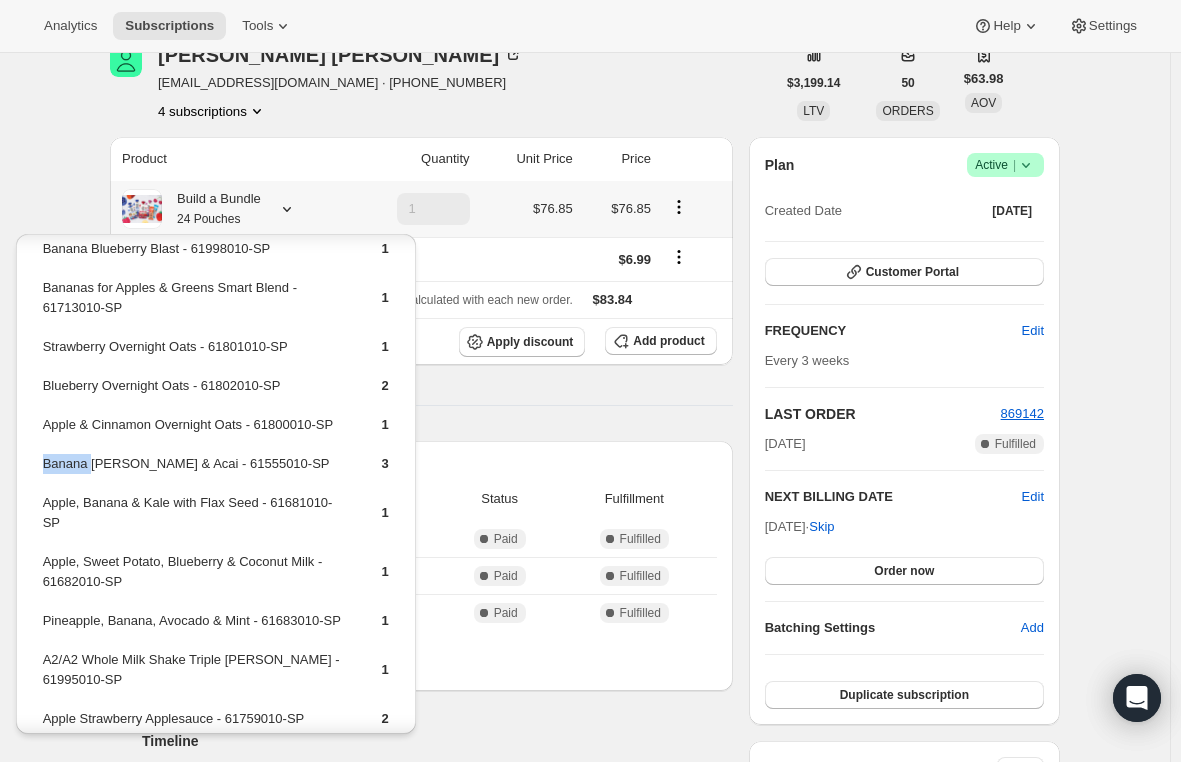 click on "Banana [PERSON_NAME] & Acai - 61555010-SP" at bounding box center [195, 471] 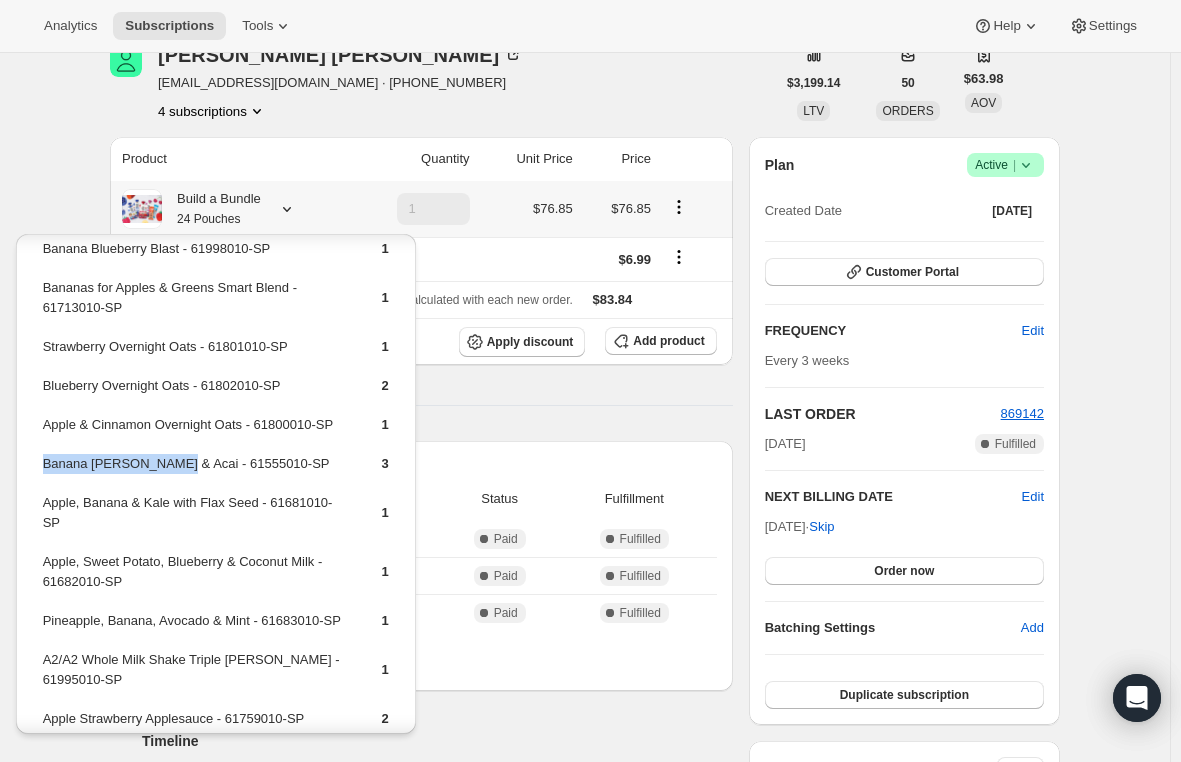 drag, startPoint x: 162, startPoint y: 466, endPoint x: 45, endPoint y: 464, distance: 117.01709 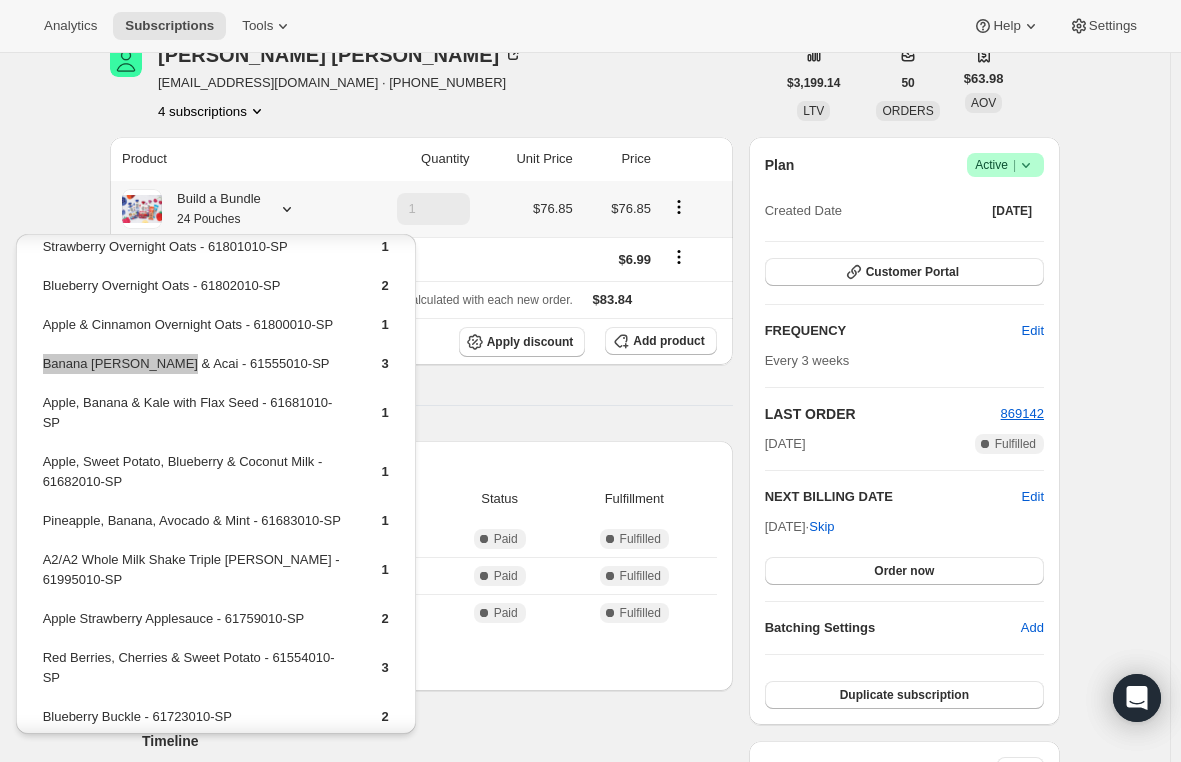 scroll, scrollTop: 300, scrollLeft: 0, axis: vertical 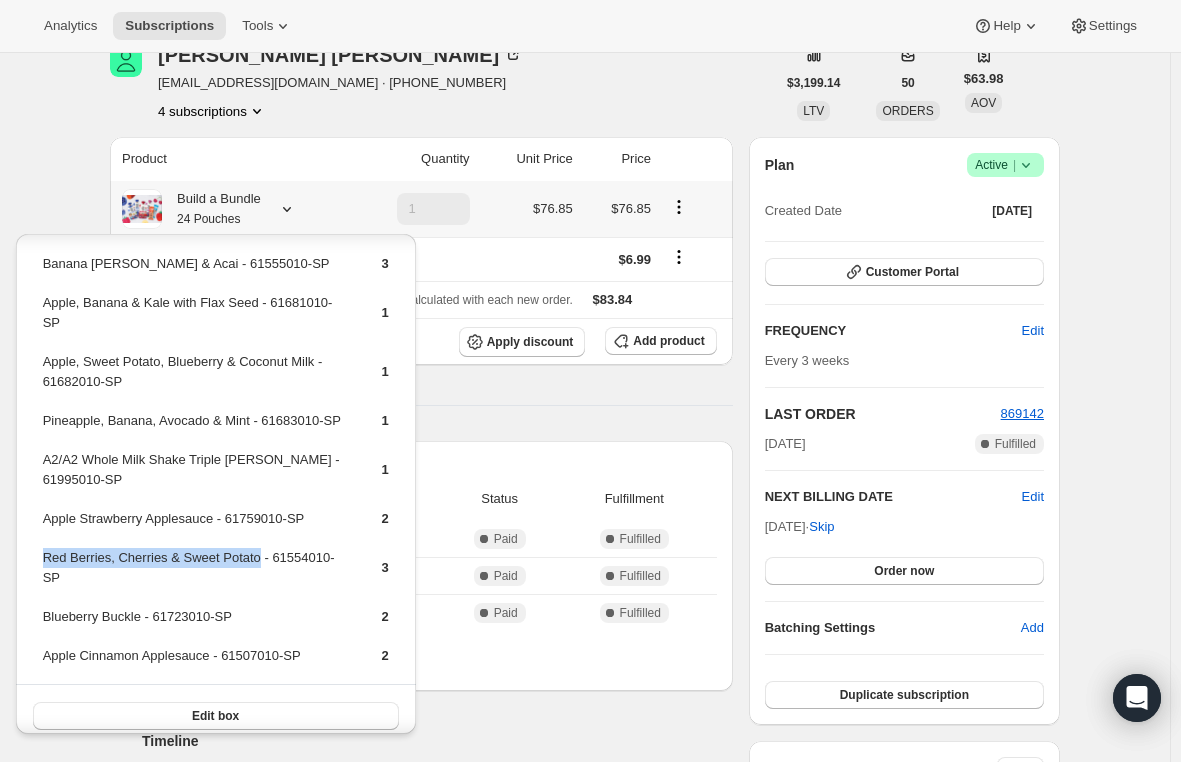 drag, startPoint x: 249, startPoint y: 556, endPoint x: 41, endPoint y: 560, distance: 208.03845 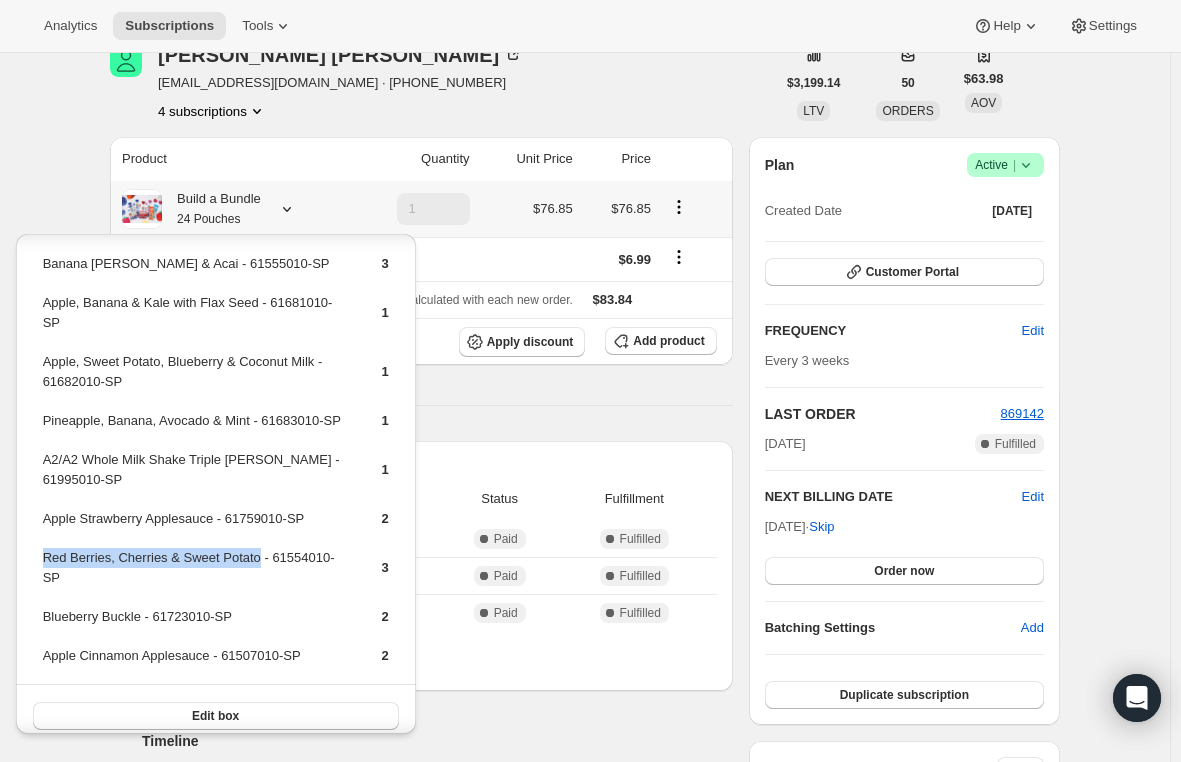 copy on "Red Berries, Cherries & Sweet Potato" 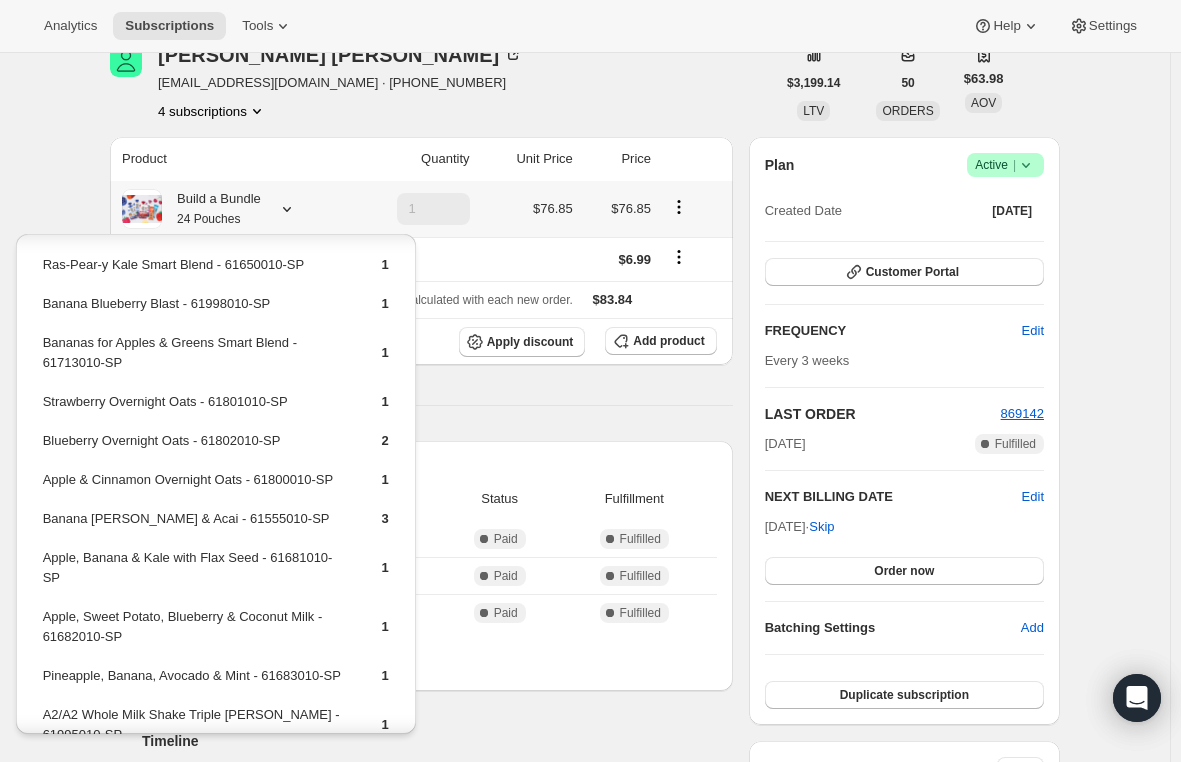 scroll, scrollTop: 0, scrollLeft: 0, axis: both 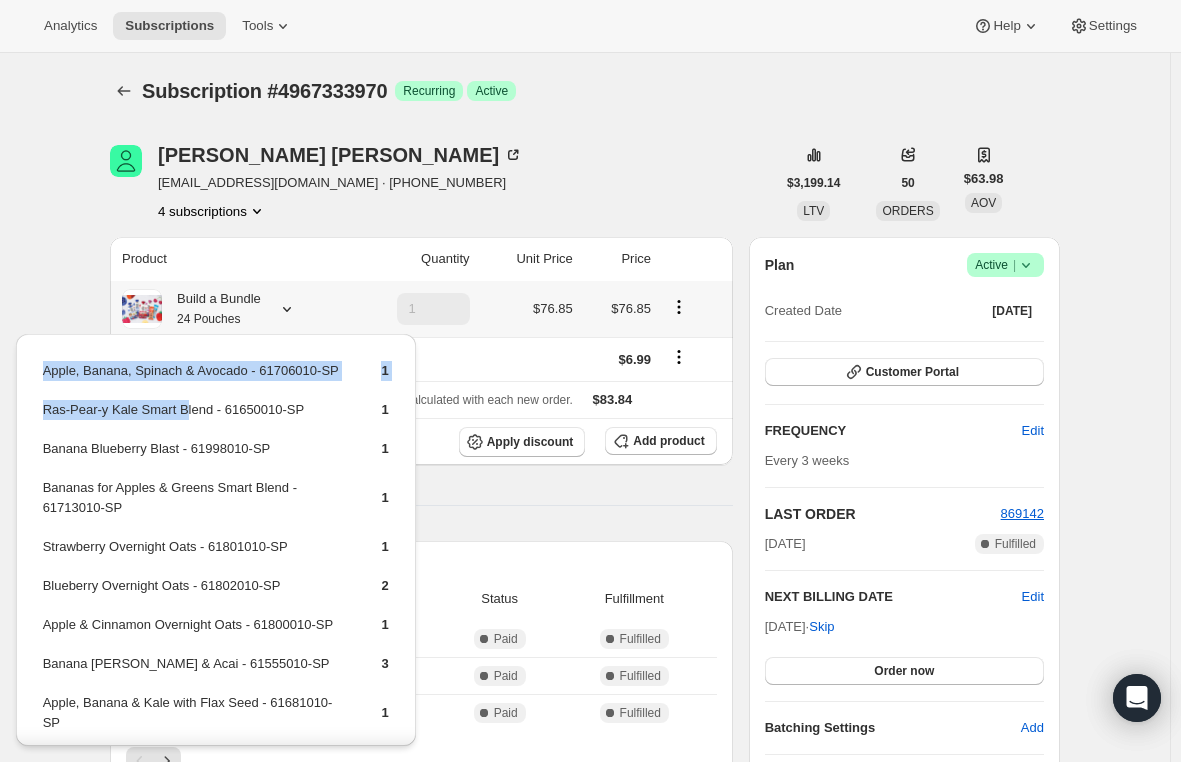 drag, startPoint x: 38, startPoint y: 413, endPoint x: 181, endPoint y: 411, distance: 143.01399 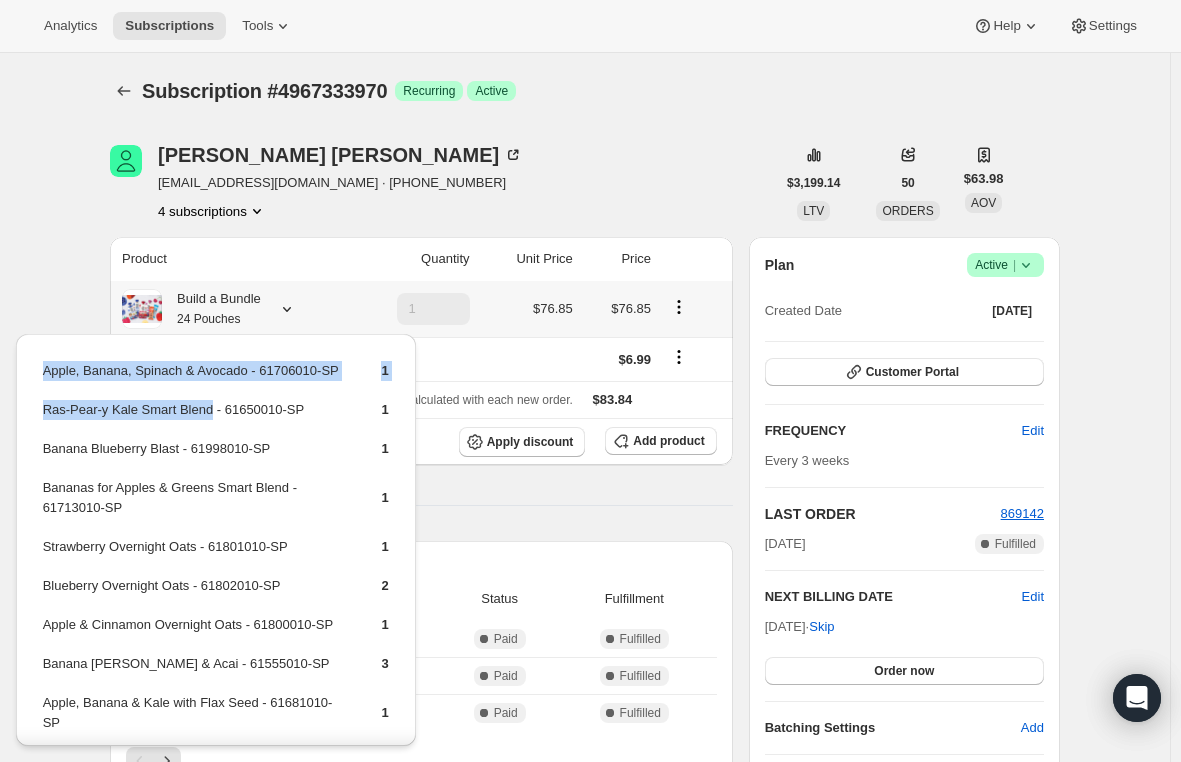 drag, startPoint x: 33, startPoint y: 413, endPoint x: 205, endPoint y: 413, distance: 172 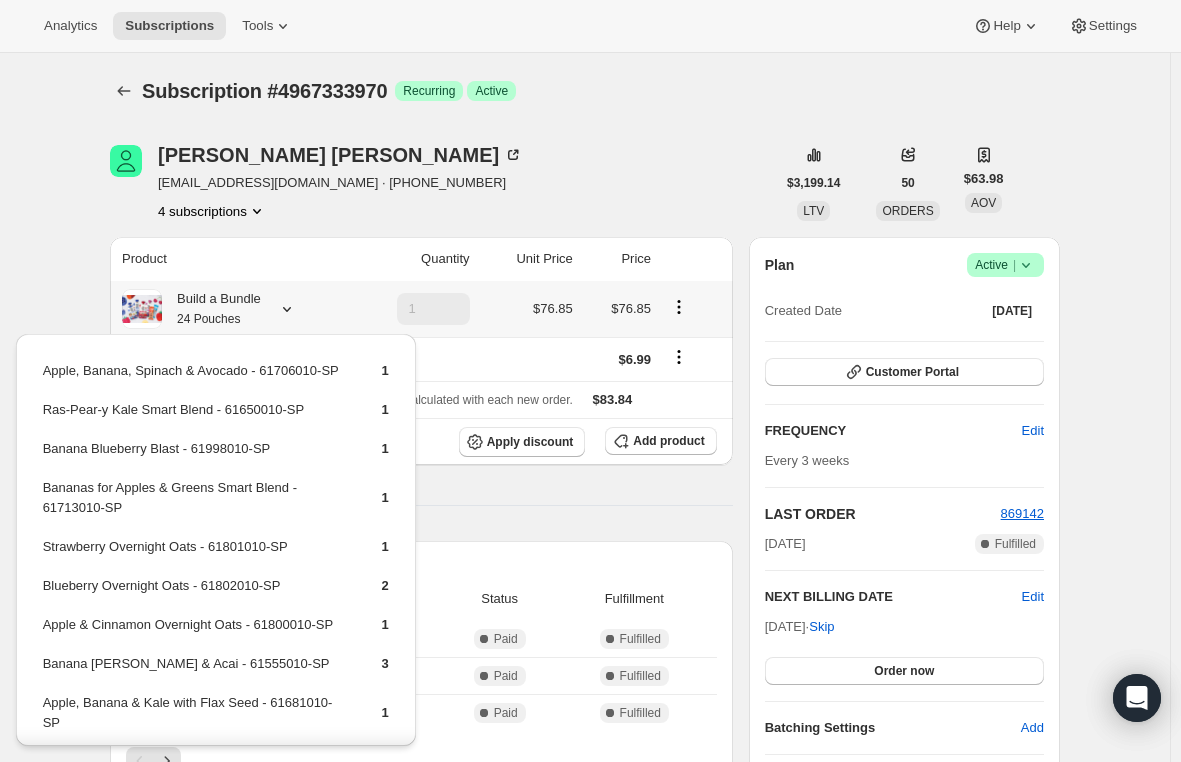 click on "Ras-Pear-y Kale Smart Blend - 61650010-SP" at bounding box center (195, 417) 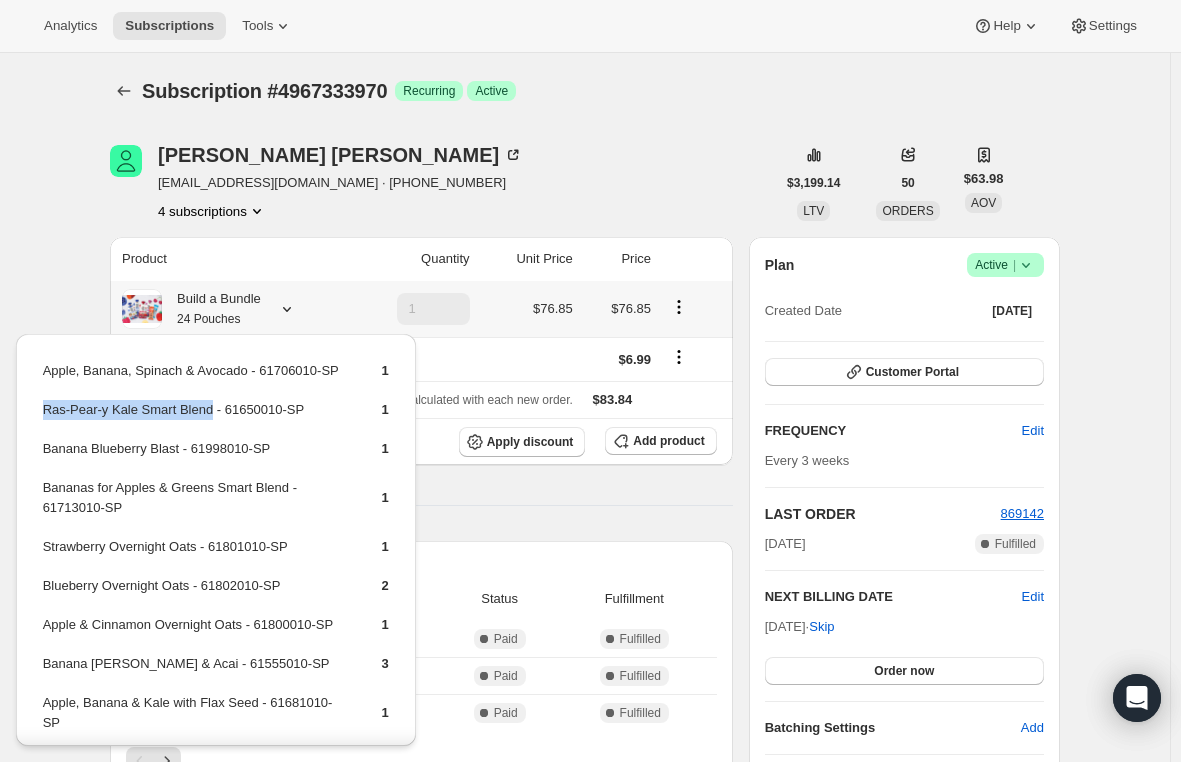 drag, startPoint x: 206, startPoint y: 409, endPoint x: 41, endPoint y: 416, distance: 165.14842 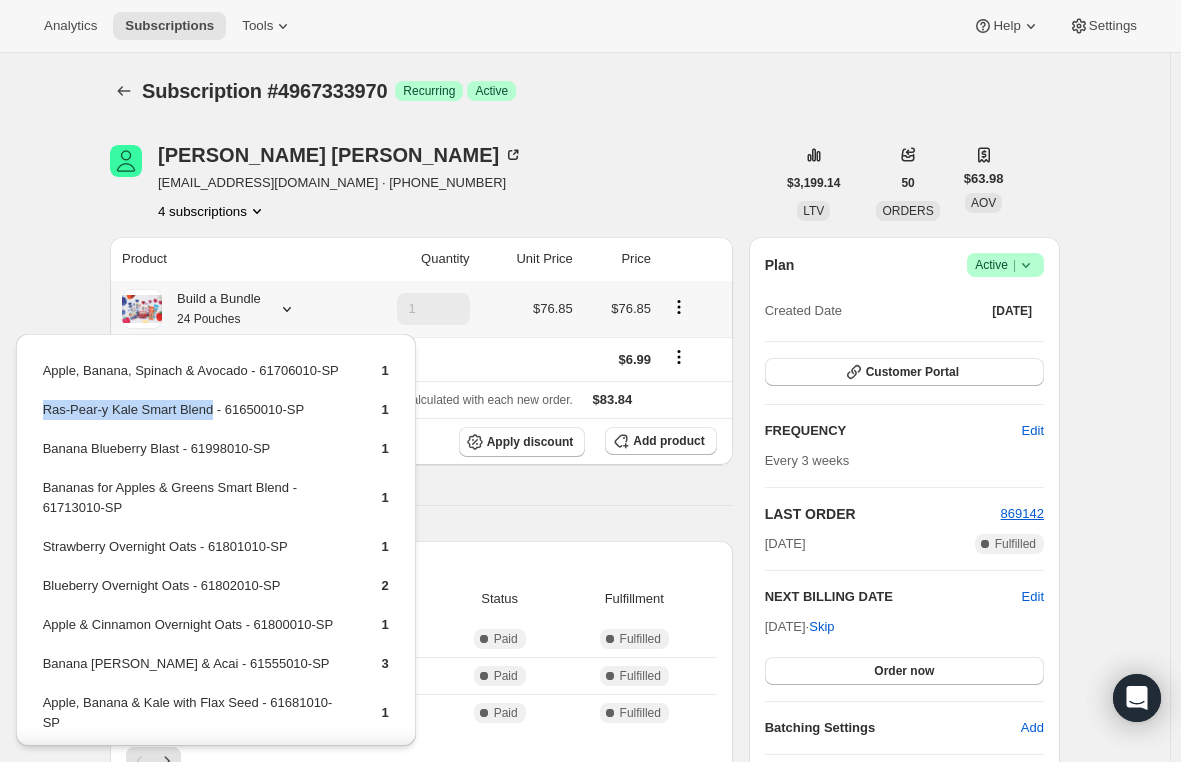 copy on "Ras-Pear-y Kale Smart Blend" 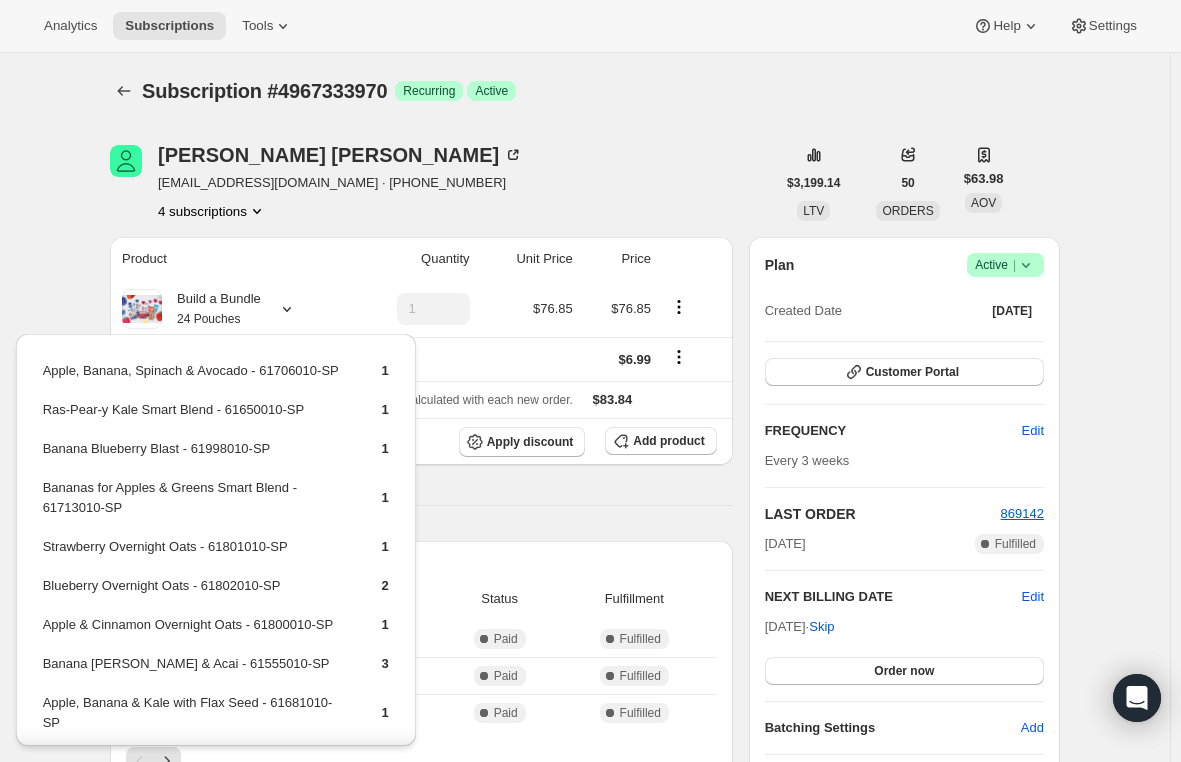 click on "Product Quantity Unit Price Price Build a Bundle 24 Pouches 1 $76.85 $76.85 Shipping $6.99 Sales tax (if applicable) is not displayed because it is calculated with each new order.   $83.84 Apply discount Add product Payment attempts Order Billing date Status Fulfillment 869142 [DATE]  ·  03:06 AM  Complete Paid  Complete Fulfilled 857458 [DATE]  ·  07:58 PM  Complete Paid  Complete Fulfilled 835611 [DATE]  ·  03:06 AM  Complete Paid  Complete Fulfilled Timeline [DATE] Shipping rate updated from  5.99 USD  to  6.99 USD  via  Awtomic application .  View bulk process 07:48 AM [DATE] Order processed successfully.  View order 03:06 AM [DATE] [PERSON_NAME] updated box contents via Customer Portal 09:26 PM New box selection 2 - Apple Cinnamon Applesauce - 61507010-SP 2 - Apple Strawberry Applesauce - 61759010-SP 2 - Blueberry Buckle - 61723010-SP 1 - Bananas for Apples & Greens Smart Blend - 61713010-SP 3 - Banana [PERSON_NAME] & Acai - 61555010-SP Previous box selection 03:09 AM" at bounding box center [421, 947] 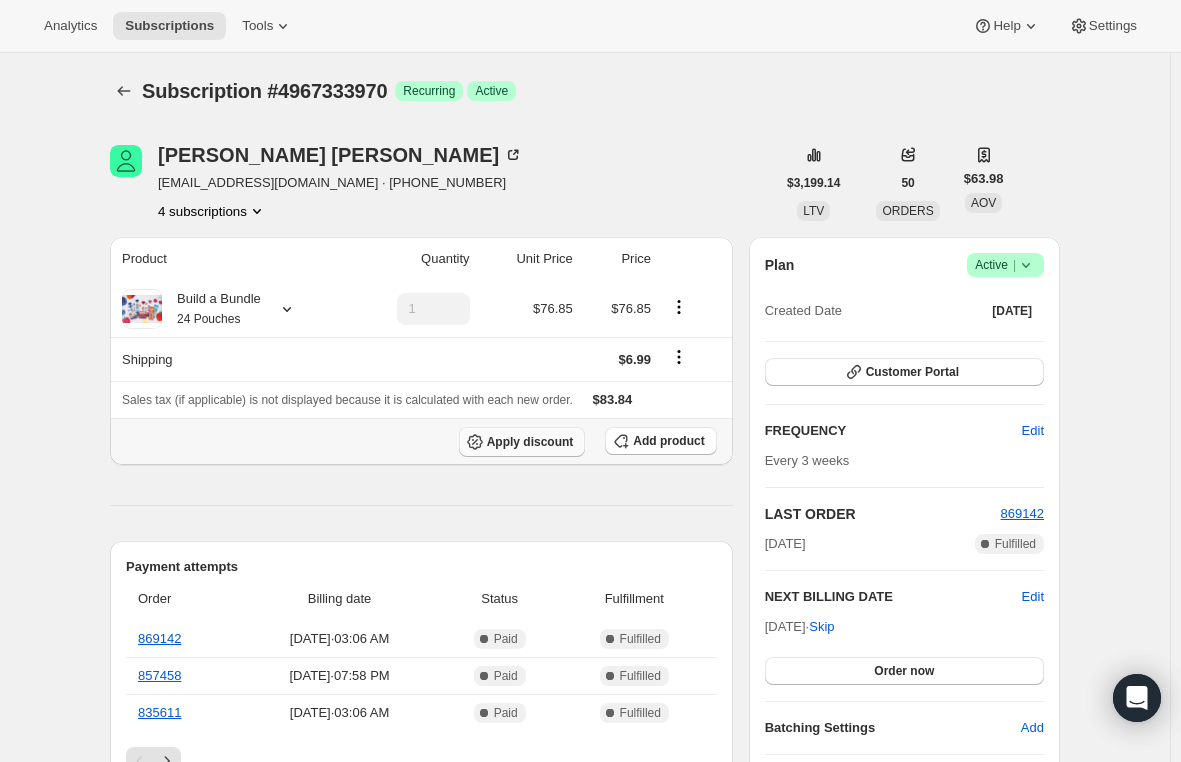 click on "Apply discount" at bounding box center [530, 442] 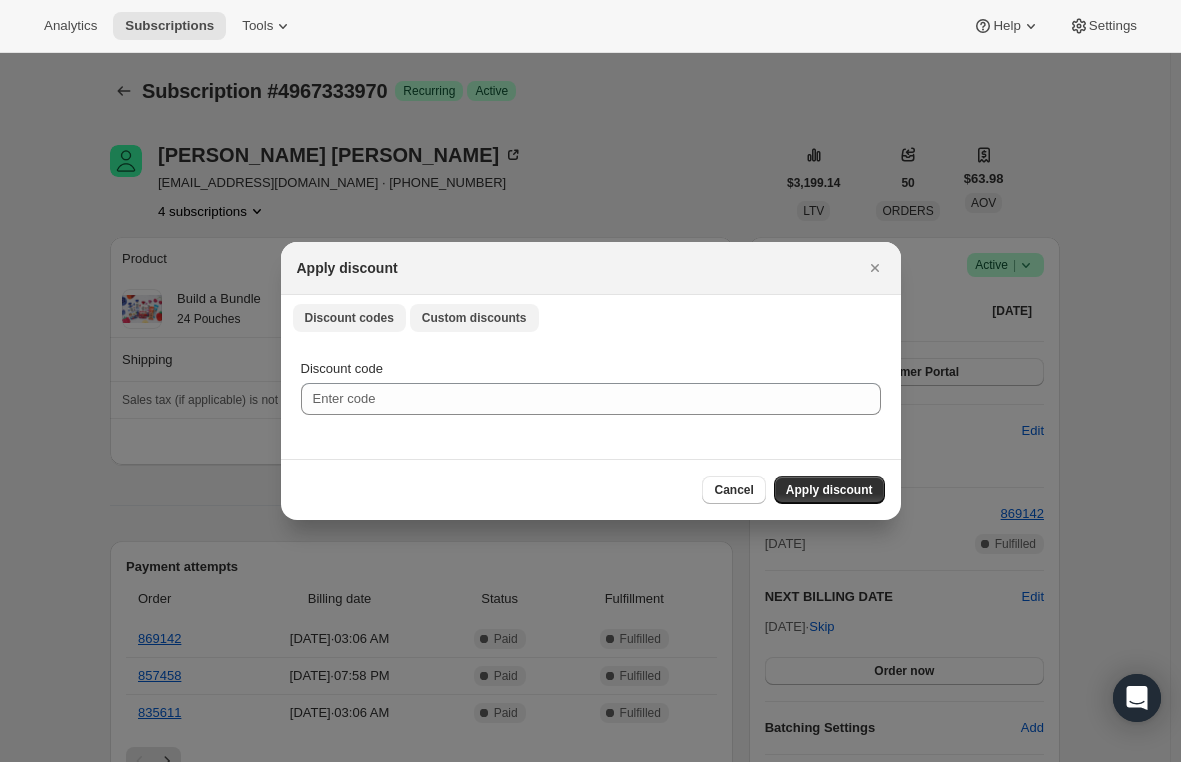click on "Custom discounts" at bounding box center (474, 318) 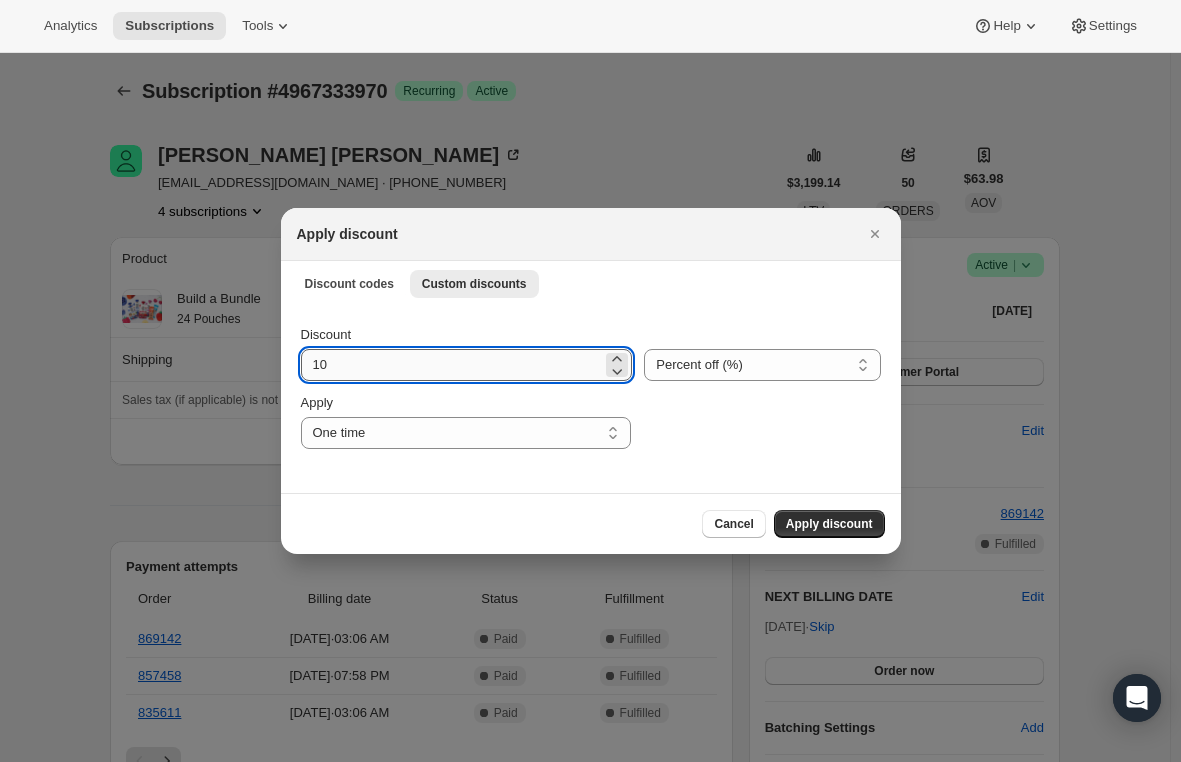 click on "10" at bounding box center (452, 365) 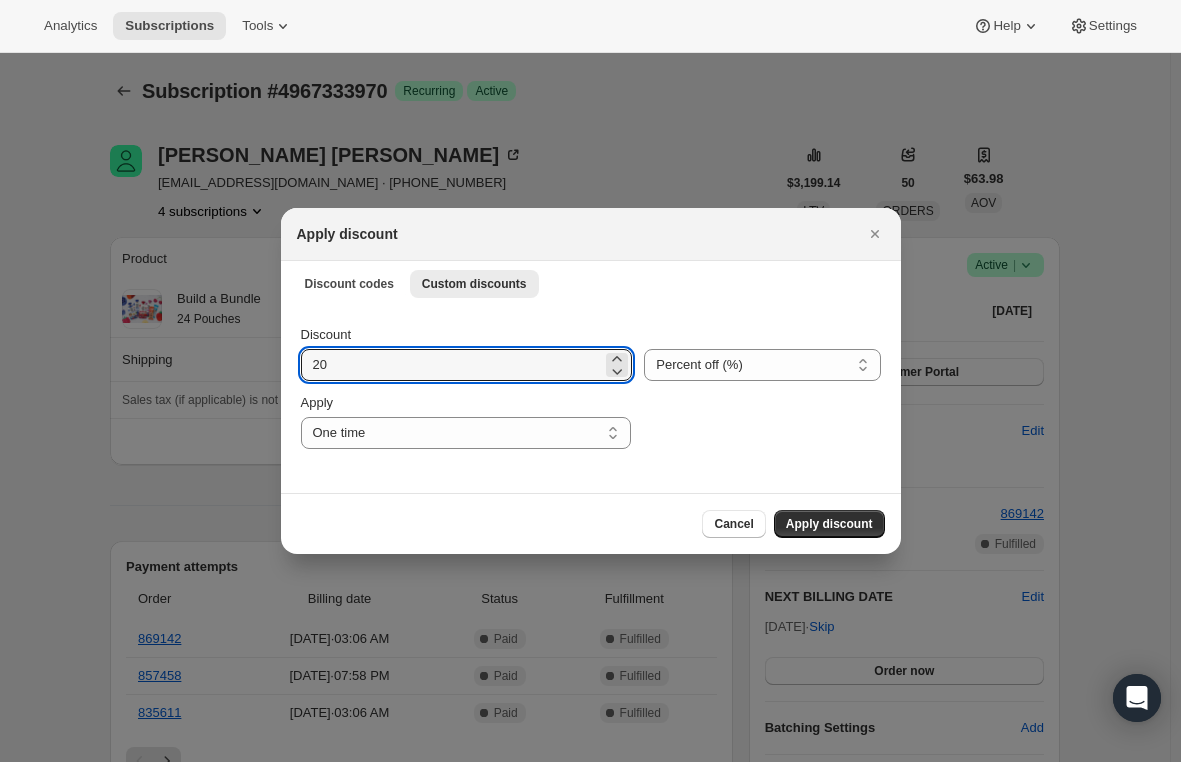 type on "20" 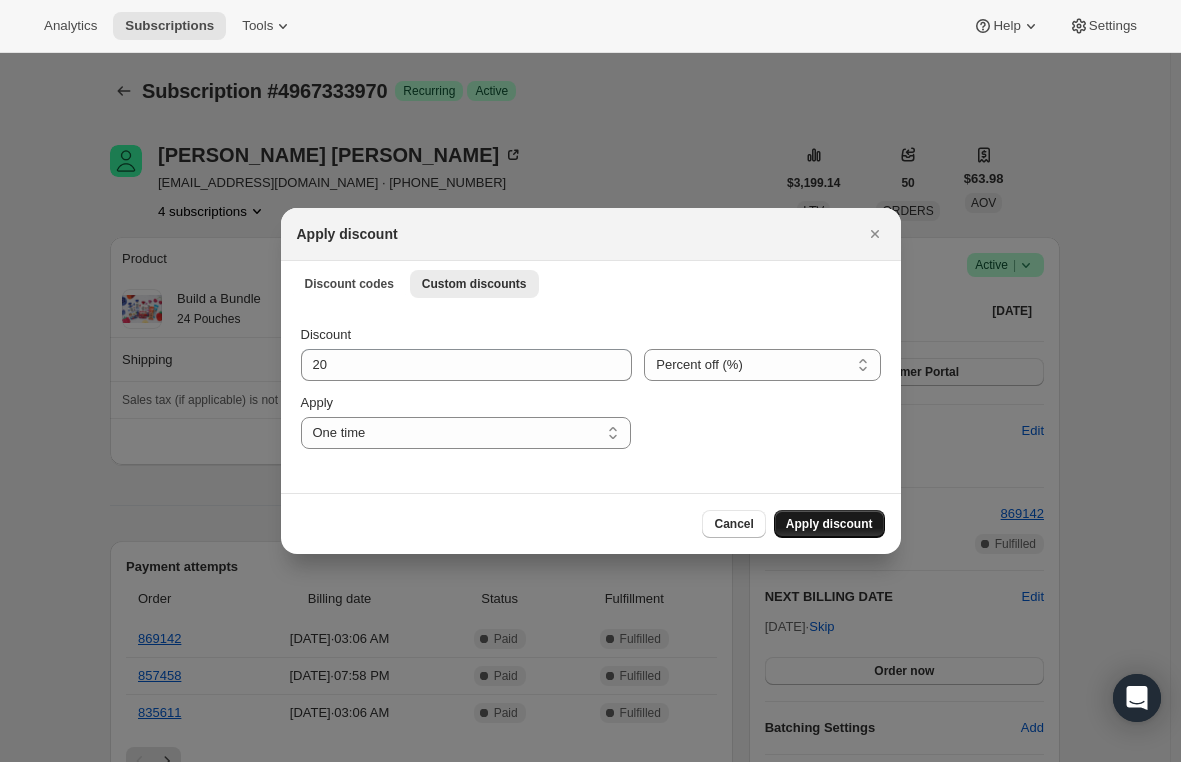 click on "Apply discount" at bounding box center (829, 524) 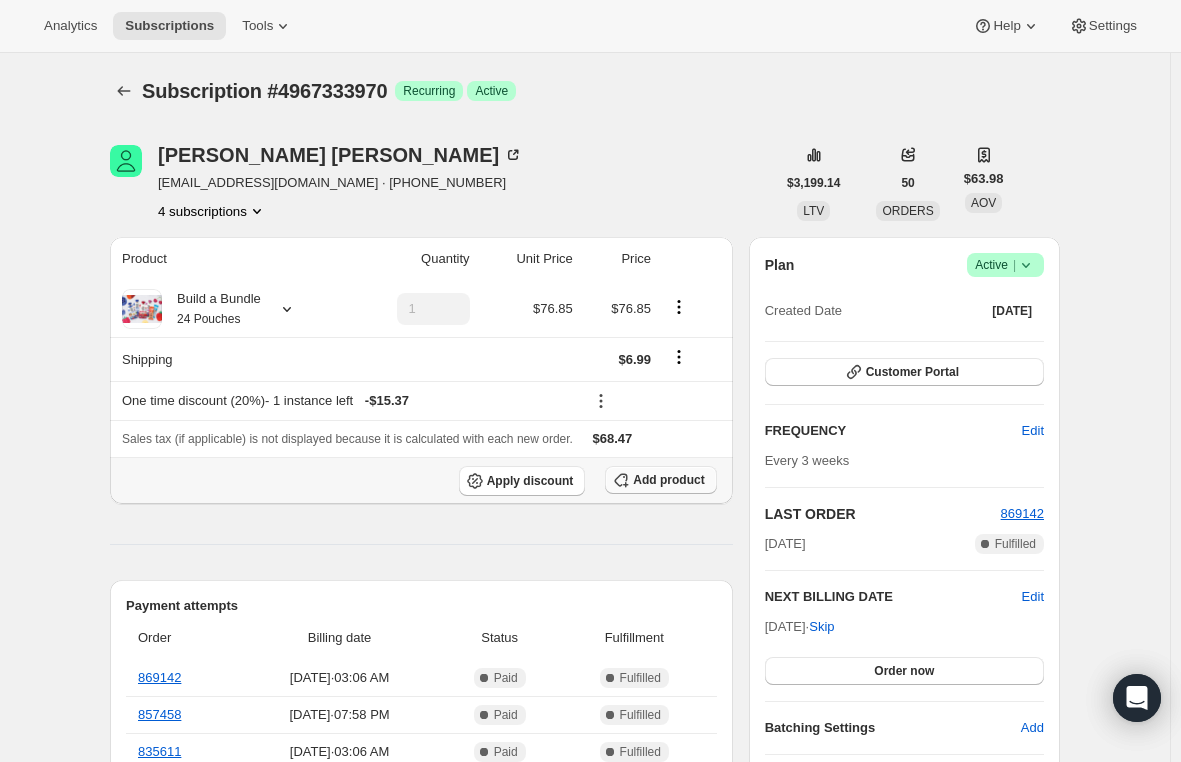 click on "Add product" at bounding box center [668, 480] 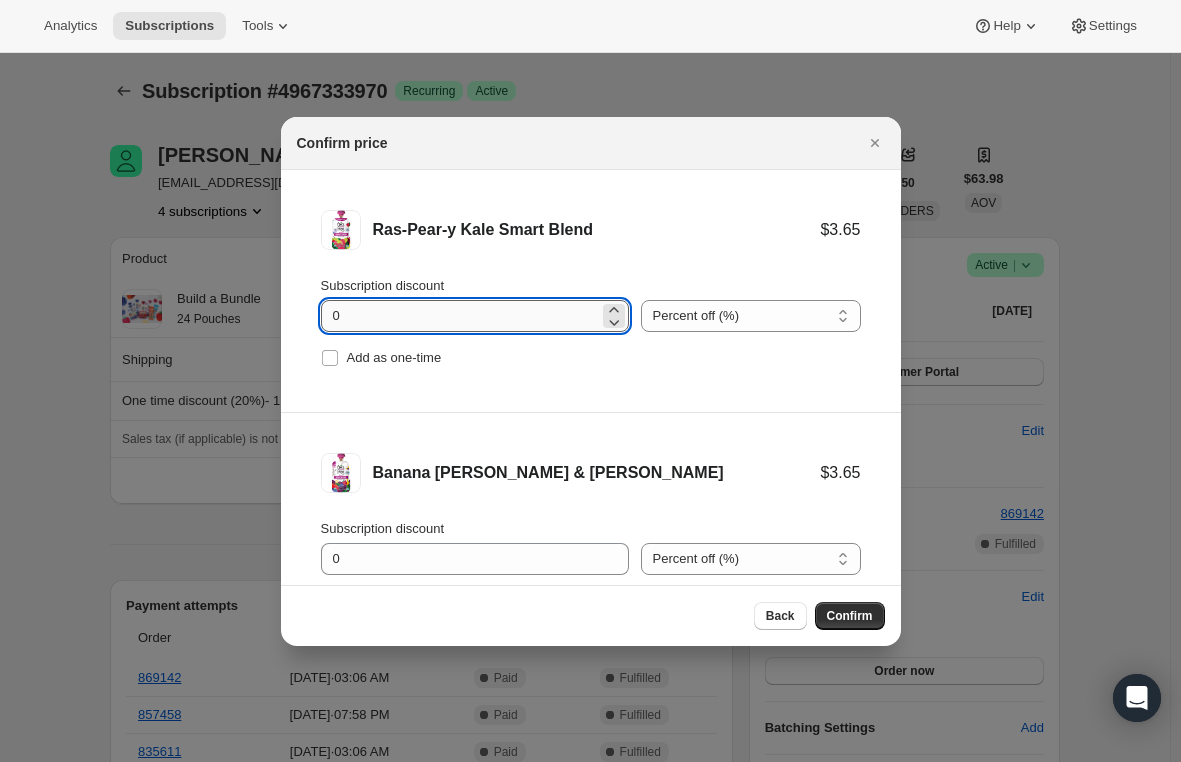 click on "0" at bounding box center (460, 316) 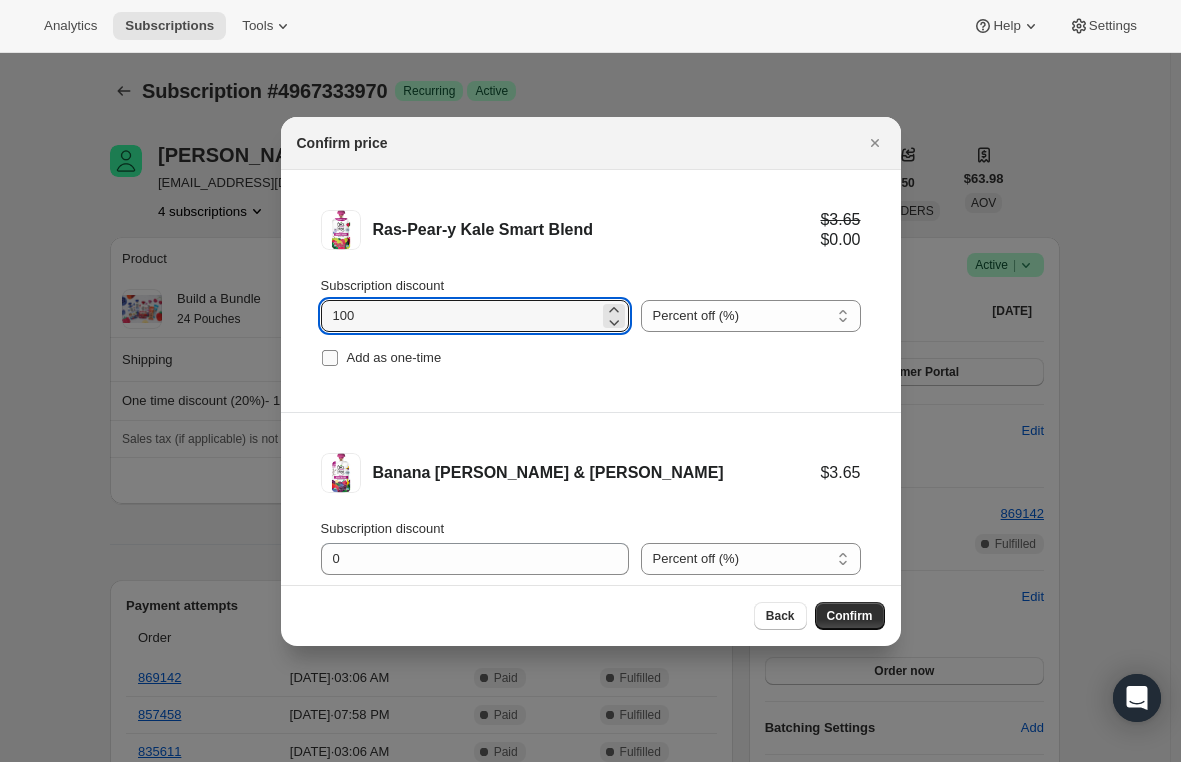 type on "100" 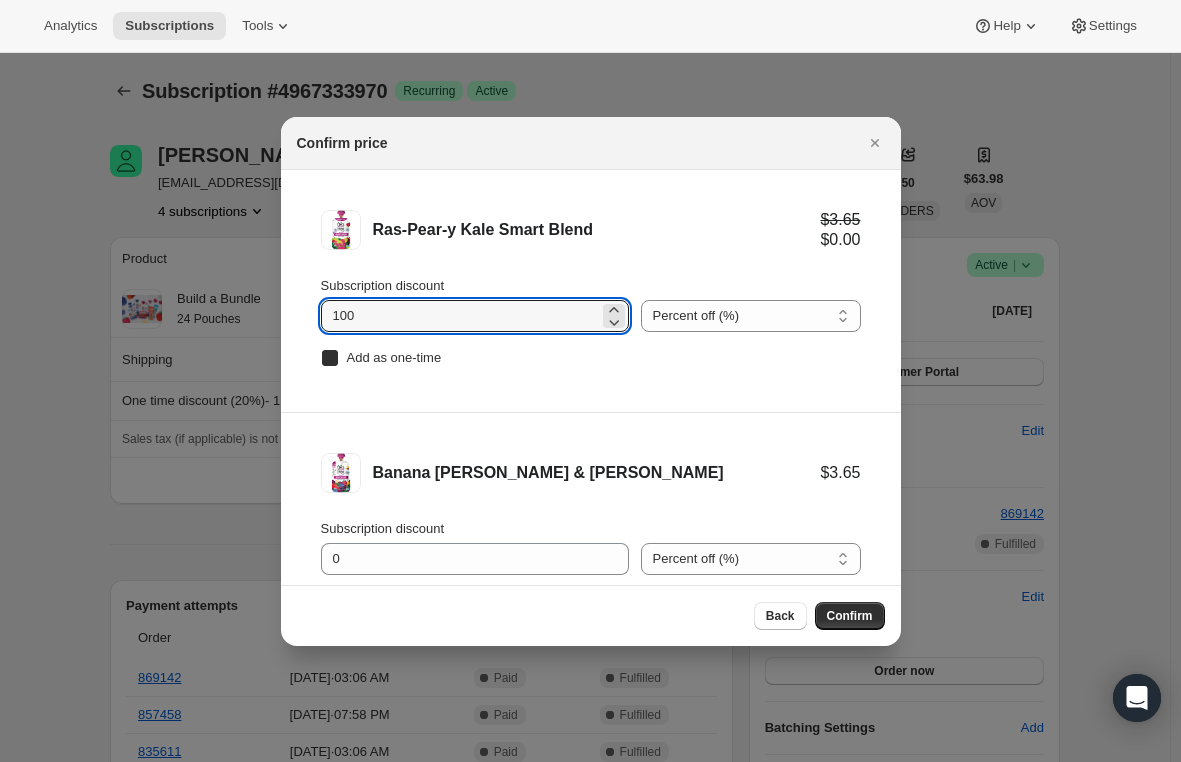 checkbox on "true" 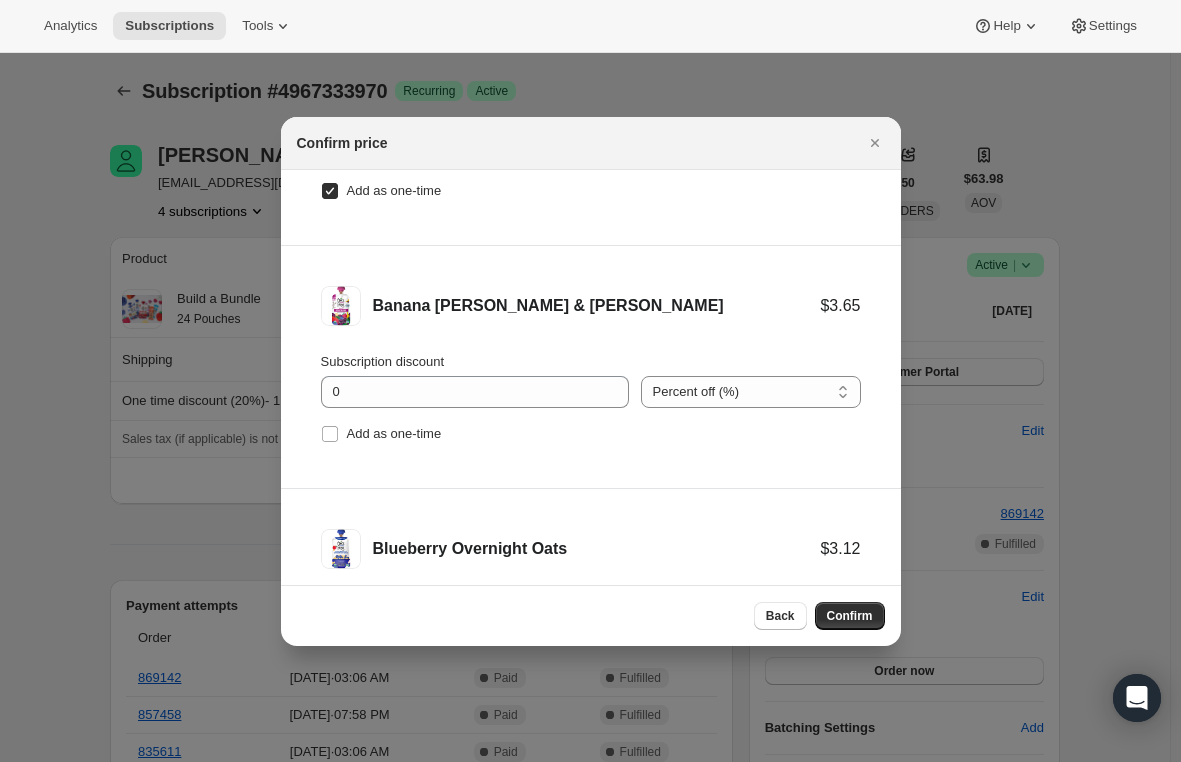 scroll, scrollTop: 200, scrollLeft: 0, axis: vertical 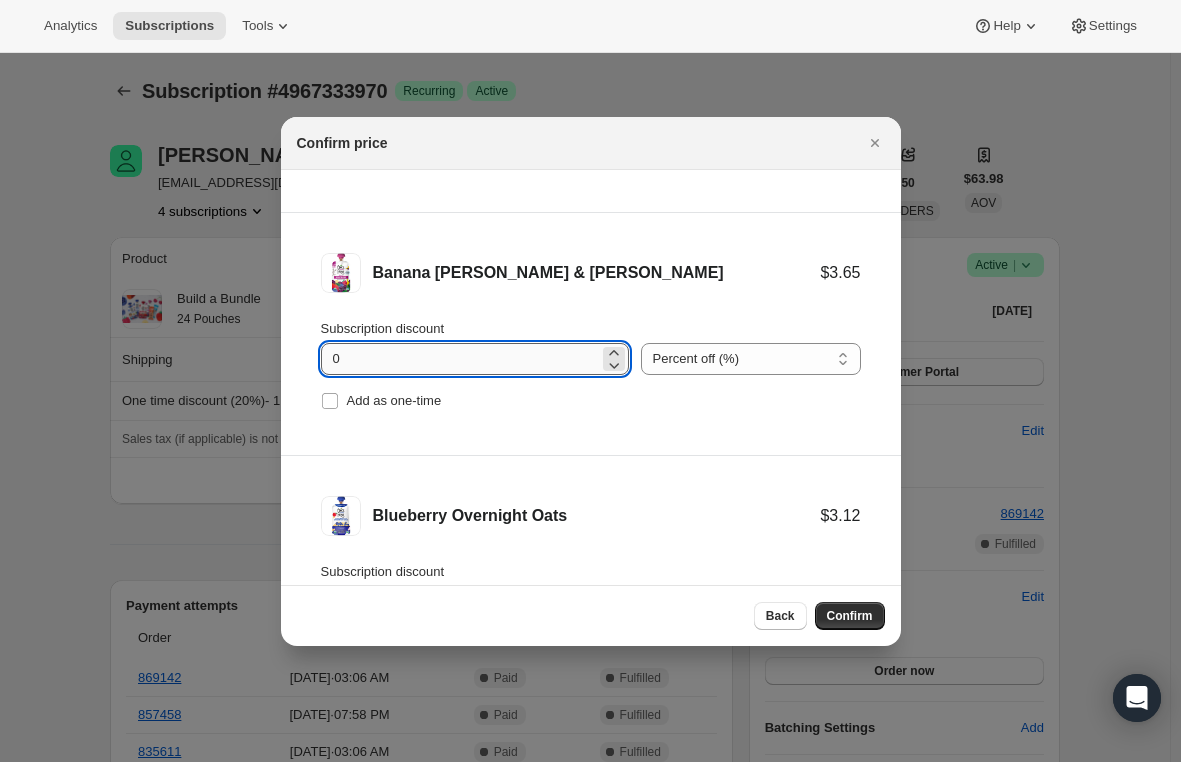 click on "0" at bounding box center (460, 359) 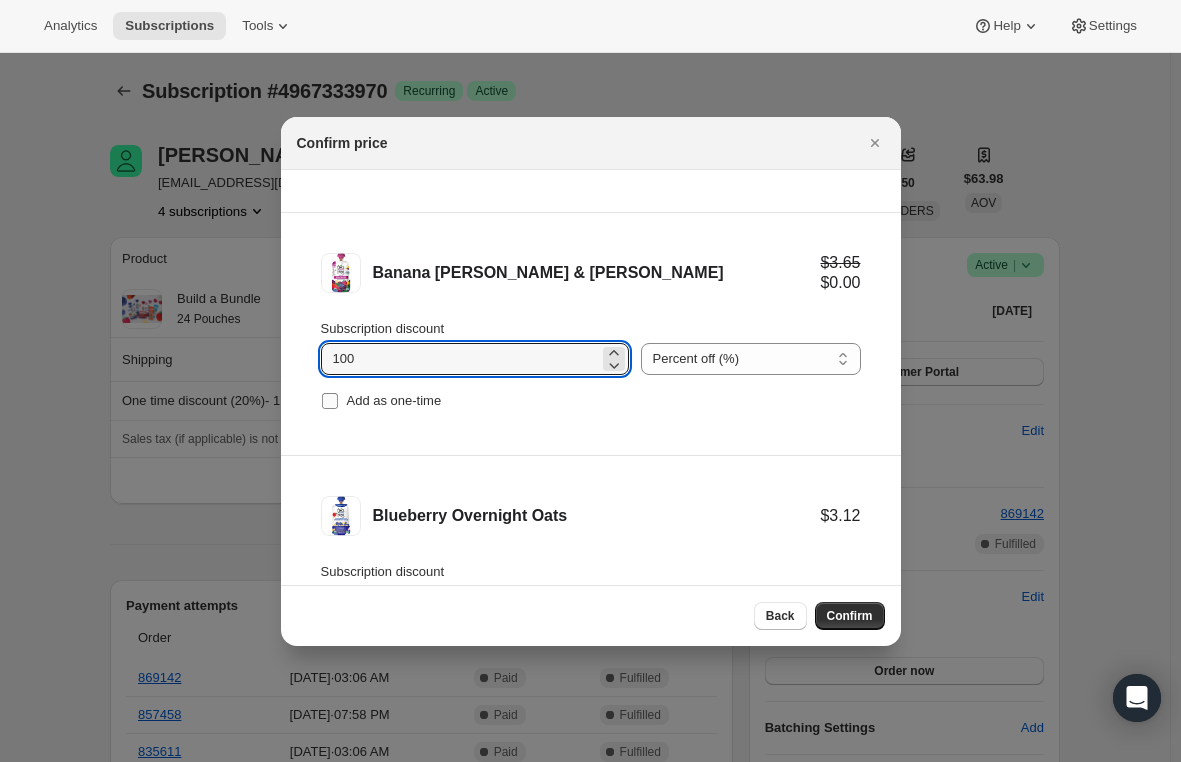 type on "100" 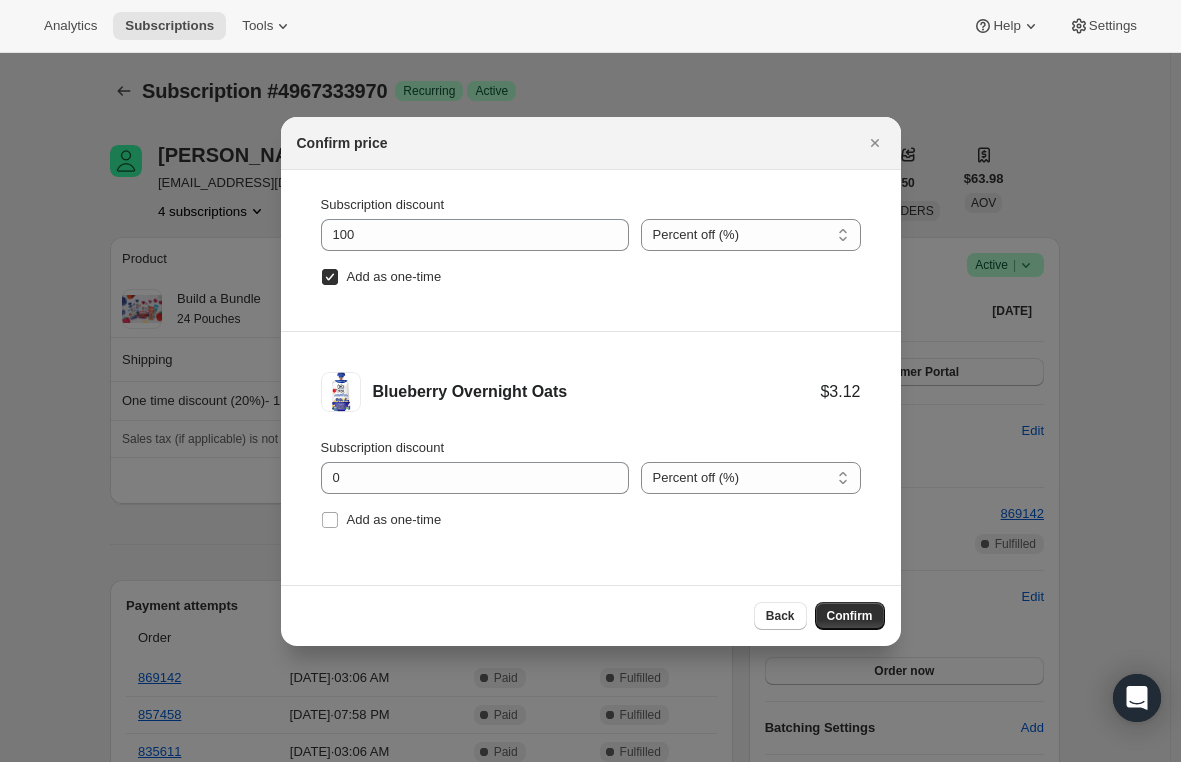 scroll, scrollTop: 326, scrollLeft: 0, axis: vertical 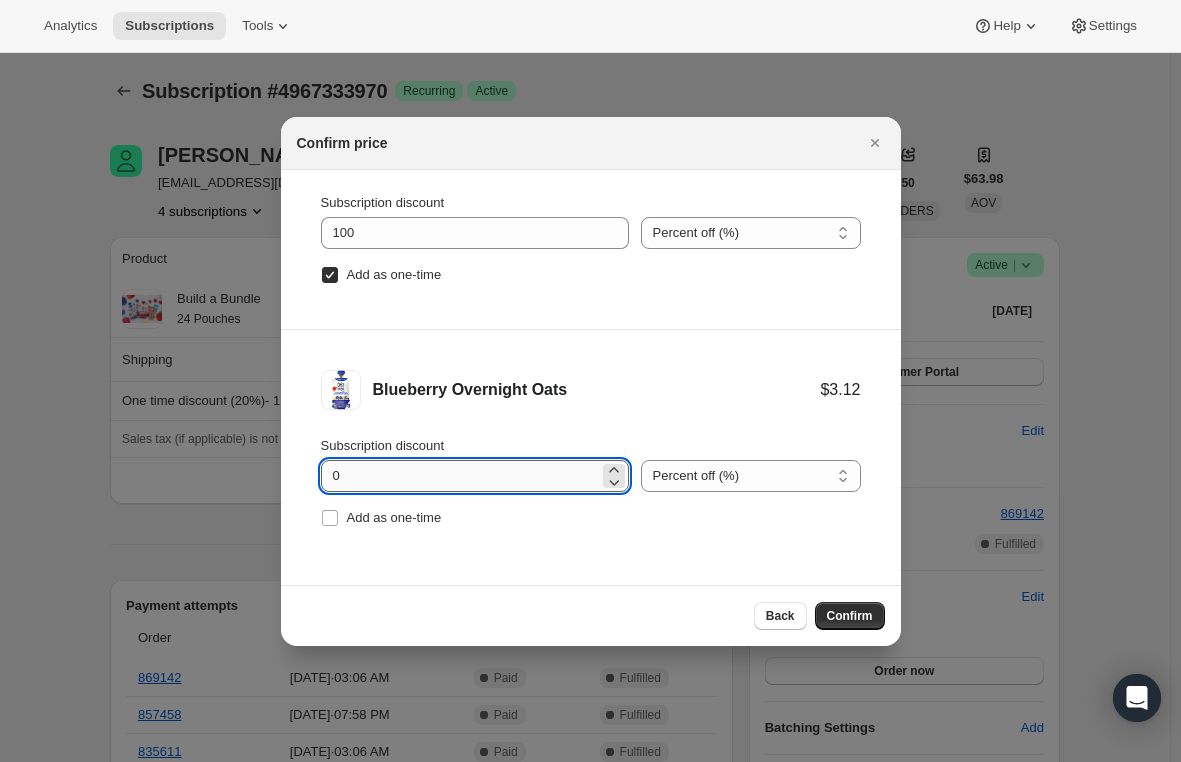 click on "0" at bounding box center (460, 476) 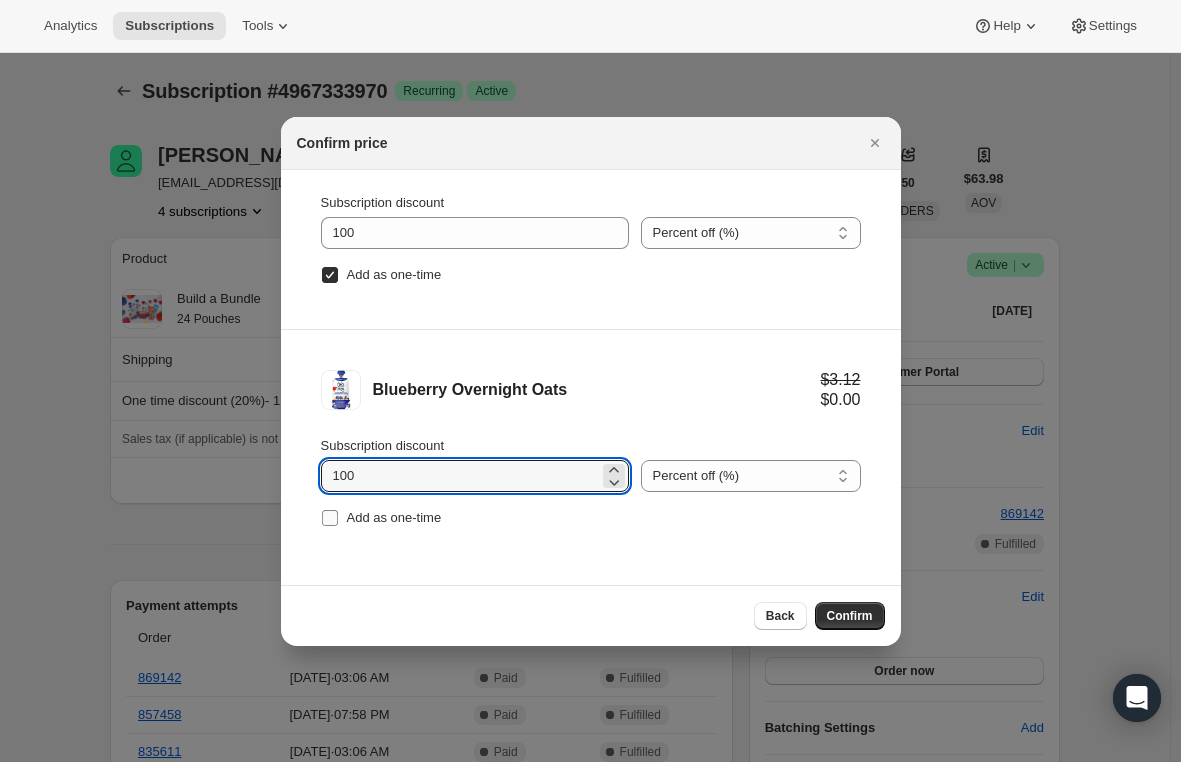 type on "100" 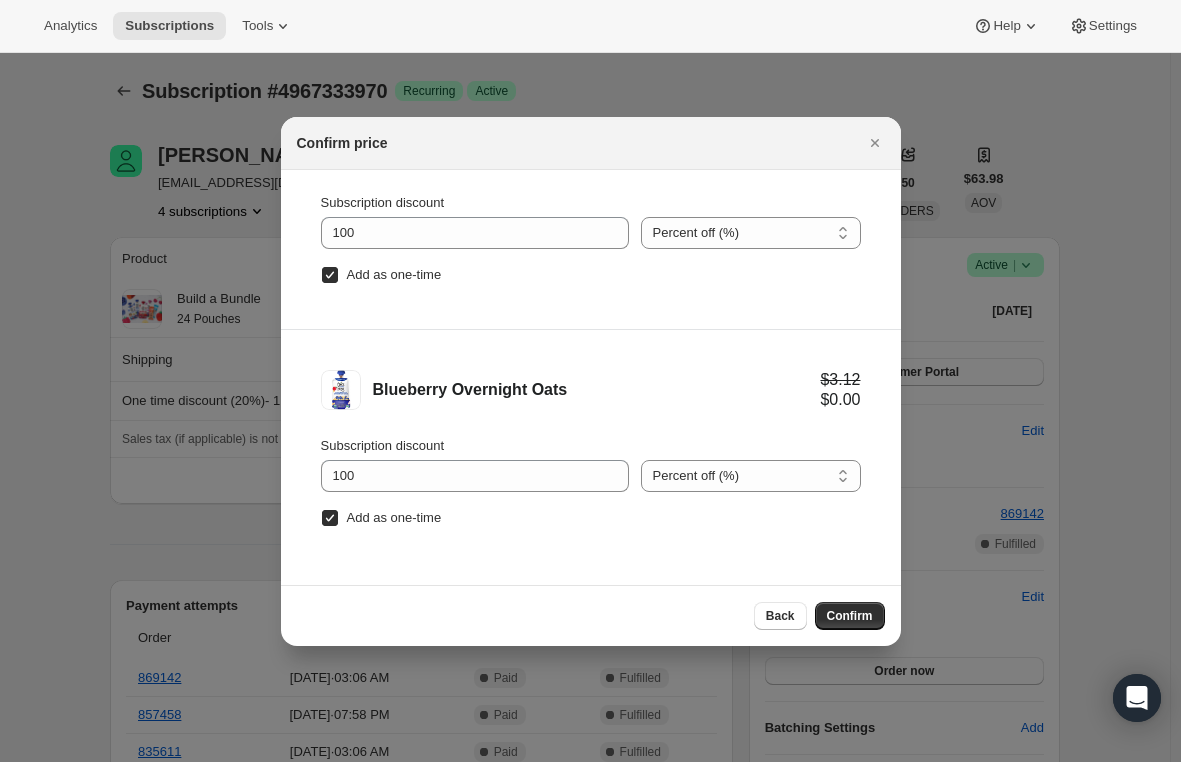 click on "Back Confirm" at bounding box center (591, 616) 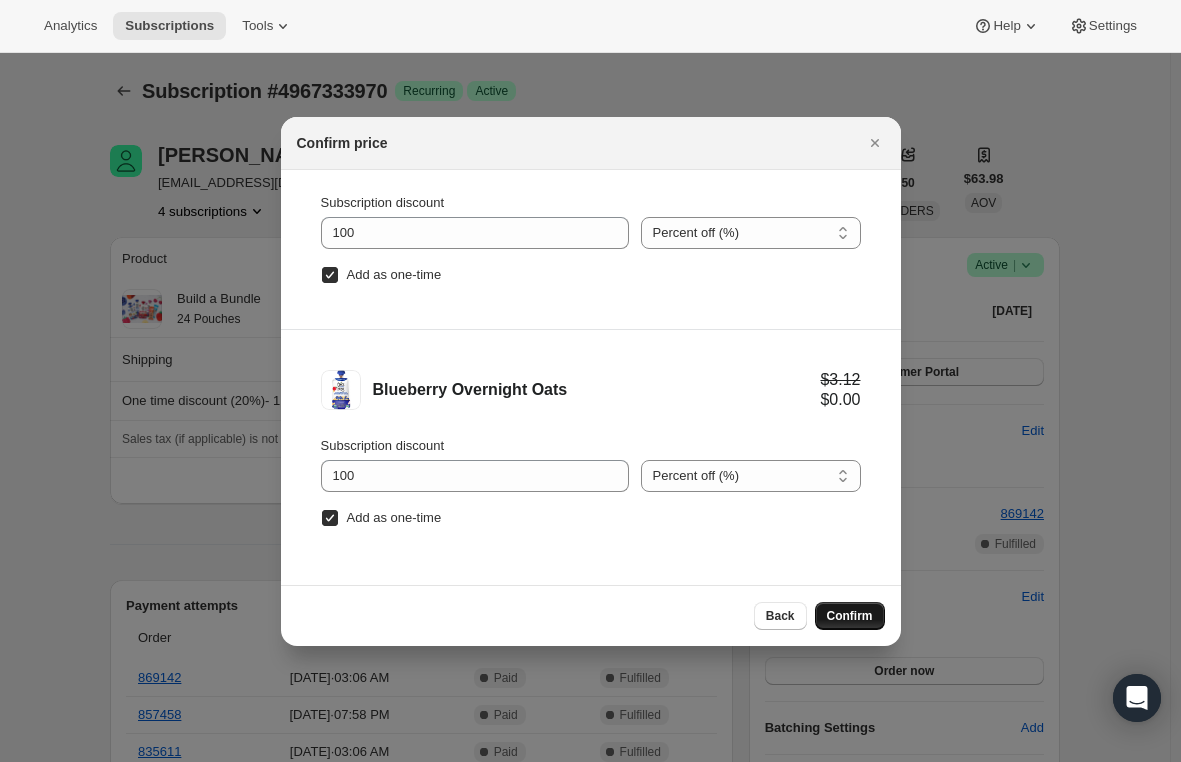 click on "Confirm" at bounding box center (850, 616) 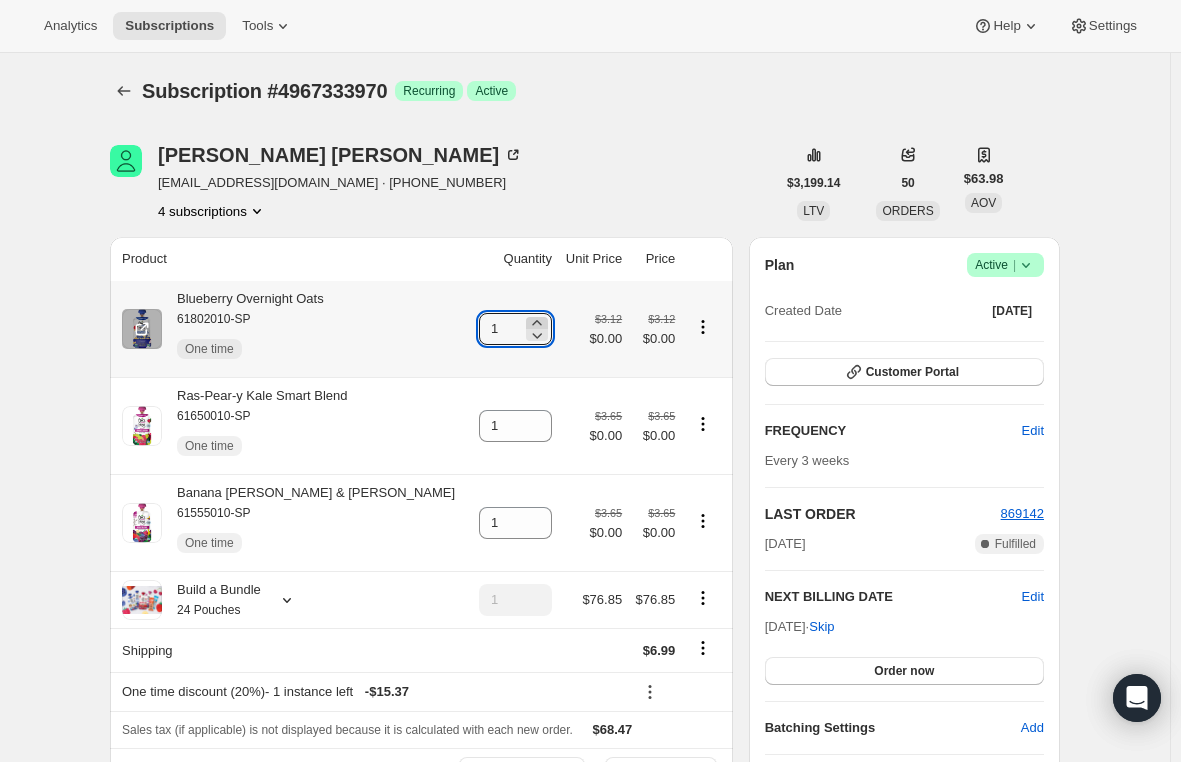 click 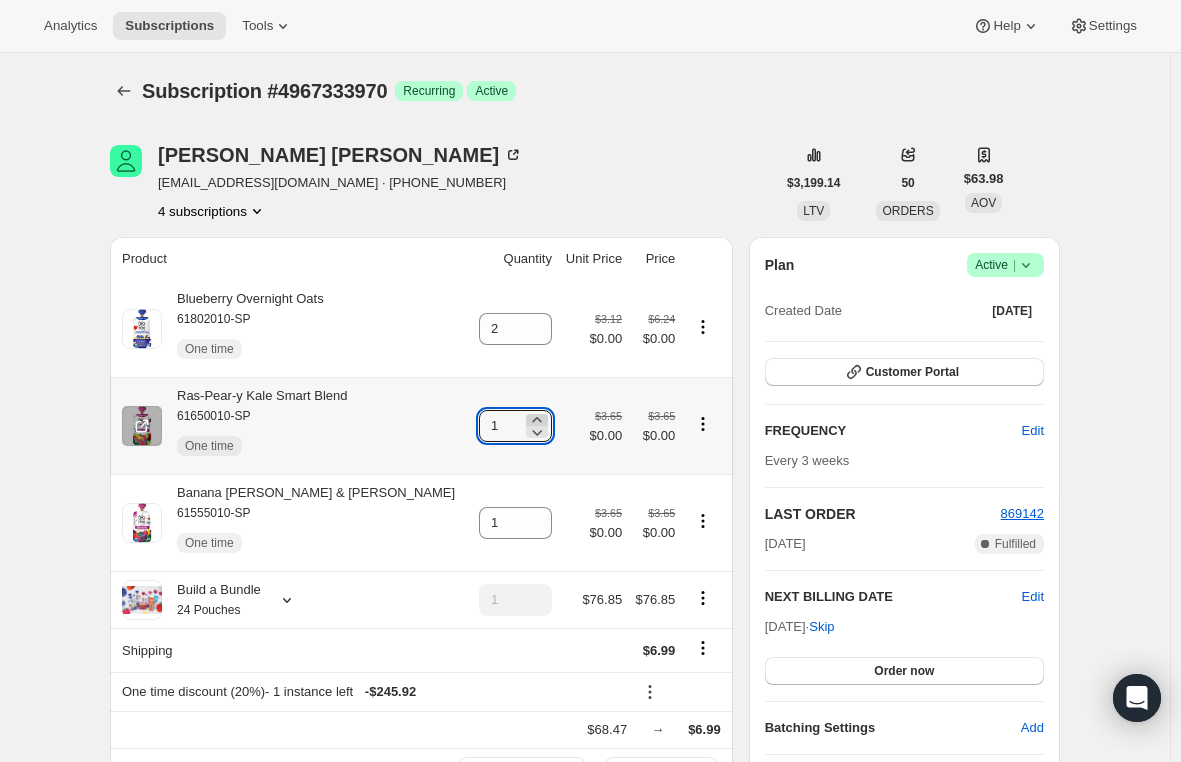 click 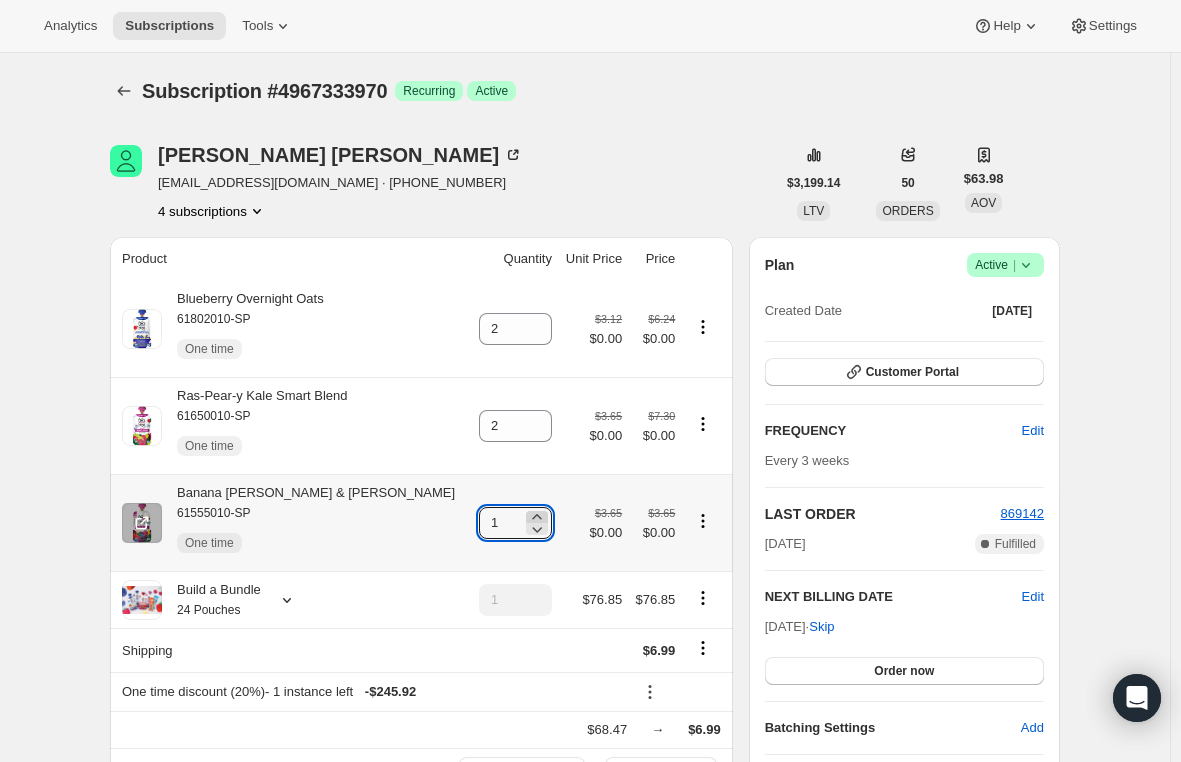 click 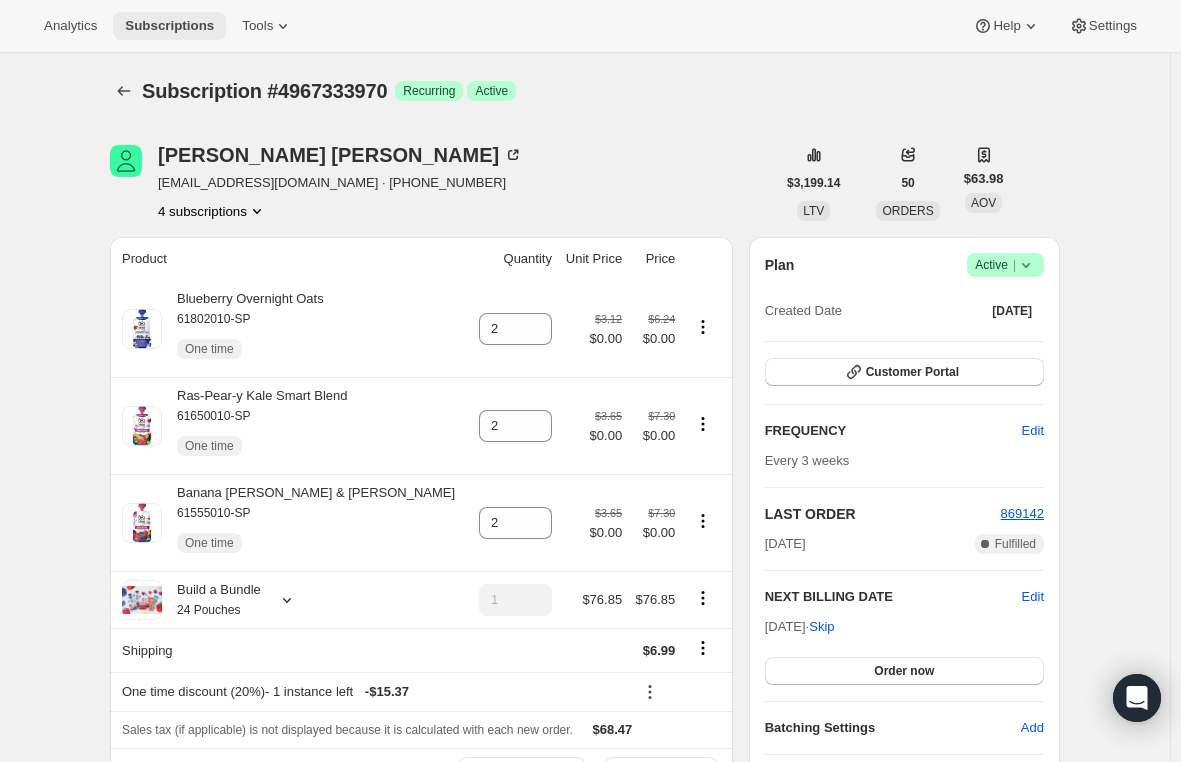 click on "Subscriptions" at bounding box center (169, 26) 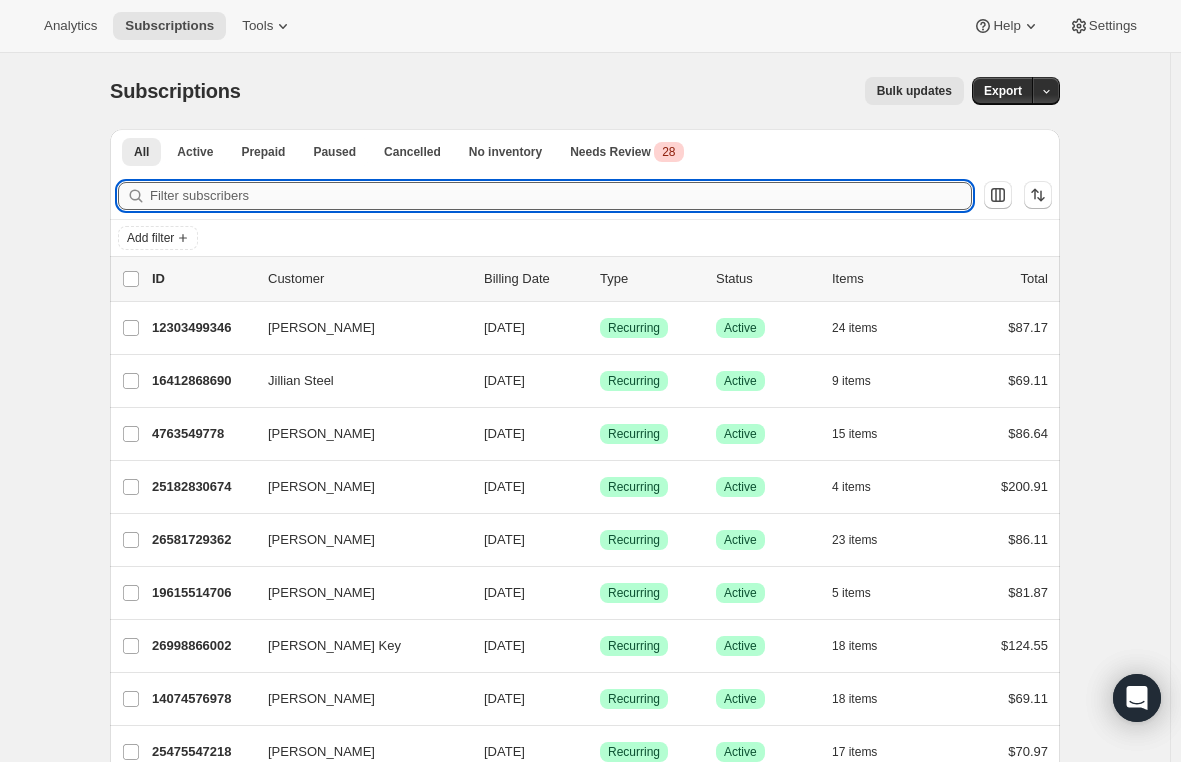 click on "Filter subscribers" at bounding box center (561, 196) 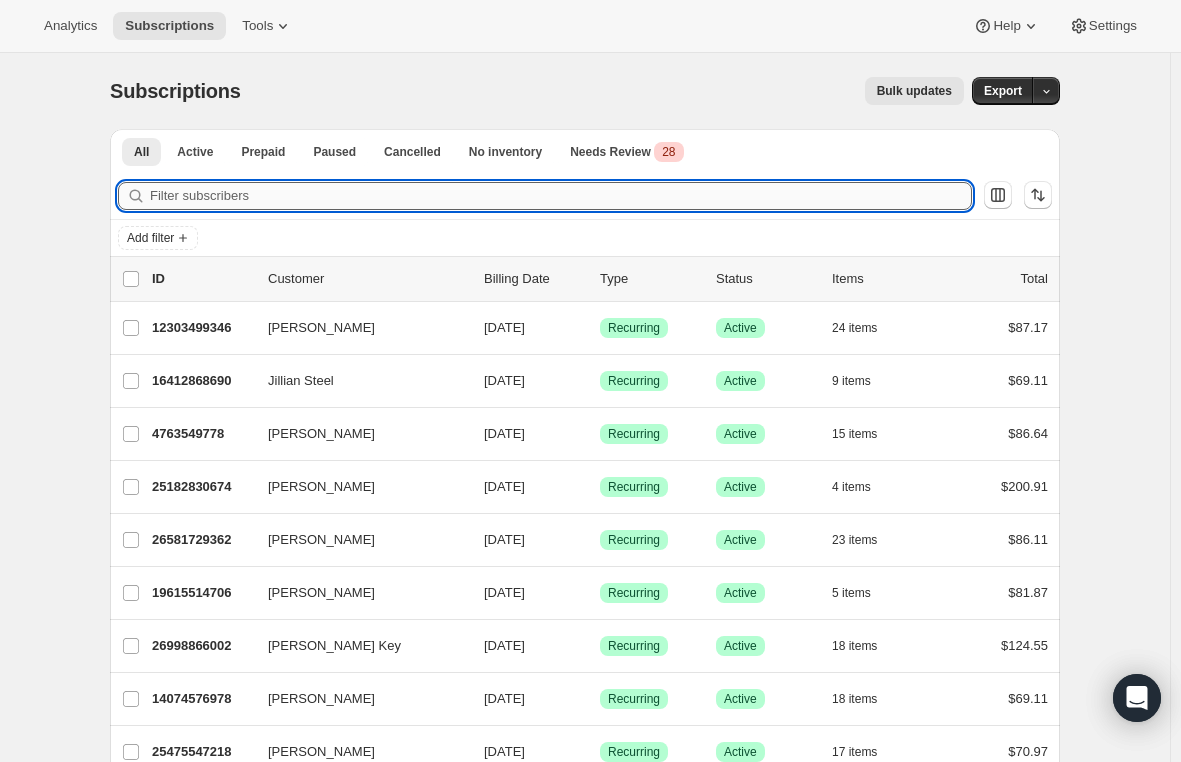 paste on "[PERSON_NAME][EMAIL_ADDRESS][PERSON_NAME][DOMAIN_NAME]" 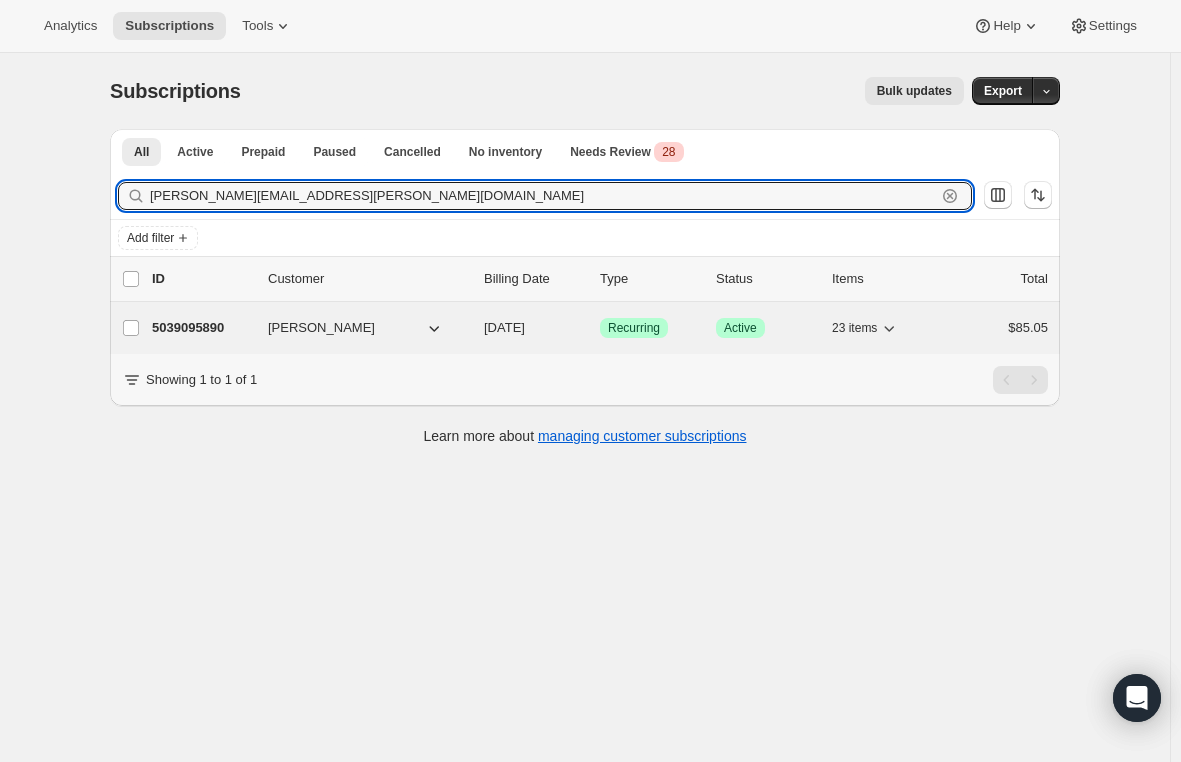 type on "[PERSON_NAME][EMAIL_ADDRESS][PERSON_NAME][DOMAIN_NAME]" 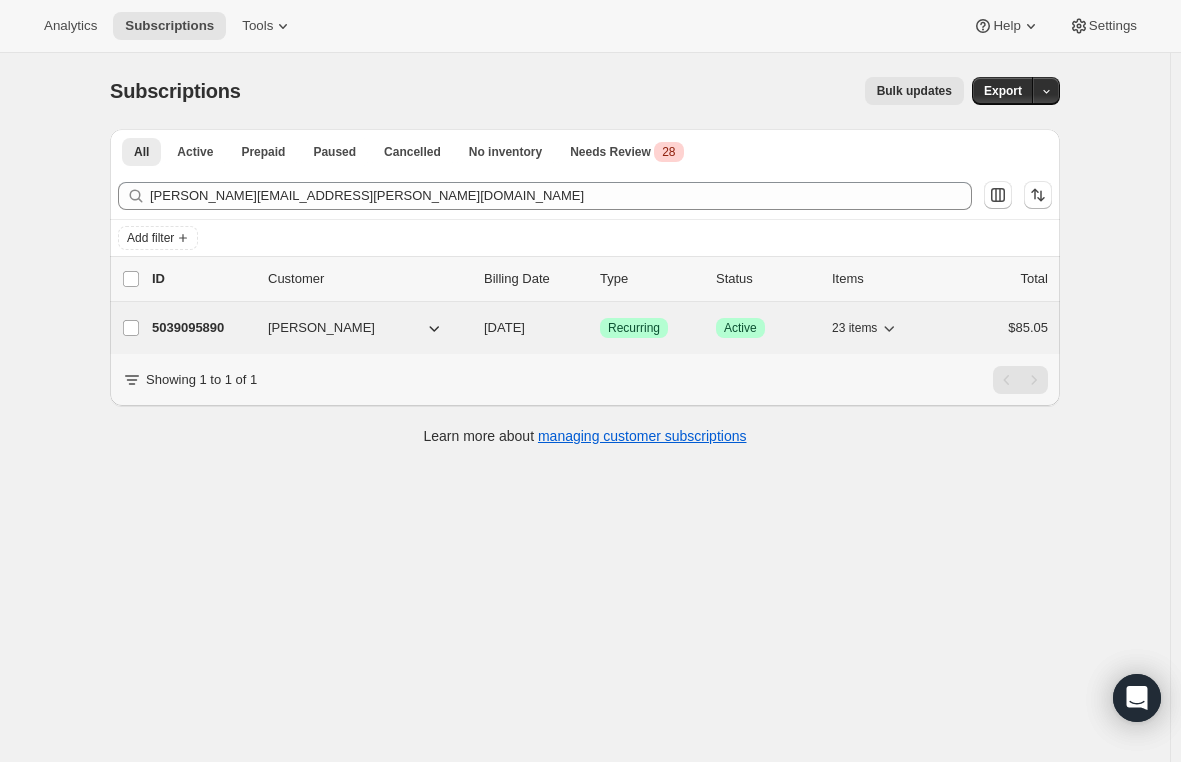 click on "5039095890" at bounding box center [202, 328] 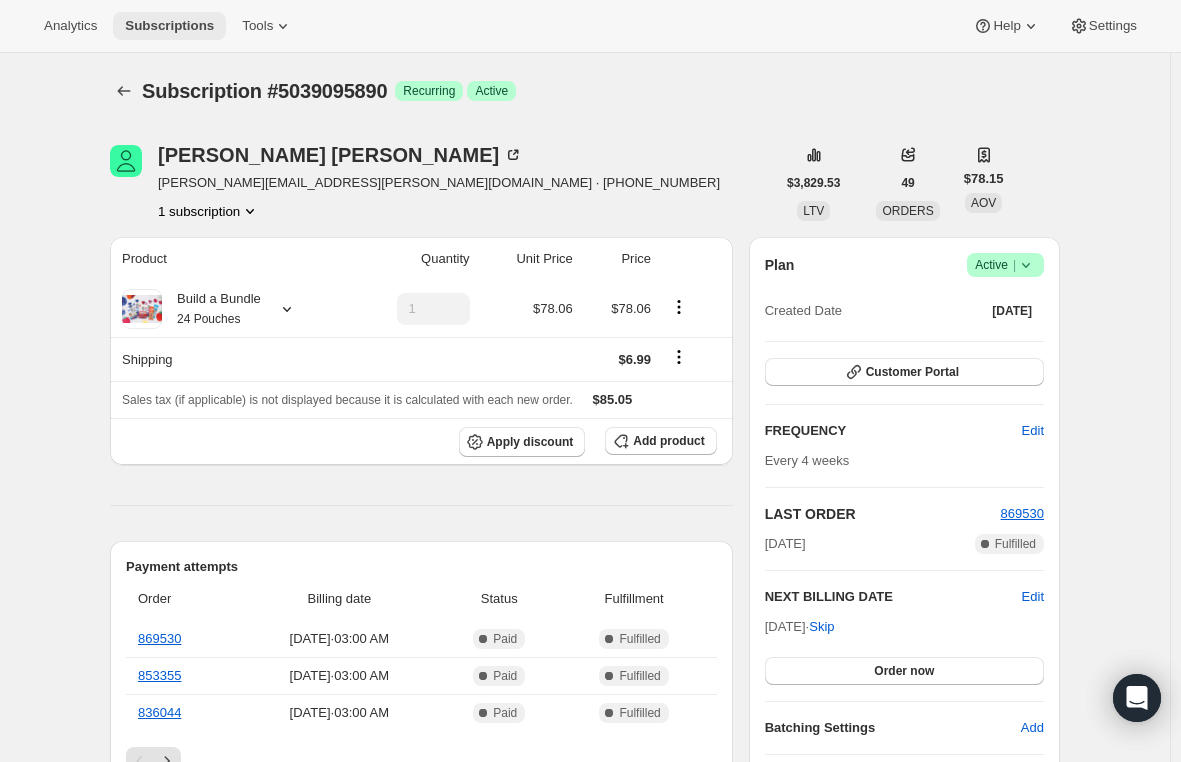 click on "Subscriptions" at bounding box center [169, 26] 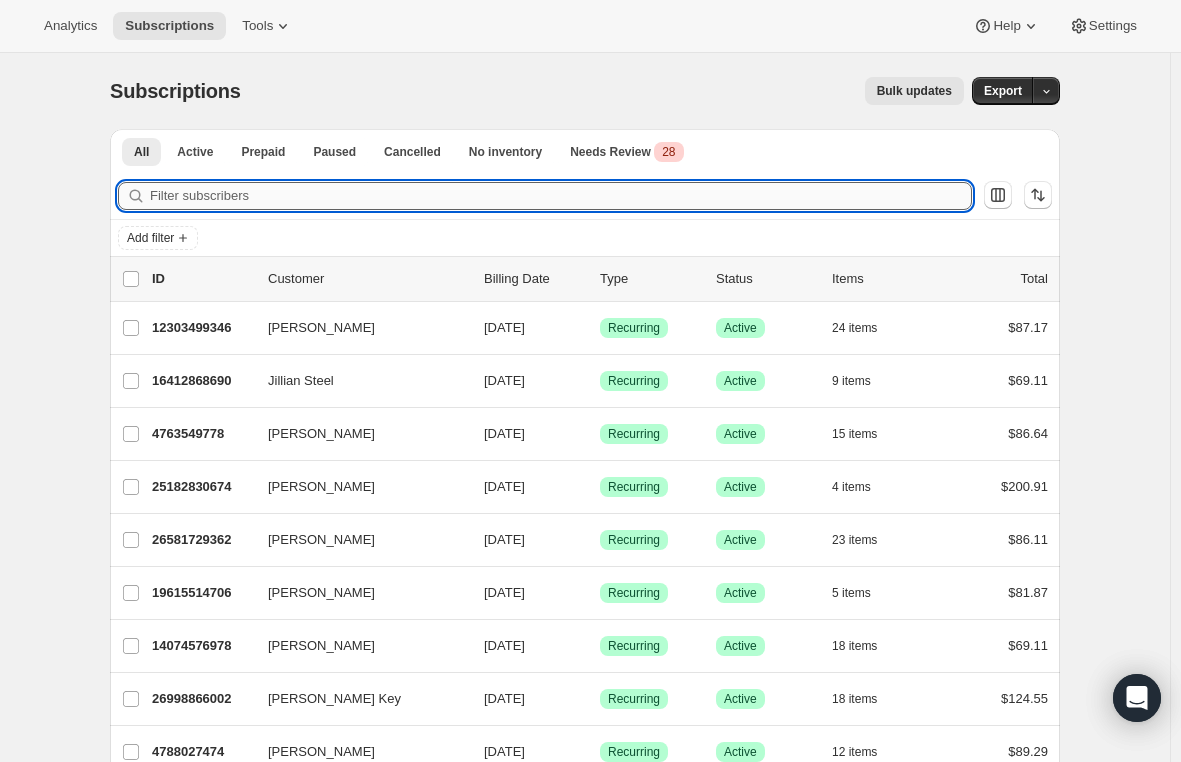 click on "Filter subscribers" at bounding box center [561, 196] 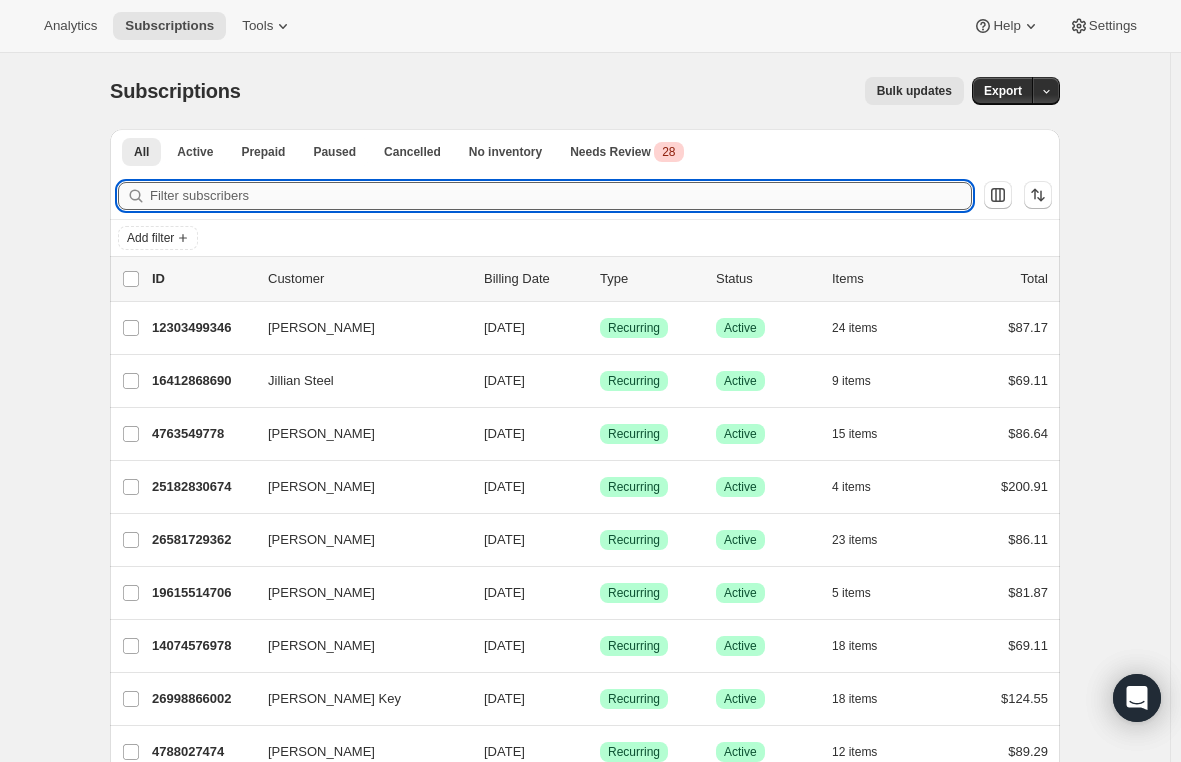 paste on "[EMAIL_ADDRESS][DOMAIN_NAME]" 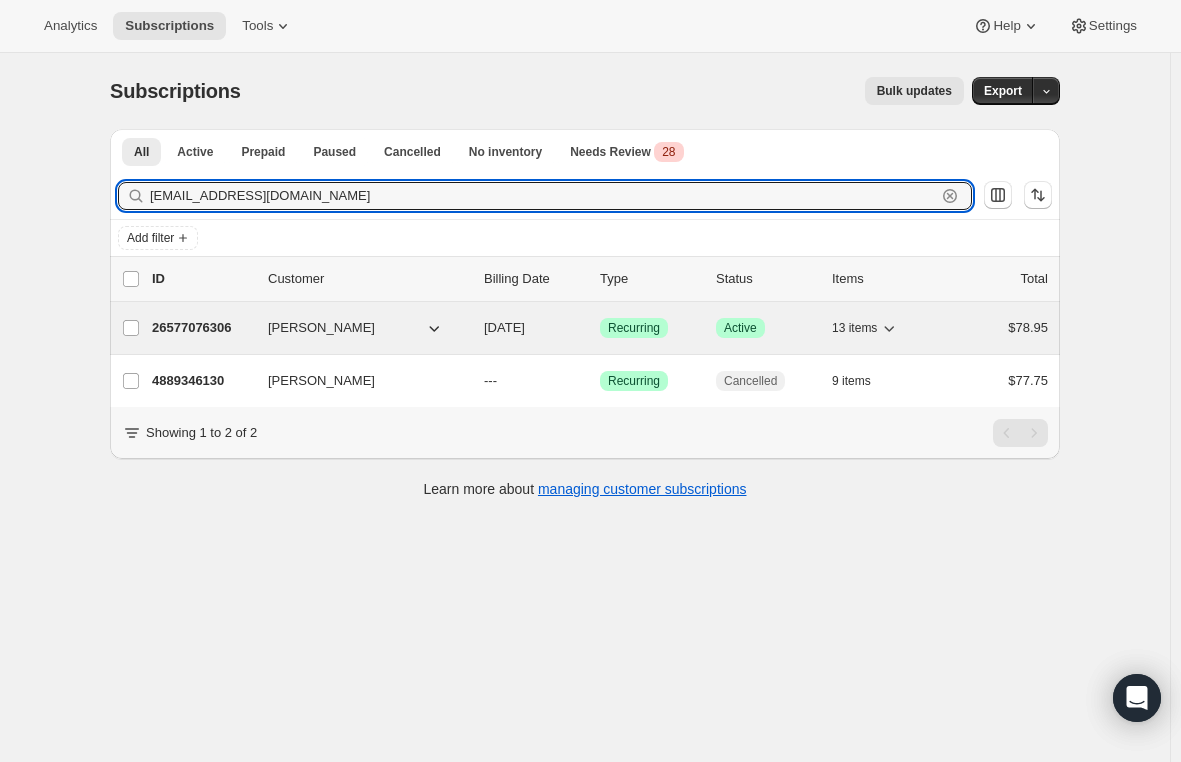 type on "[EMAIL_ADDRESS][DOMAIN_NAME]" 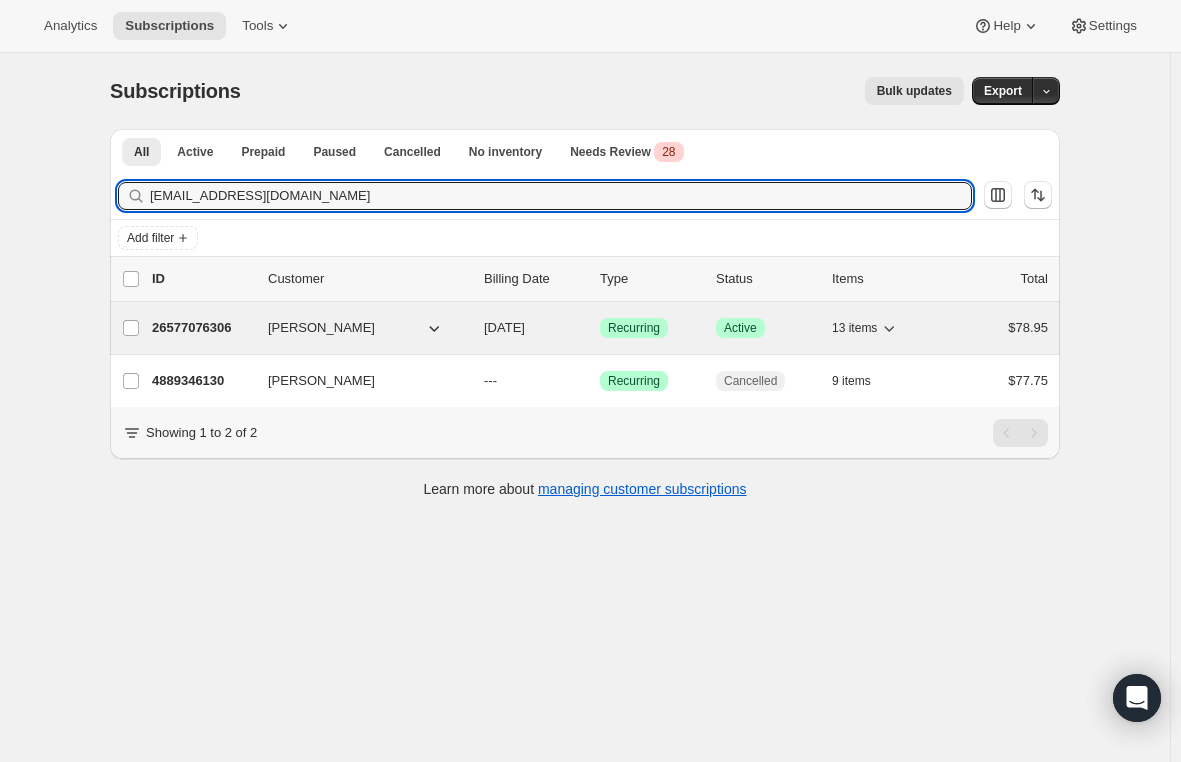 click on "26577076306" at bounding box center [202, 328] 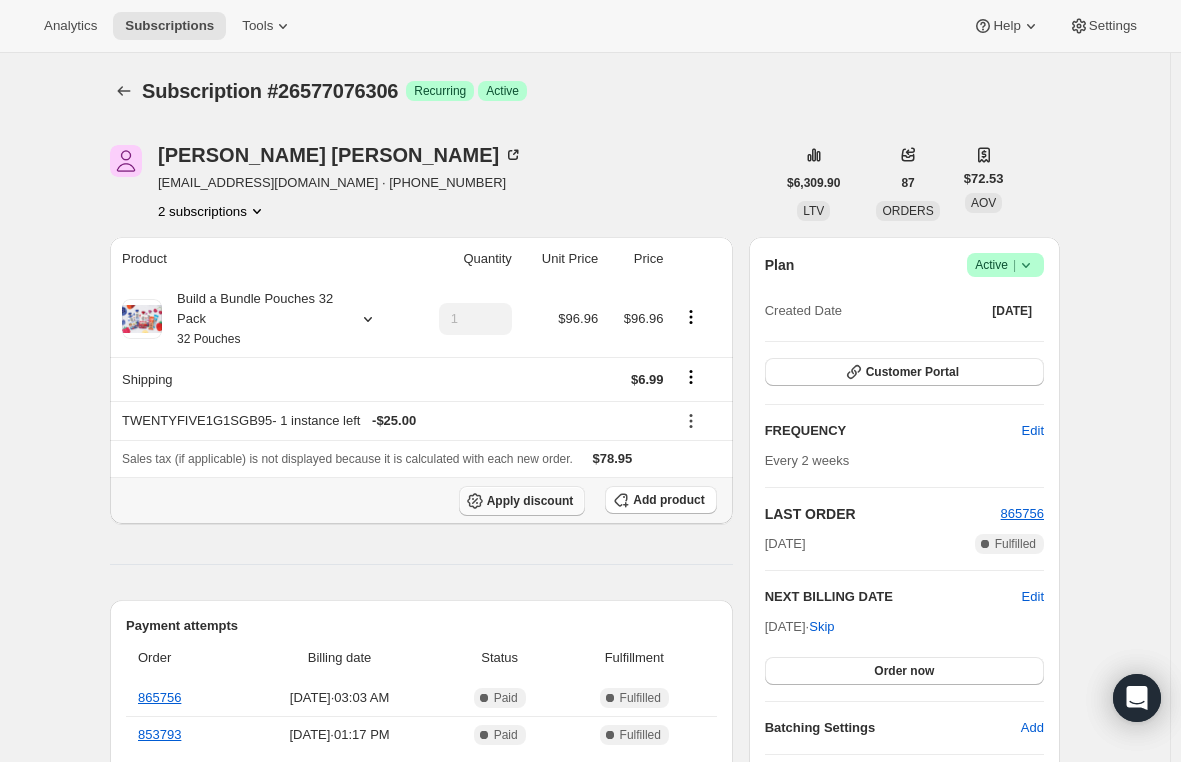 click on "Apply discount" at bounding box center (530, 501) 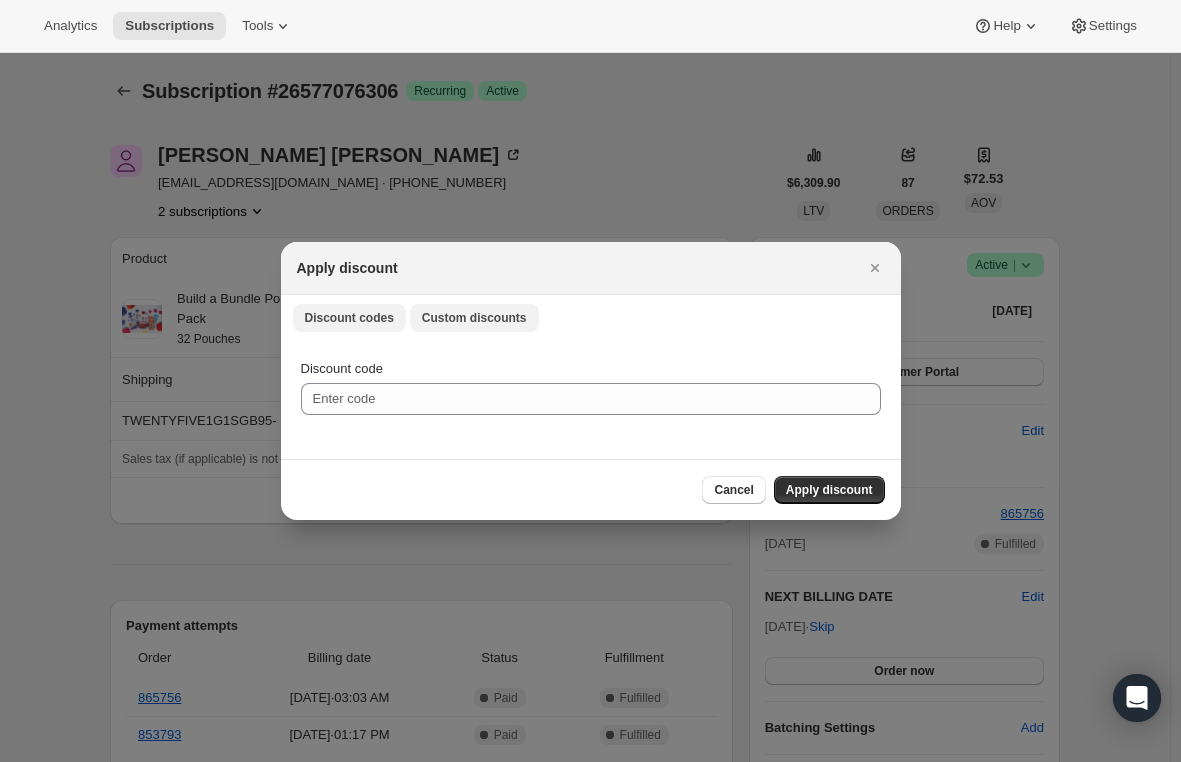 click on "Custom discounts" at bounding box center (474, 318) 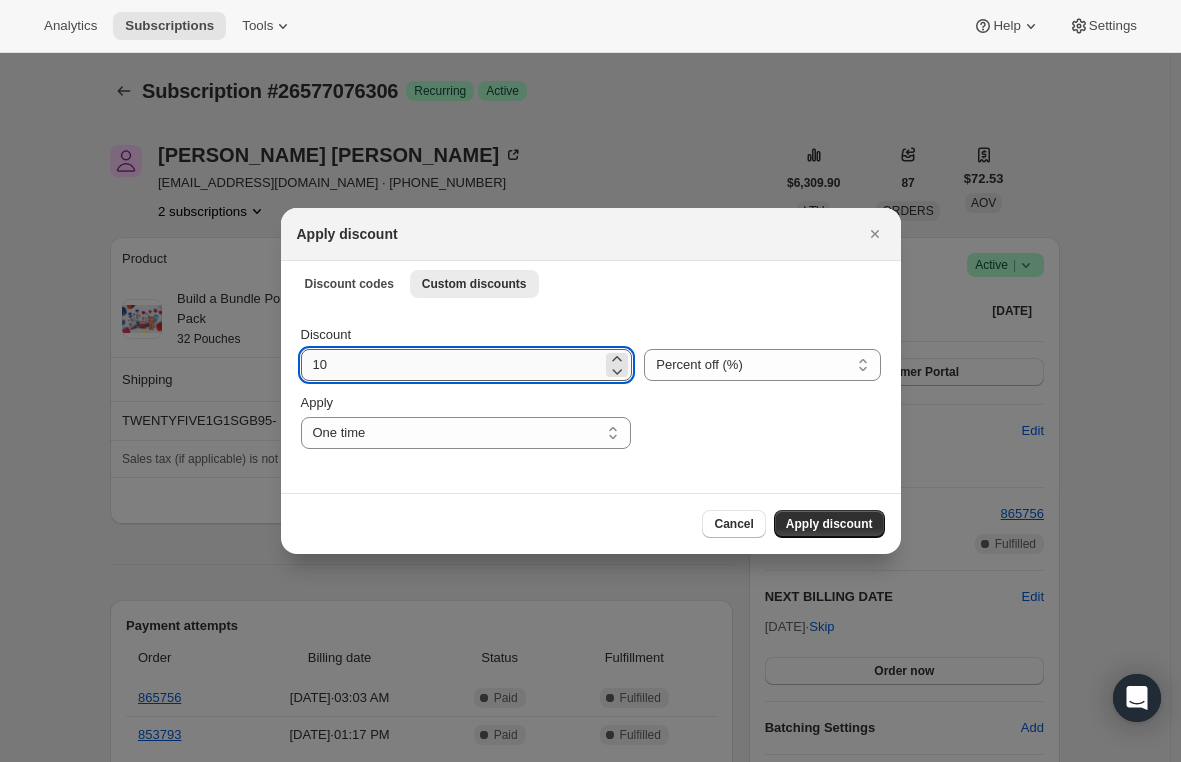 click on "10" at bounding box center (452, 365) 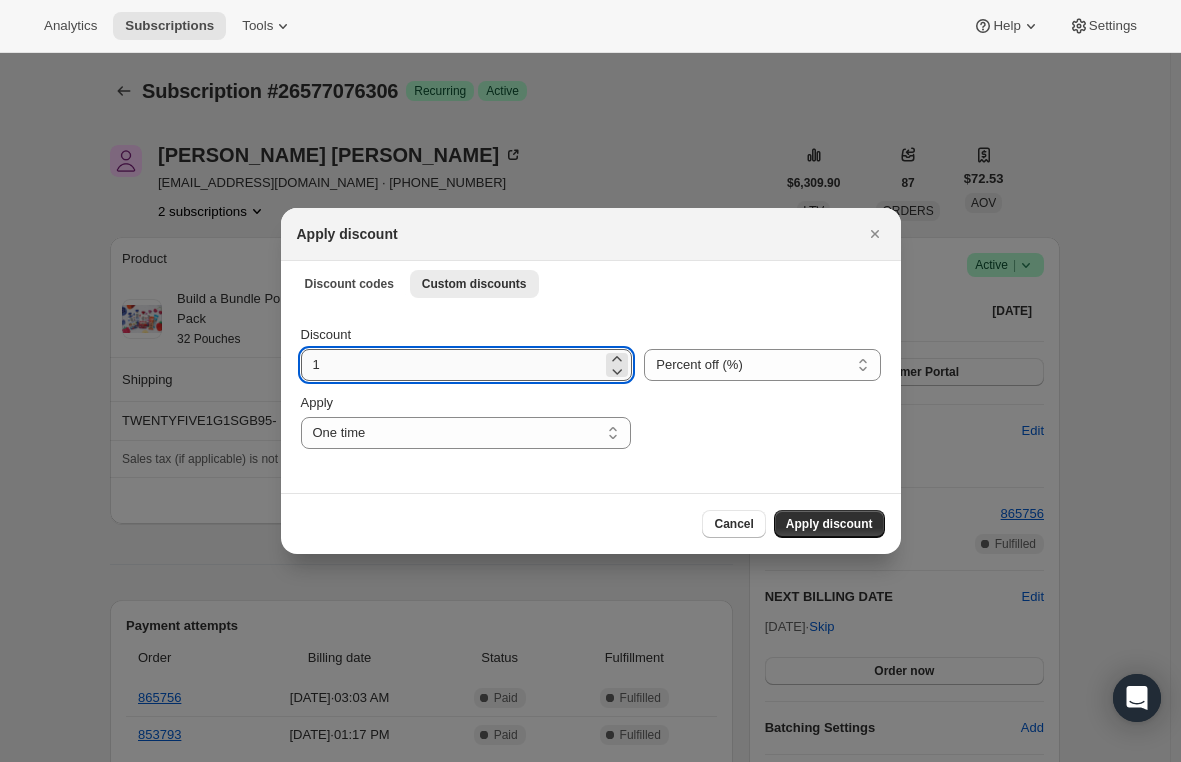 type on "15" 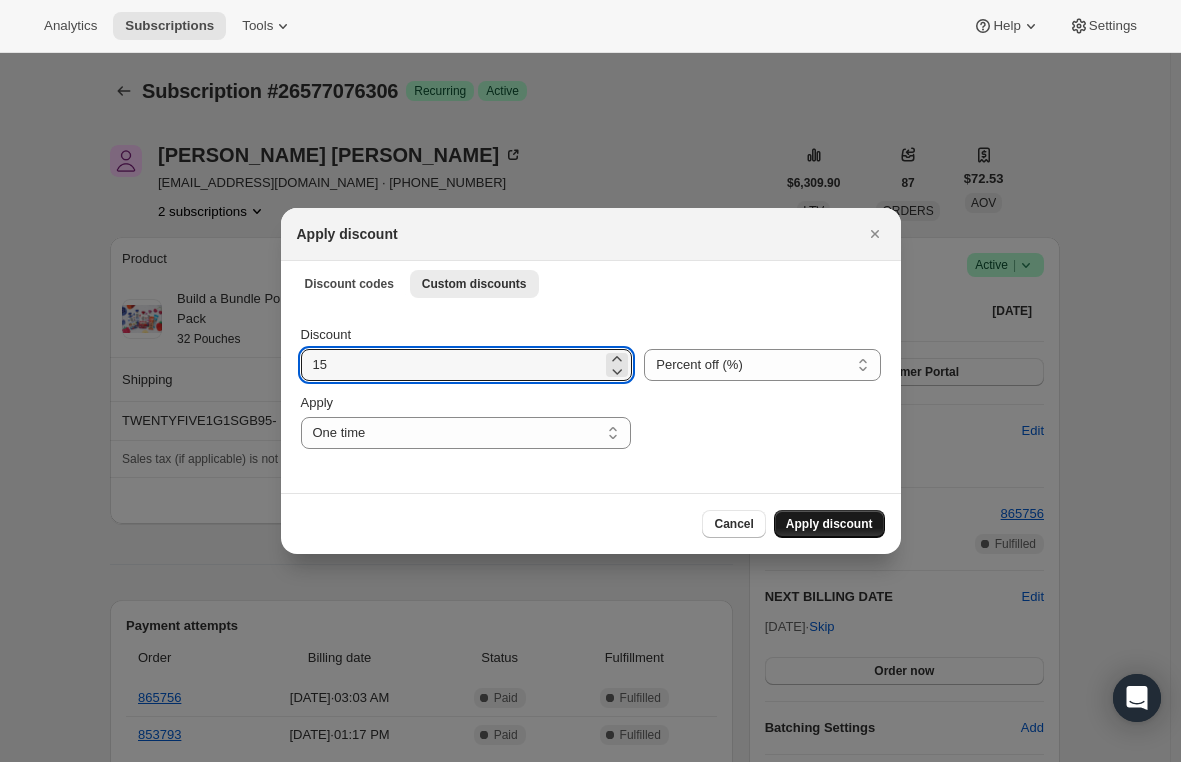 click on "Apply discount" at bounding box center [829, 524] 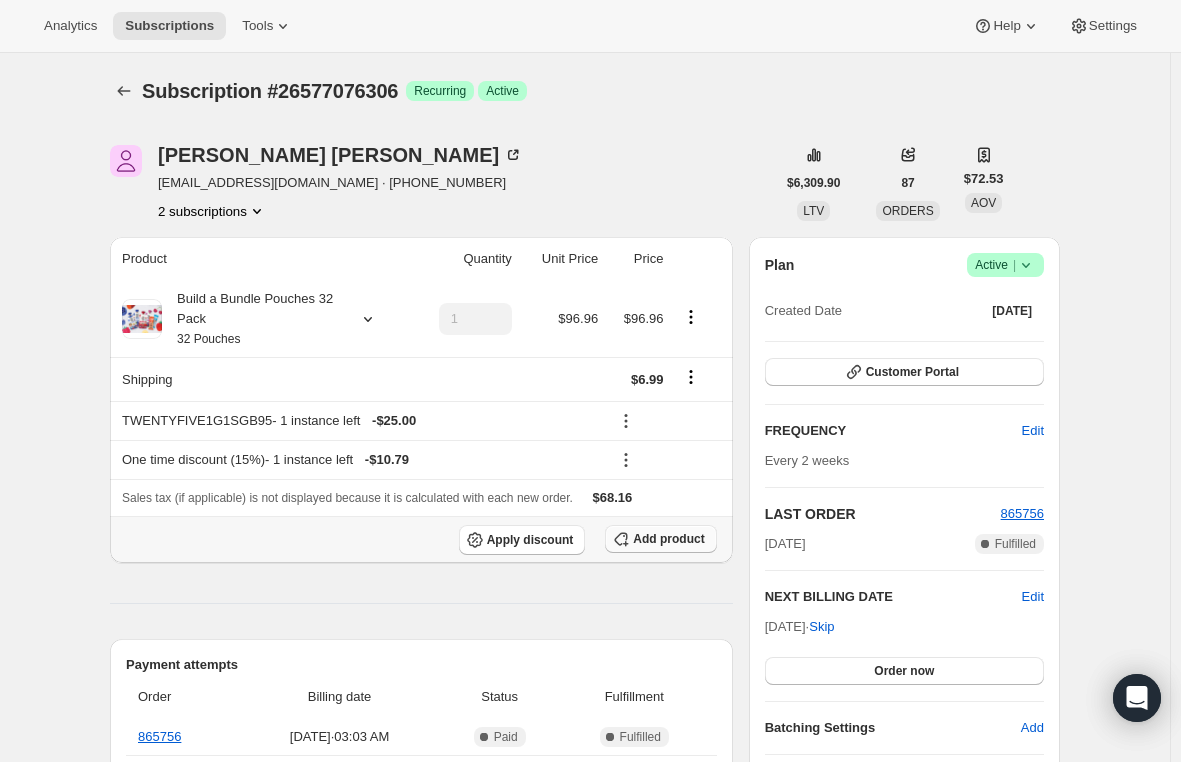 click on "Add product" at bounding box center (660, 539) 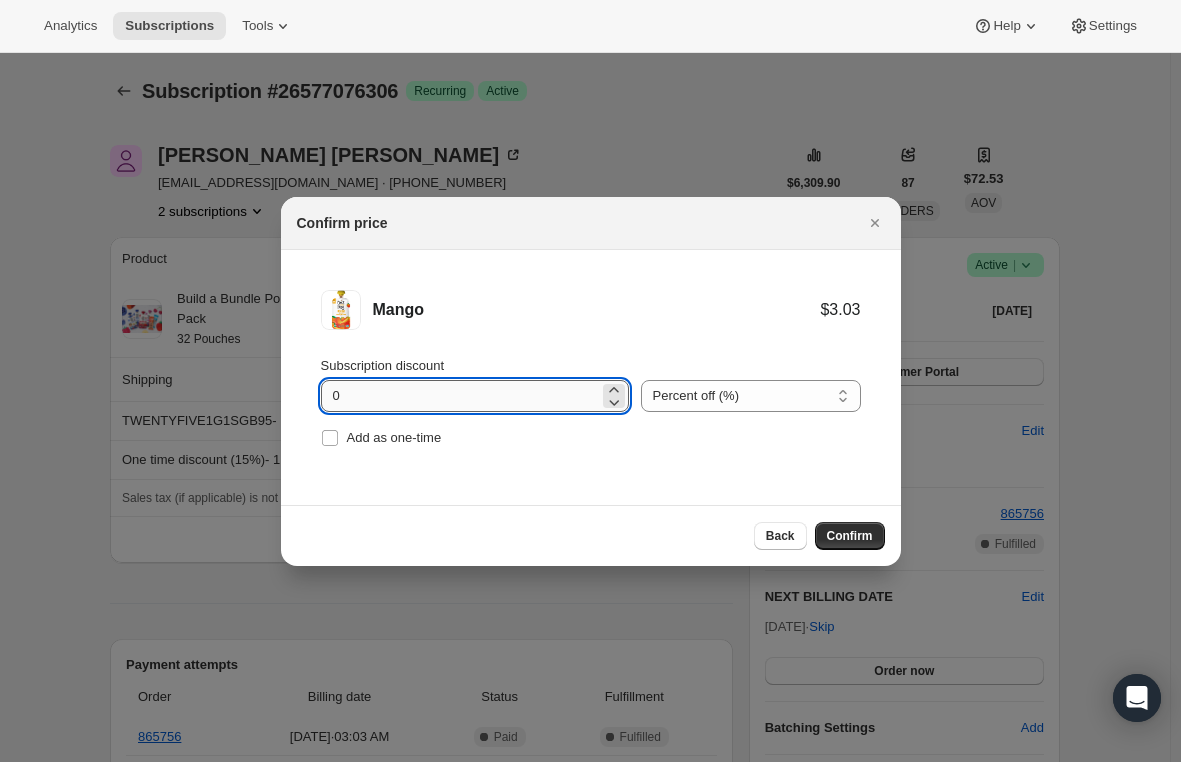 click on "0" at bounding box center (460, 396) 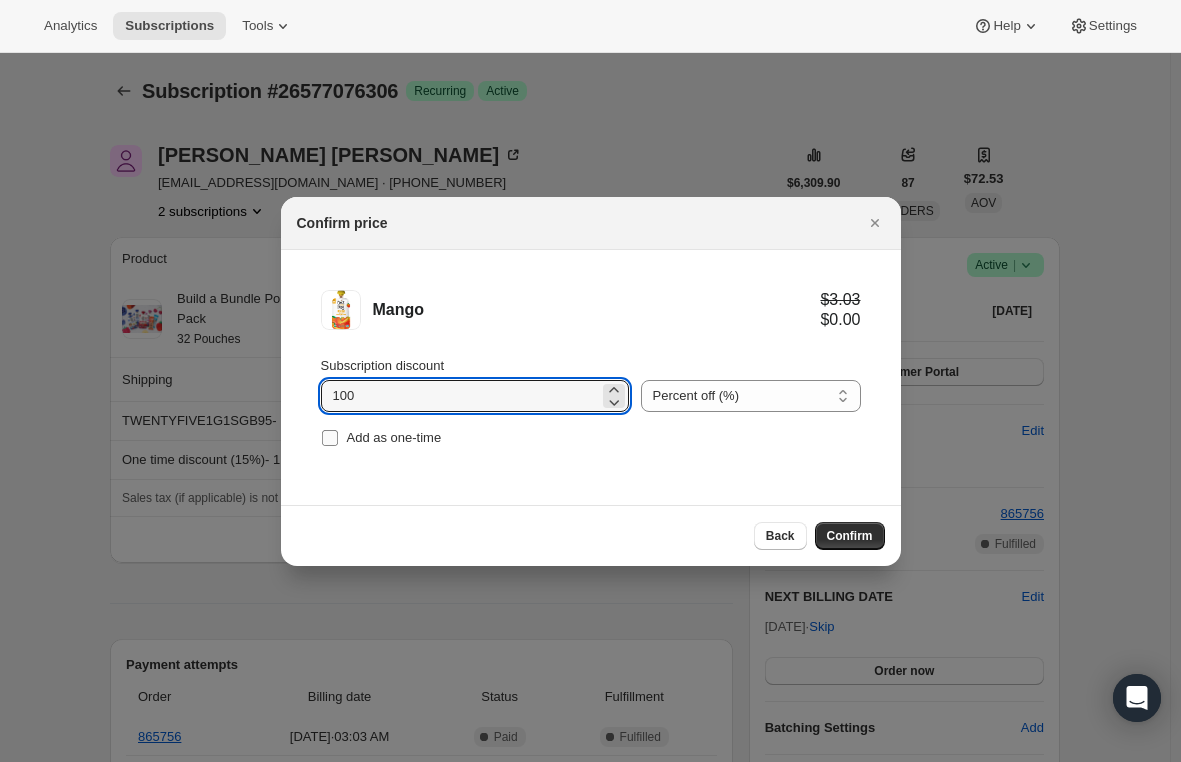 type on "100" 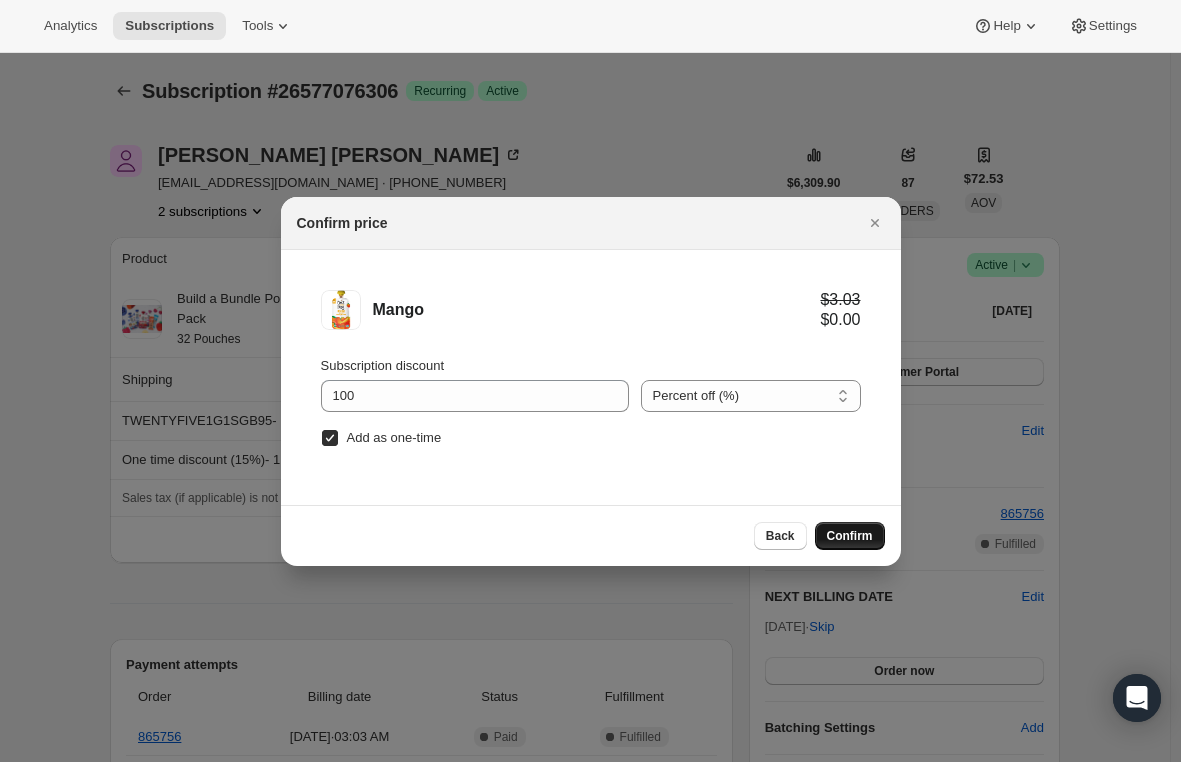 click on "Confirm" at bounding box center (850, 536) 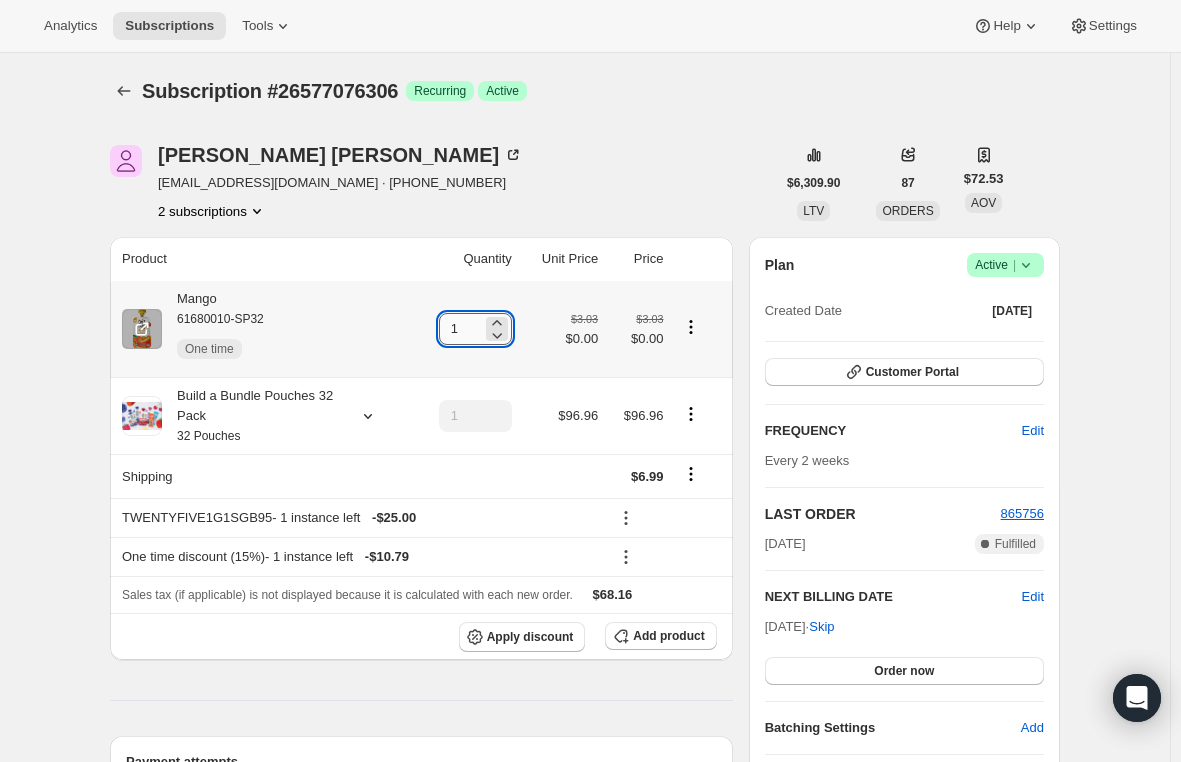 click on "1" at bounding box center (460, 329) 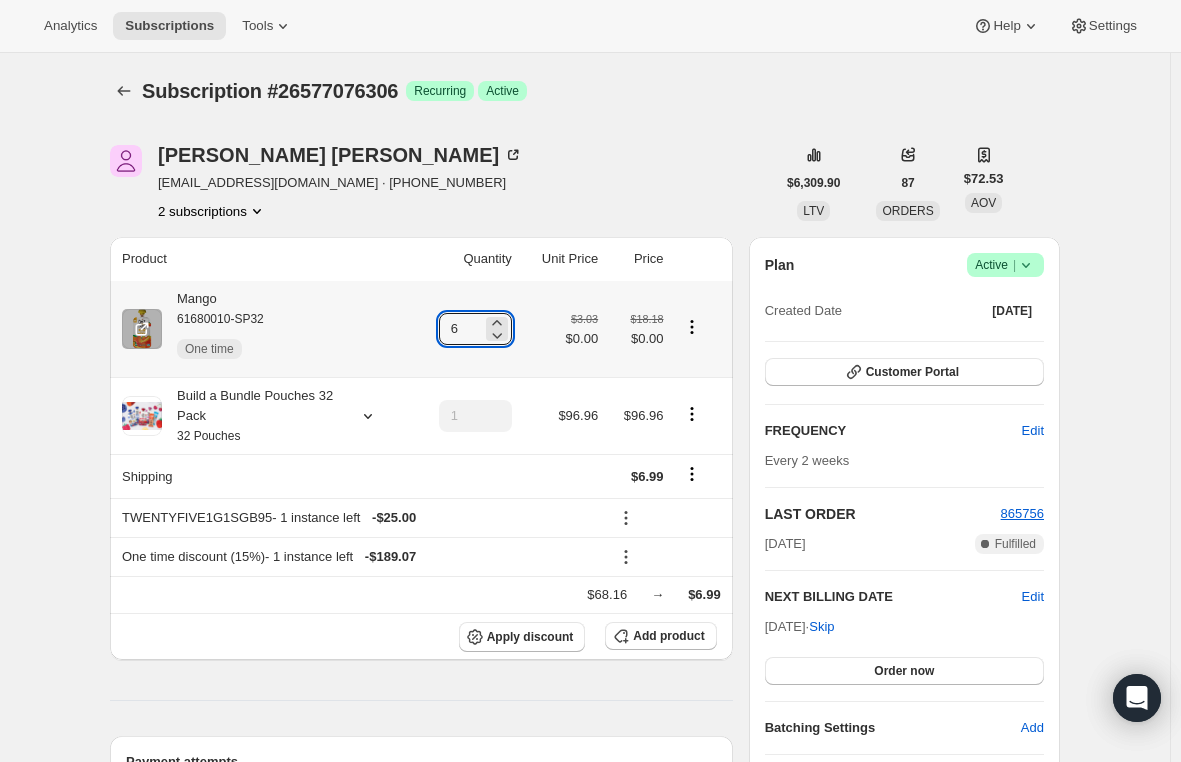 type on "6" 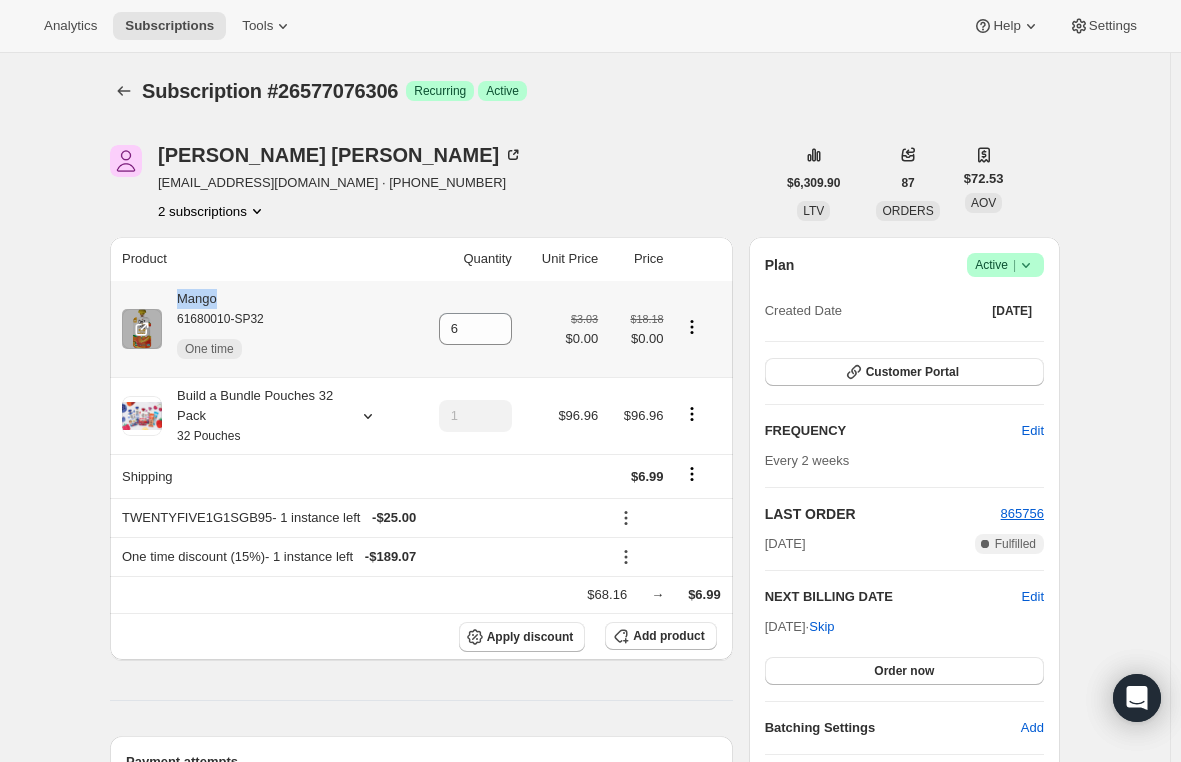 click on "Mango 61680010-SP32 One time" at bounding box center [213, 329] 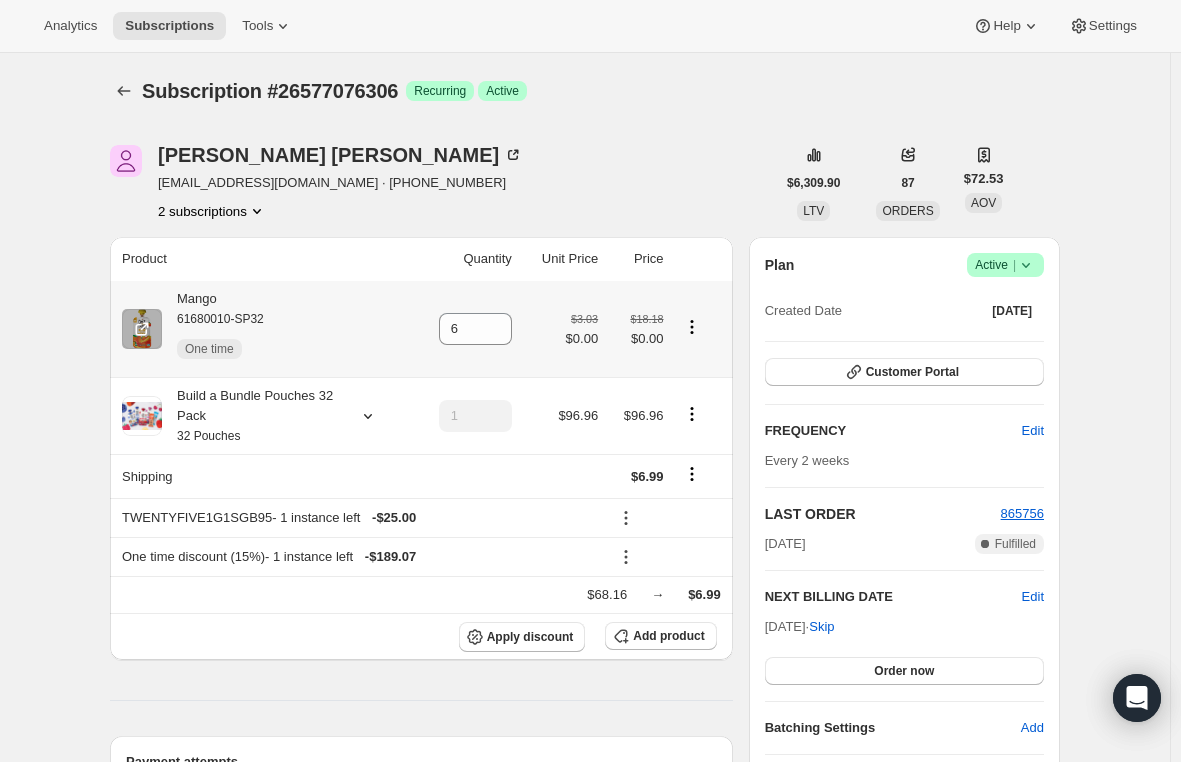 drag, startPoint x: 206, startPoint y: 306, endPoint x: 198, endPoint y: 295, distance: 13.601471 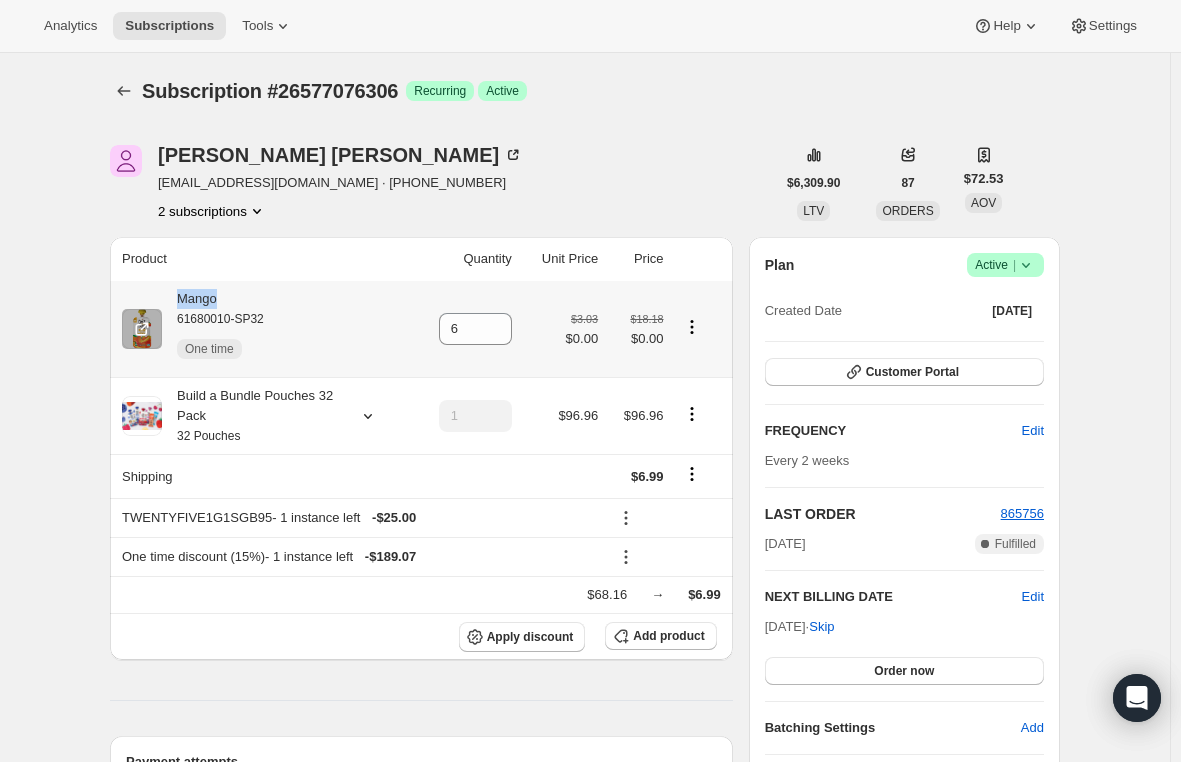 click on "Mango 61680010-SP32 One time" at bounding box center (213, 329) 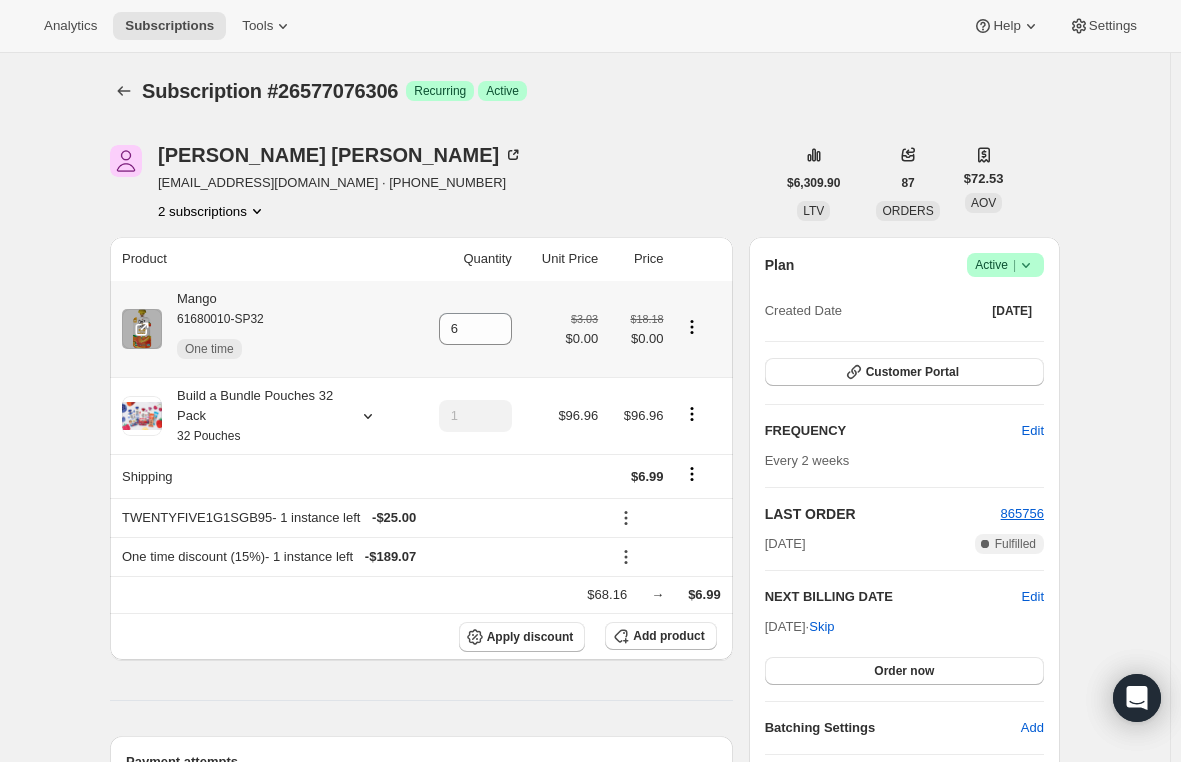 drag, startPoint x: 198, startPoint y: 295, endPoint x: 61, endPoint y: 243, distance: 146.53668 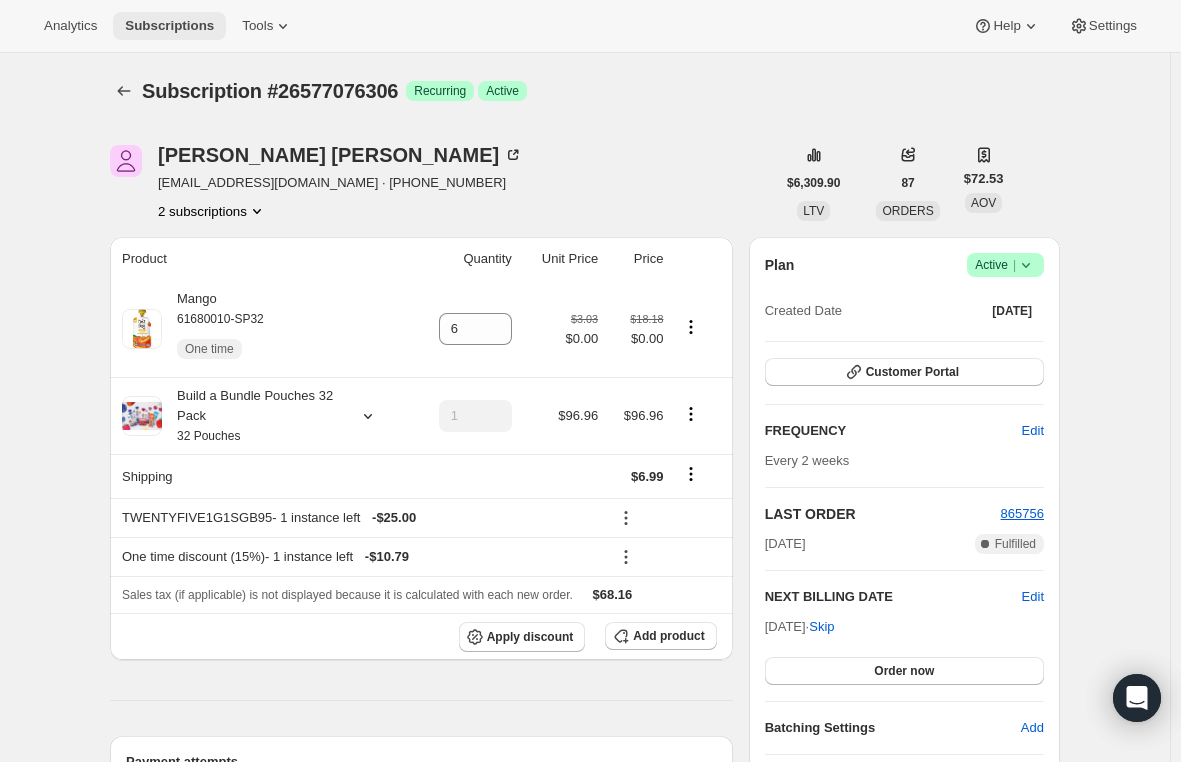 click on "Subscriptions" at bounding box center (169, 26) 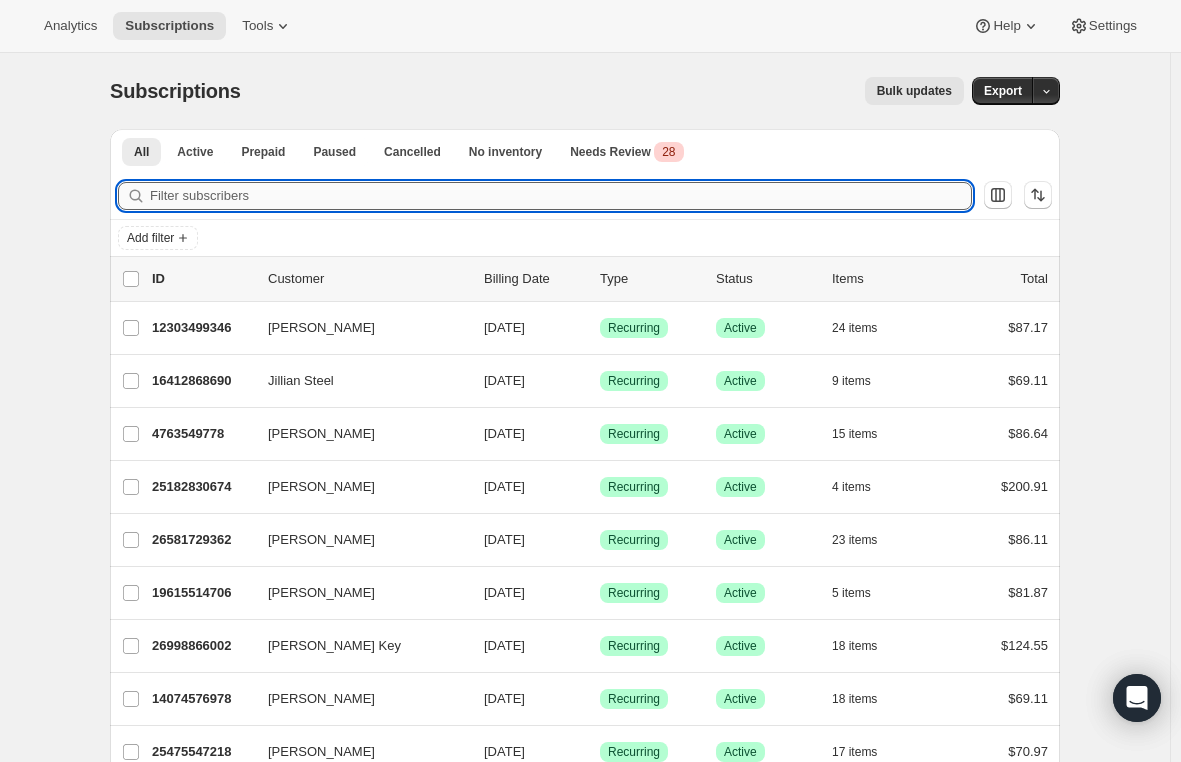 click on "Filter subscribers" at bounding box center (561, 196) 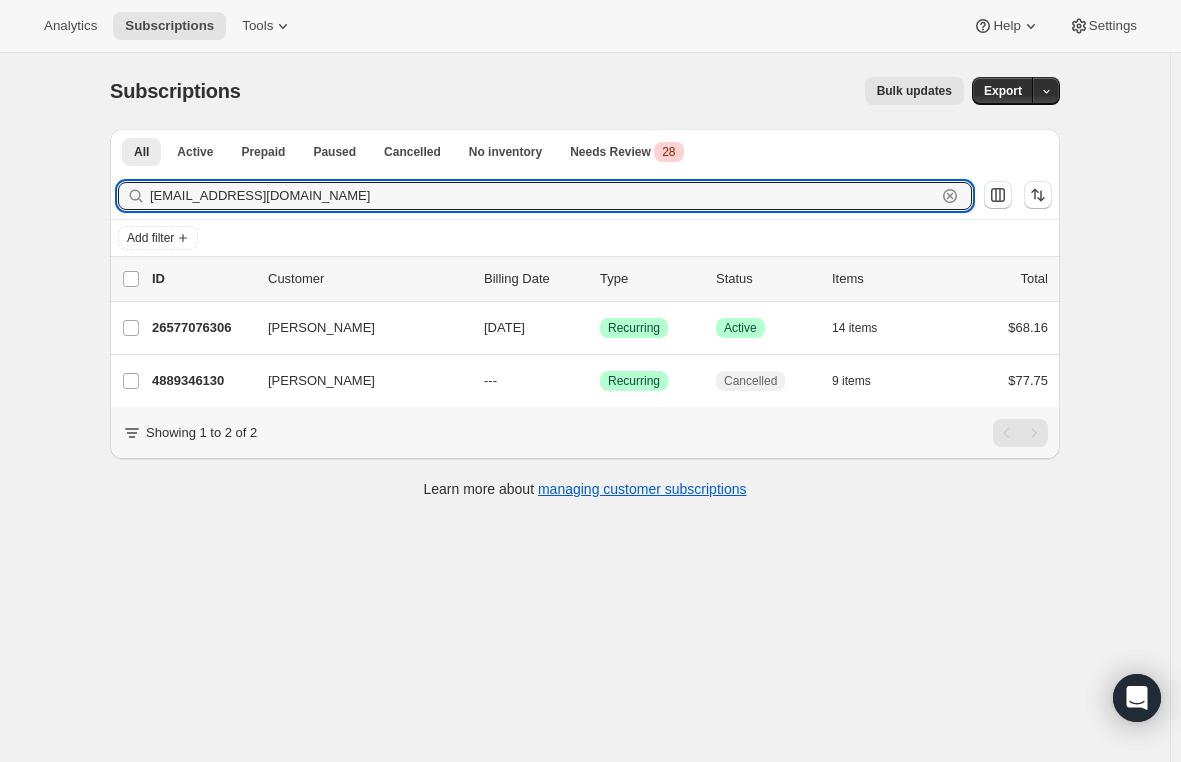 type on "[EMAIL_ADDRESS][DOMAIN_NAME]" 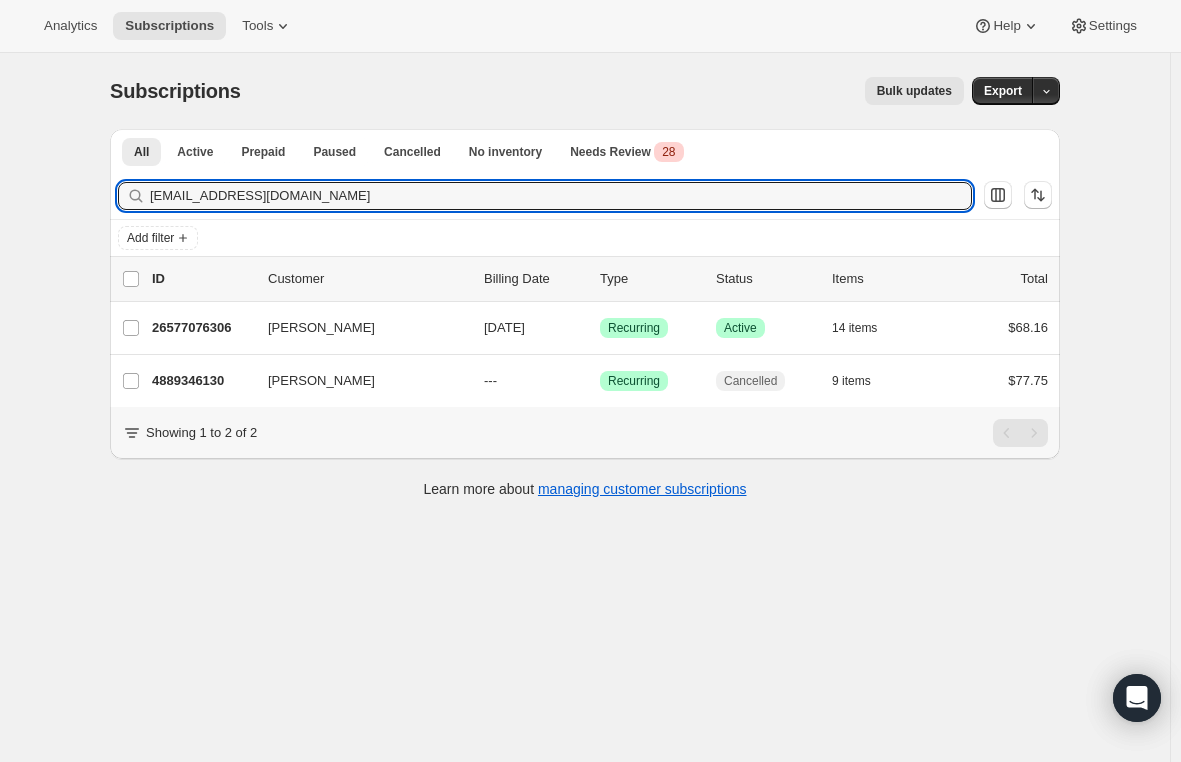 click on "26577076306" at bounding box center (202, 328) 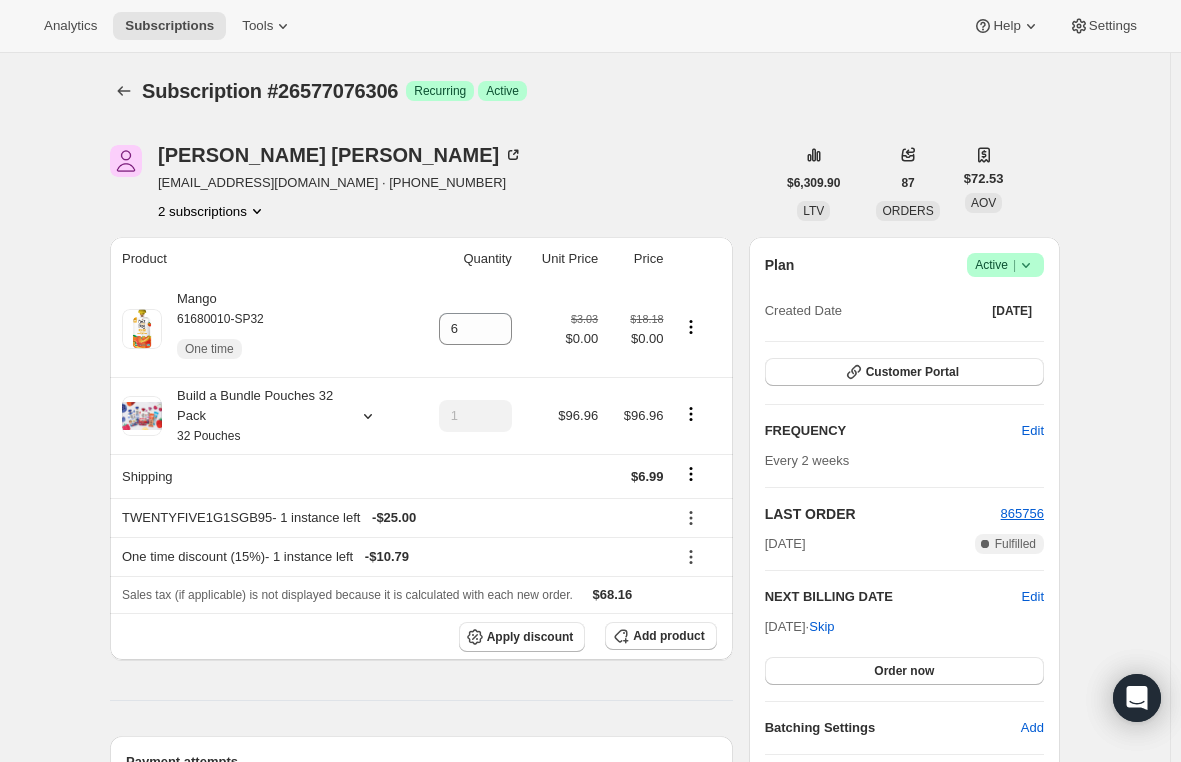 click on "Product Quantity Unit Price Price Mango 61680010-SP32 One time 6 $3.03 $0.00 $18.18 $0.00 Build a Bundle Pouches 32 Pack 32 Pouches 1 $96.96 $96.96 Shipping $6.99 TWENTYFIVE1G1SGB95  - 1 instance left   - $25.00 One time discount (15%)  - 1 instance left   - $10.79 Sales tax (if applicable) is not displayed because it is calculated with each new order.   $68.16 Apply discount Add product Payment attempts Order Billing date Status Fulfillment 865756 [DATE]  ·  03:03 AM  Complete Paid  Complete Fulfilled 853793 [DATE]  ·  01:17 PM  Complete Paid  Complete Fulfilled Timeline [DATE] [PERSON_NAME] updated quantity of Mango  - 61680010-SP32 from 1 to 6 via Admin 04:29 PM [PERSON_NAME] added 1 Mango - 61680010-SP32 (One-time) via Admin.  04:29 PM [PERSON_NAME] added 15% discount via Admin, which will apply to the next order.  04:28 PM [DATE] Shipping rate updated from  5.99 USD  to  6.99 USD  via  Awtomic application .  View bulk process 11:06 AM [DATE] 01:37 PM 03:36 AM 03:19 AM" at bounding box center (421, 1412) 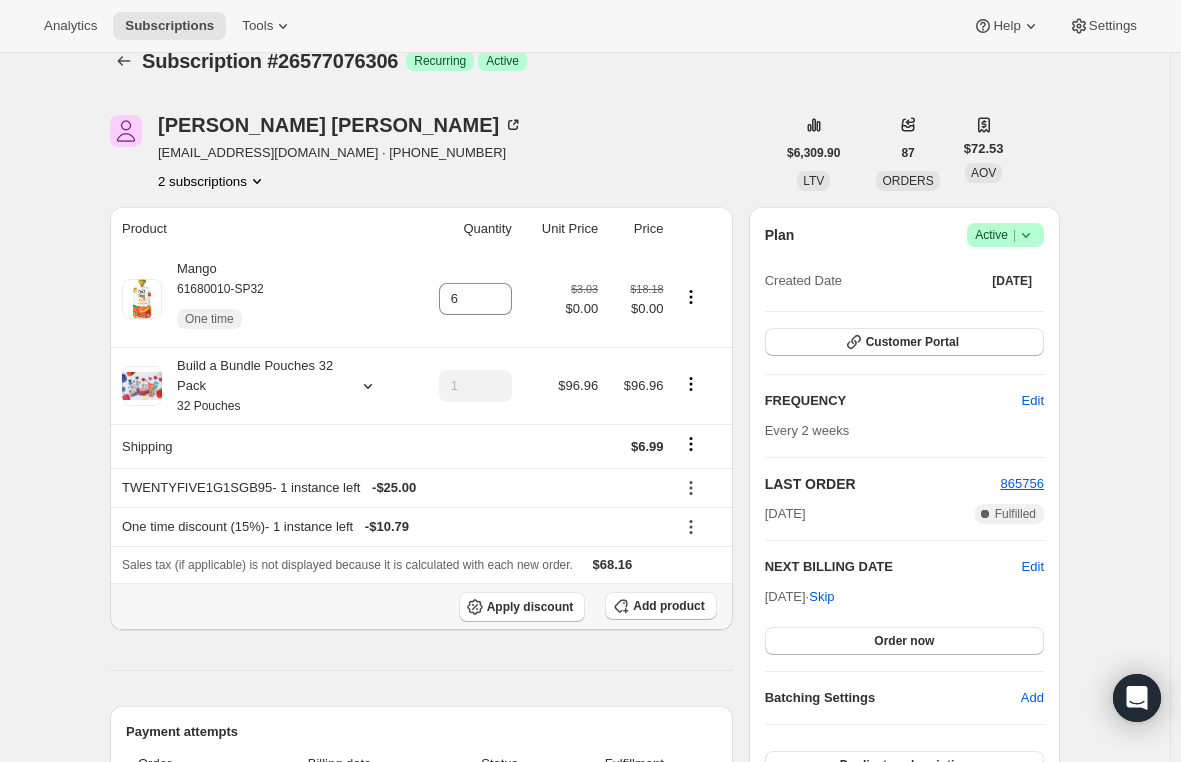scroll, scrollTop: 0, scrollLeft: 0, axis: both 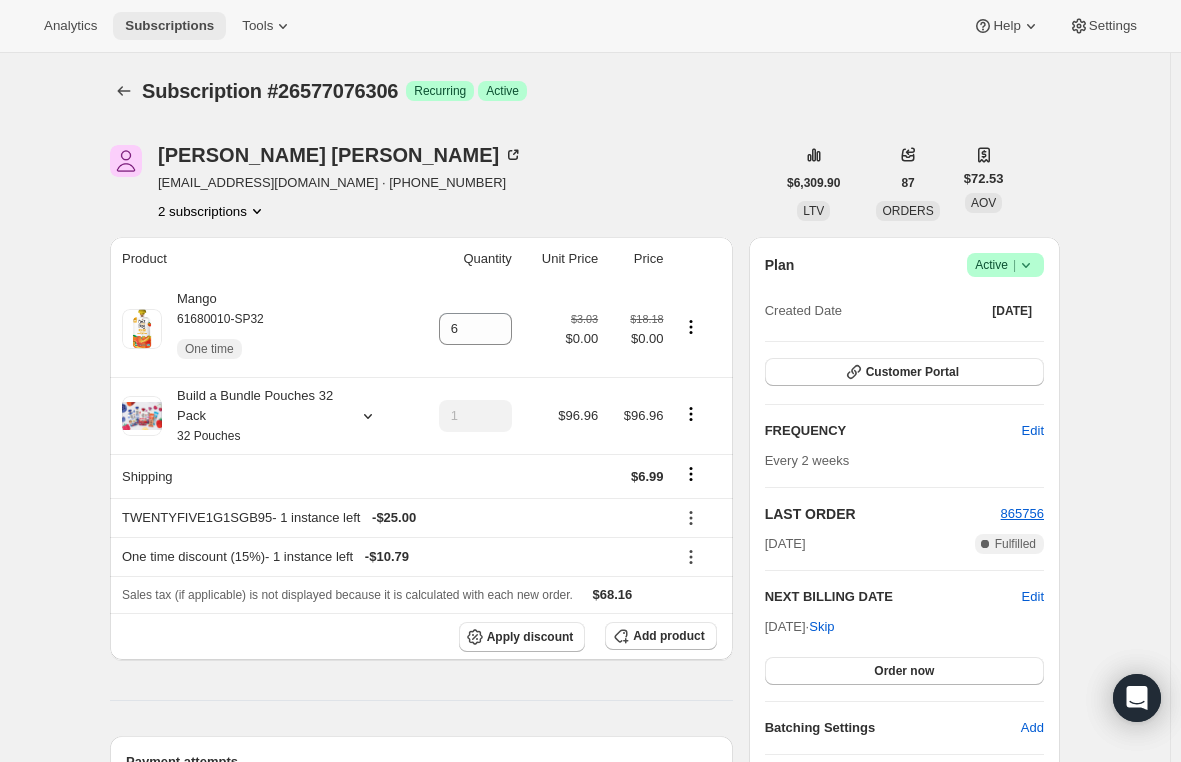 click on "Subscriptions" at bounding box center [169, 26] 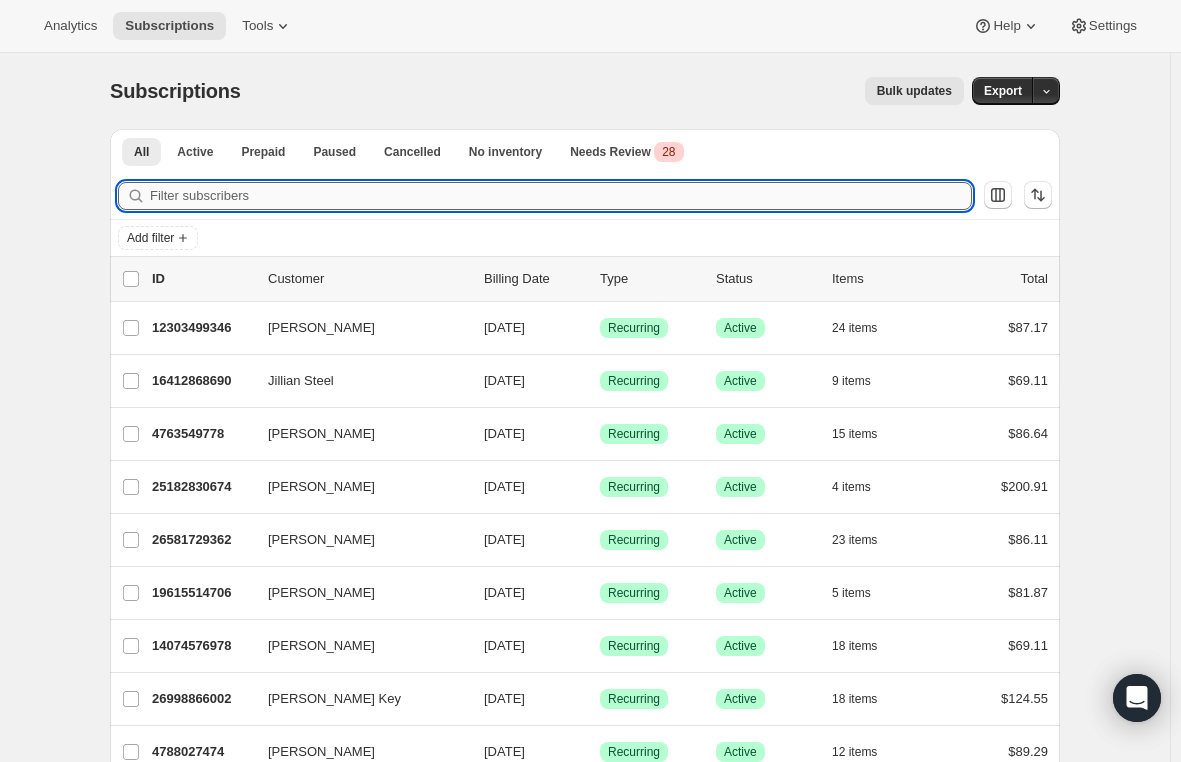 click on "Filter subscribers" at bounding box center (561, 196) 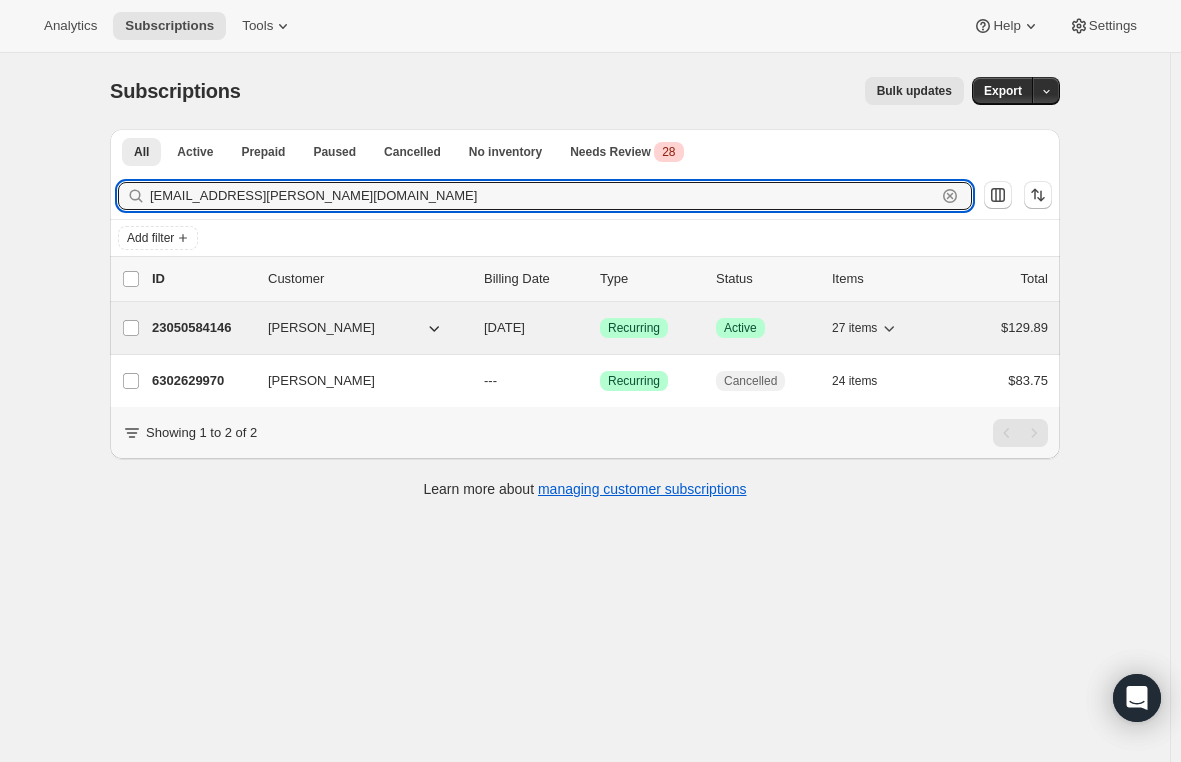 type on "[EMAIL_ADDRESS][PERSON_NAME][DOMAIN_NAME]" 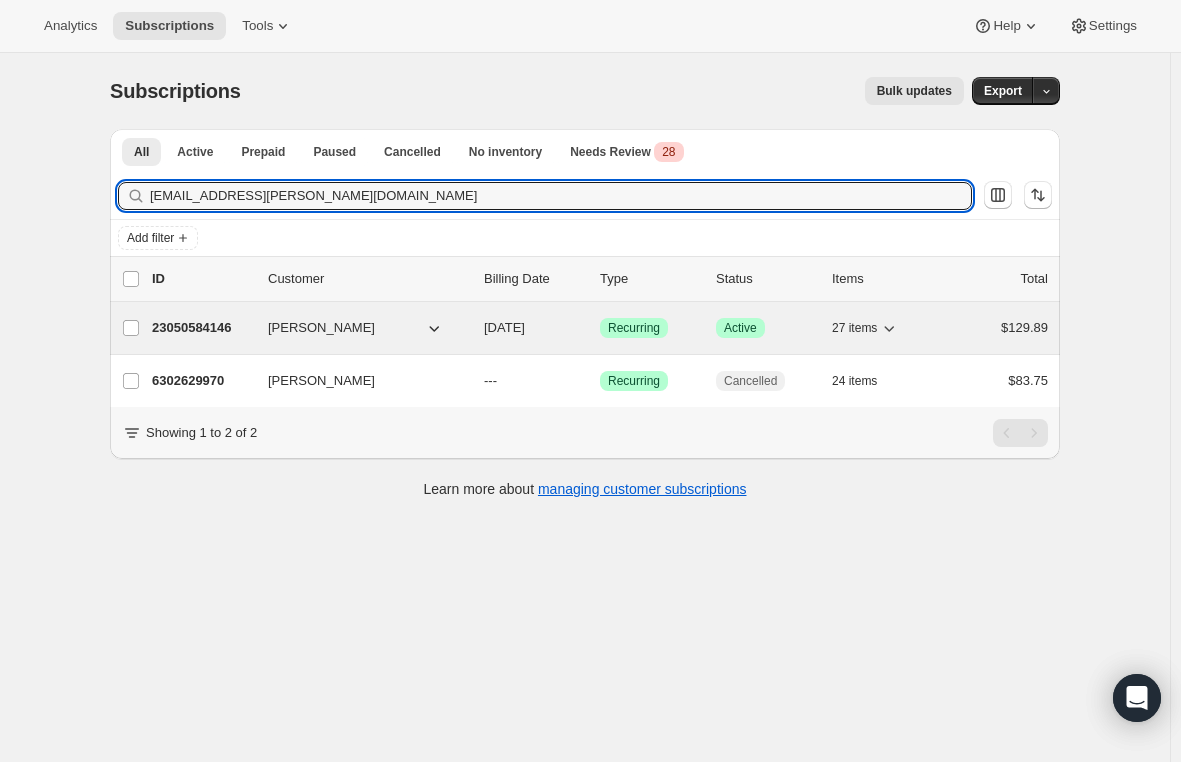 click on "23050584146" at bounding box center [202, 328] 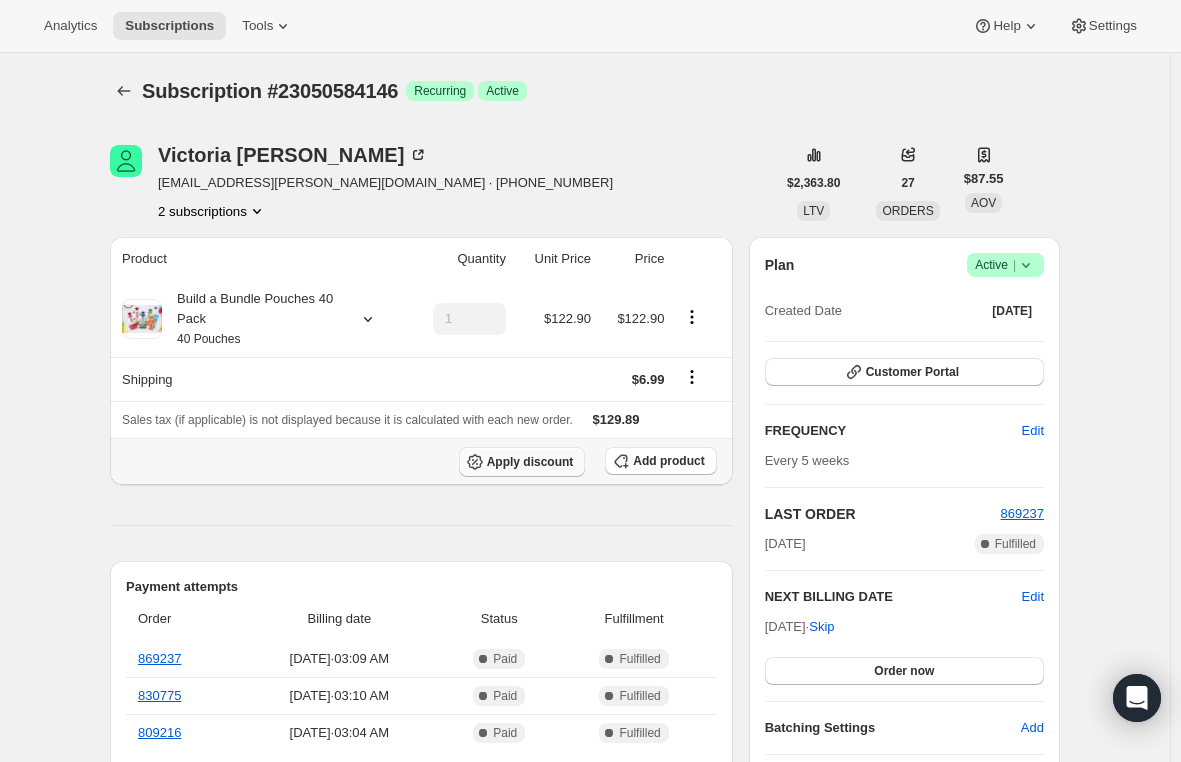 click on "Apply discount" at bounding box center (530, 462) 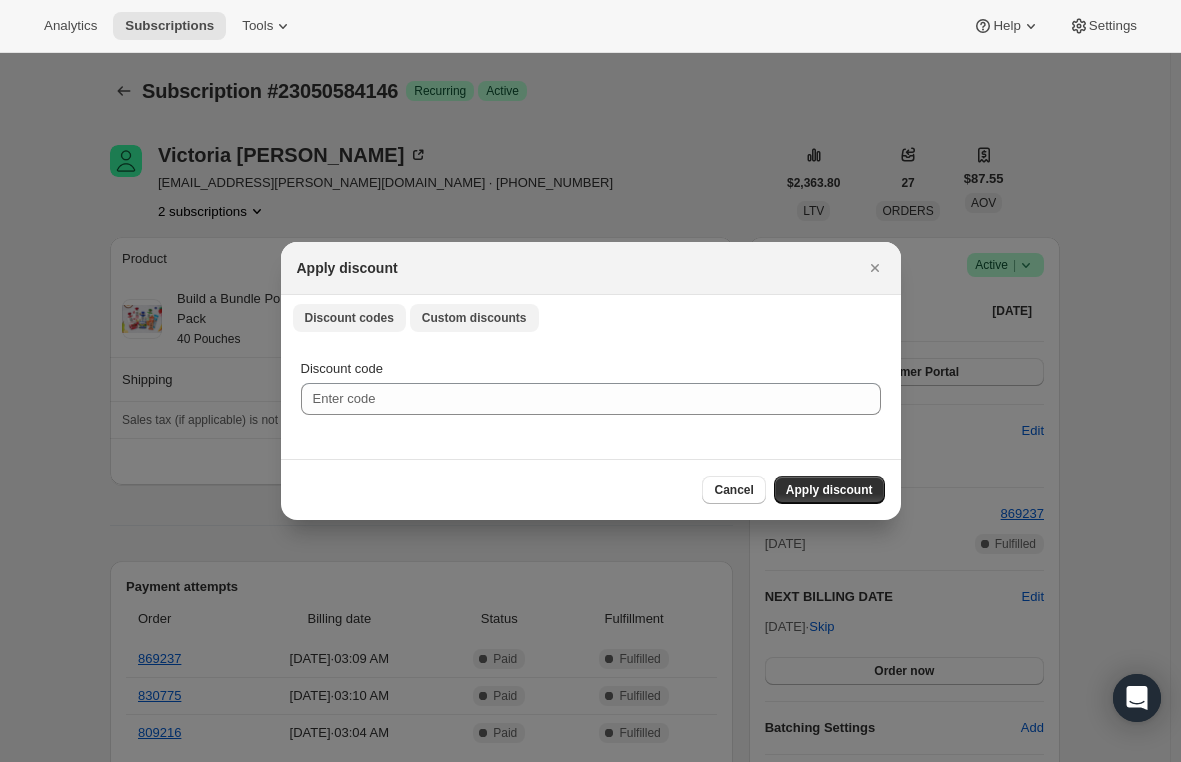 click on "Custom discounts" at bounding box center [474, 318] 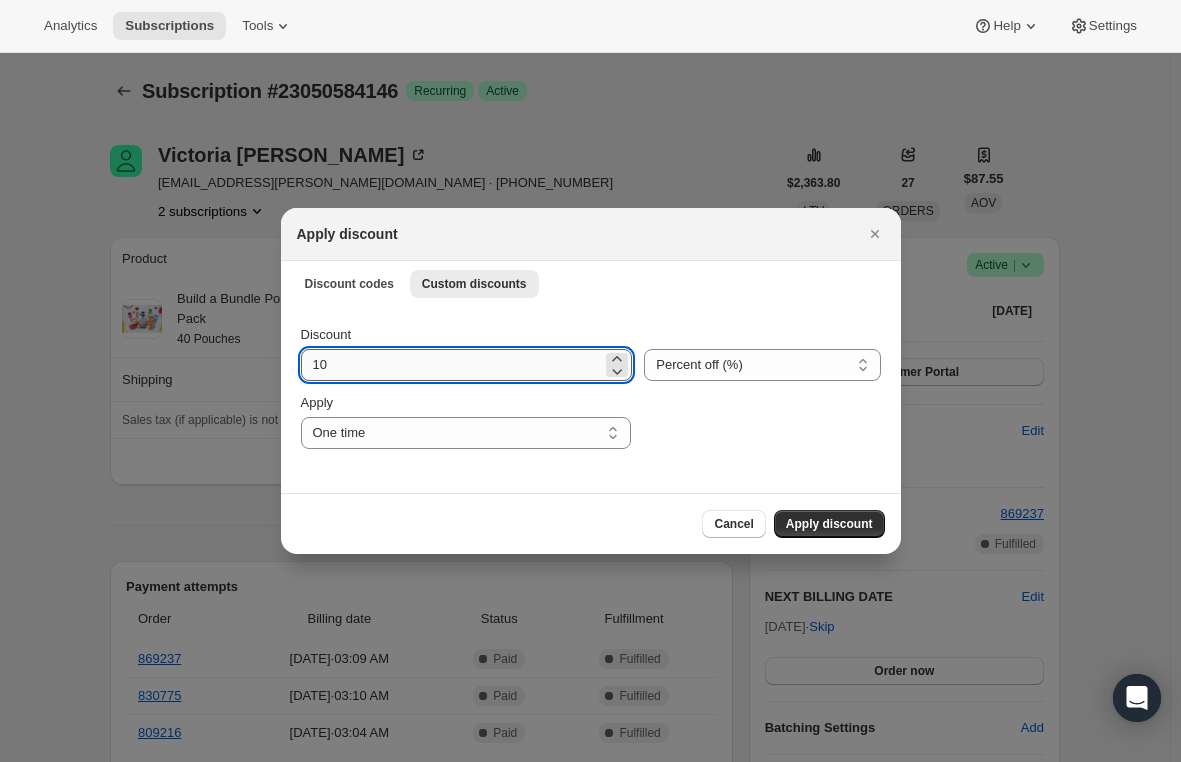 click on "10" at bounding box center [452, 365] 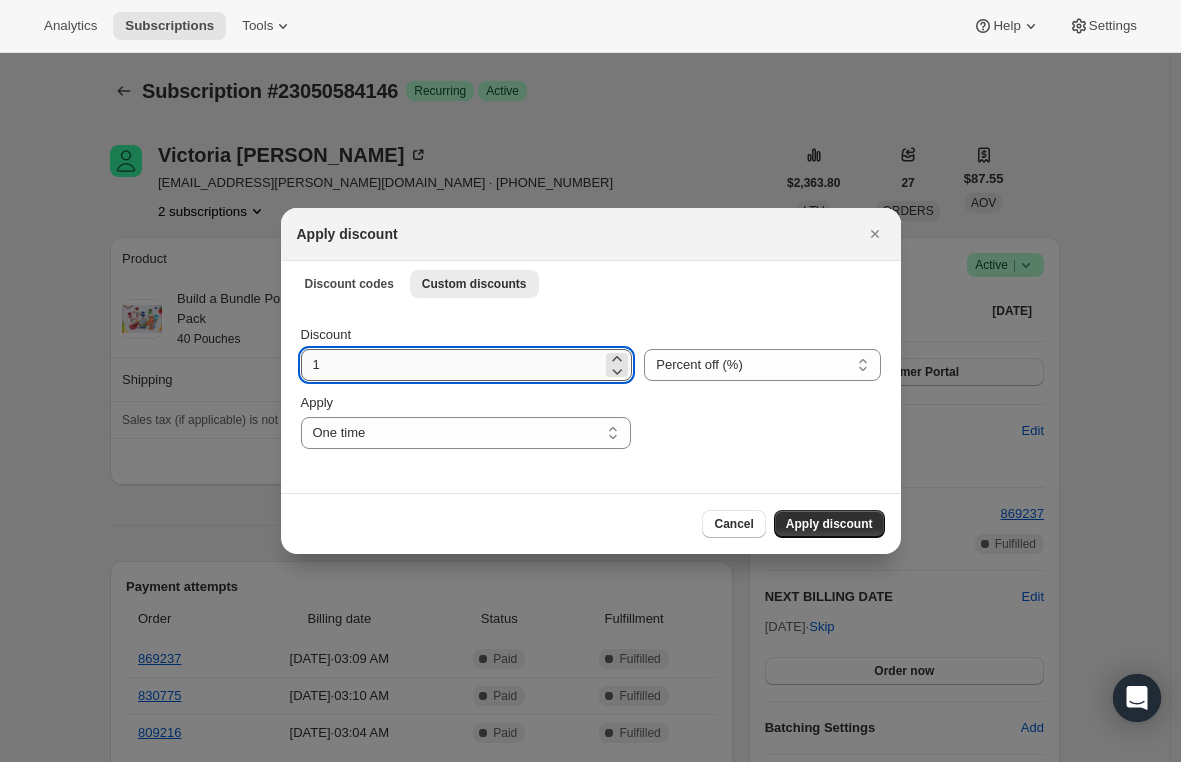 type on "15" 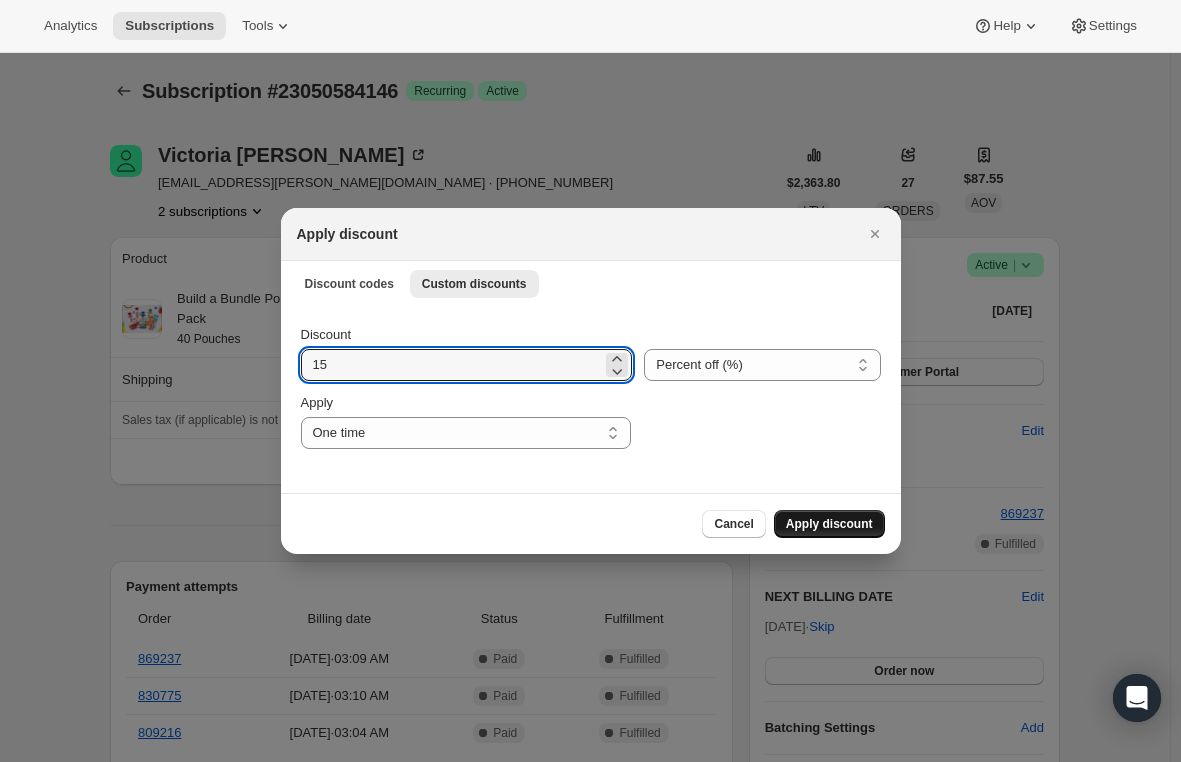 click on "Apply discount" at bounding box center [829, 524] 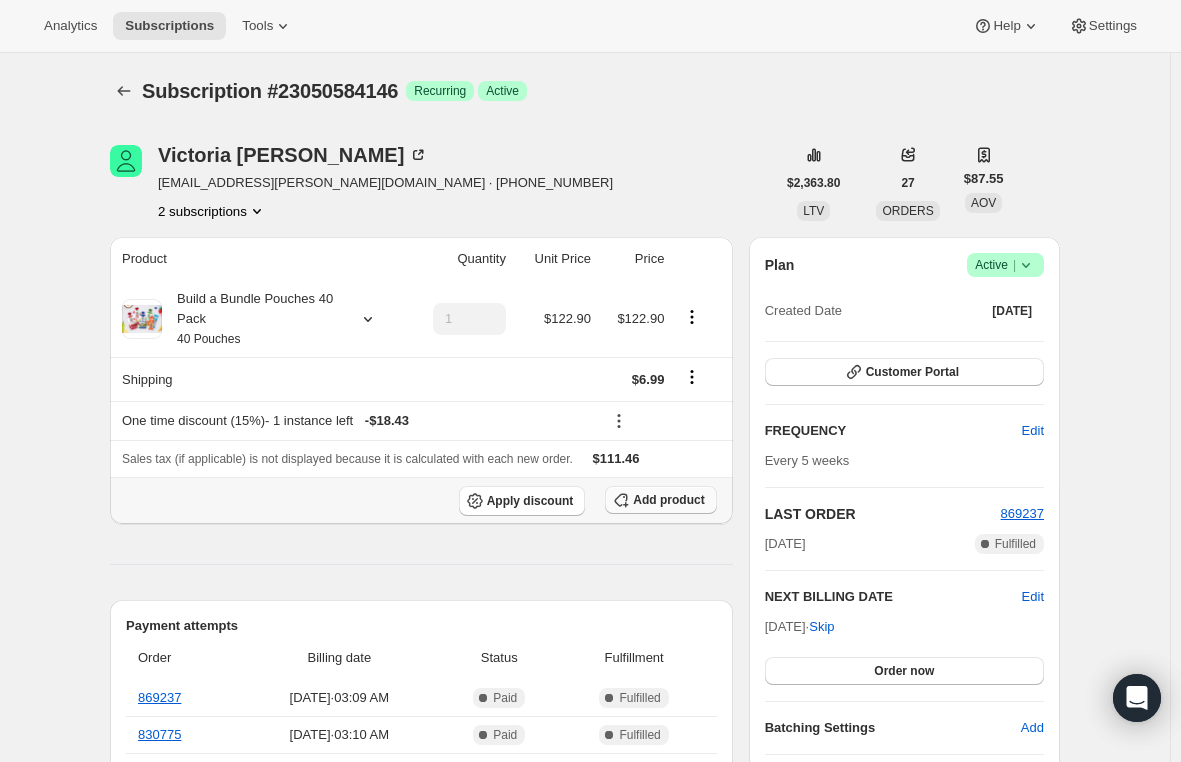 click on "Add product" at bounding box center [668, 500] 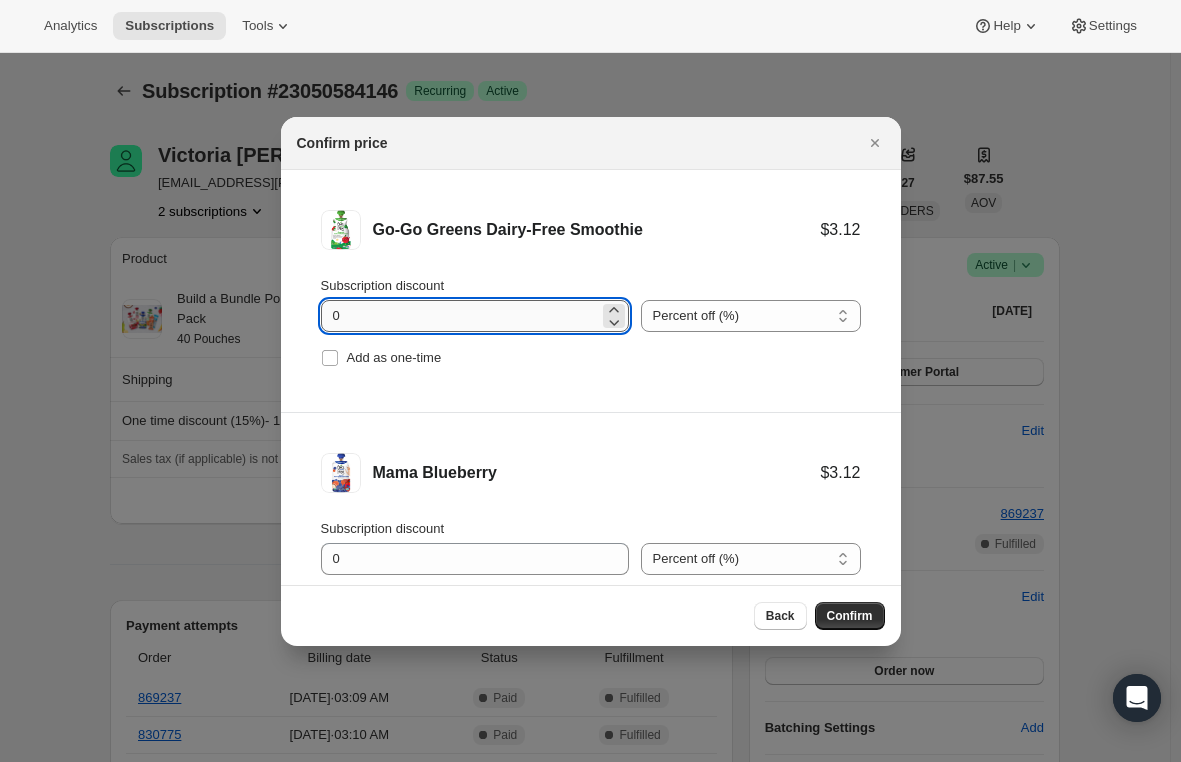 click on "0" at bounding box center [460, 316] 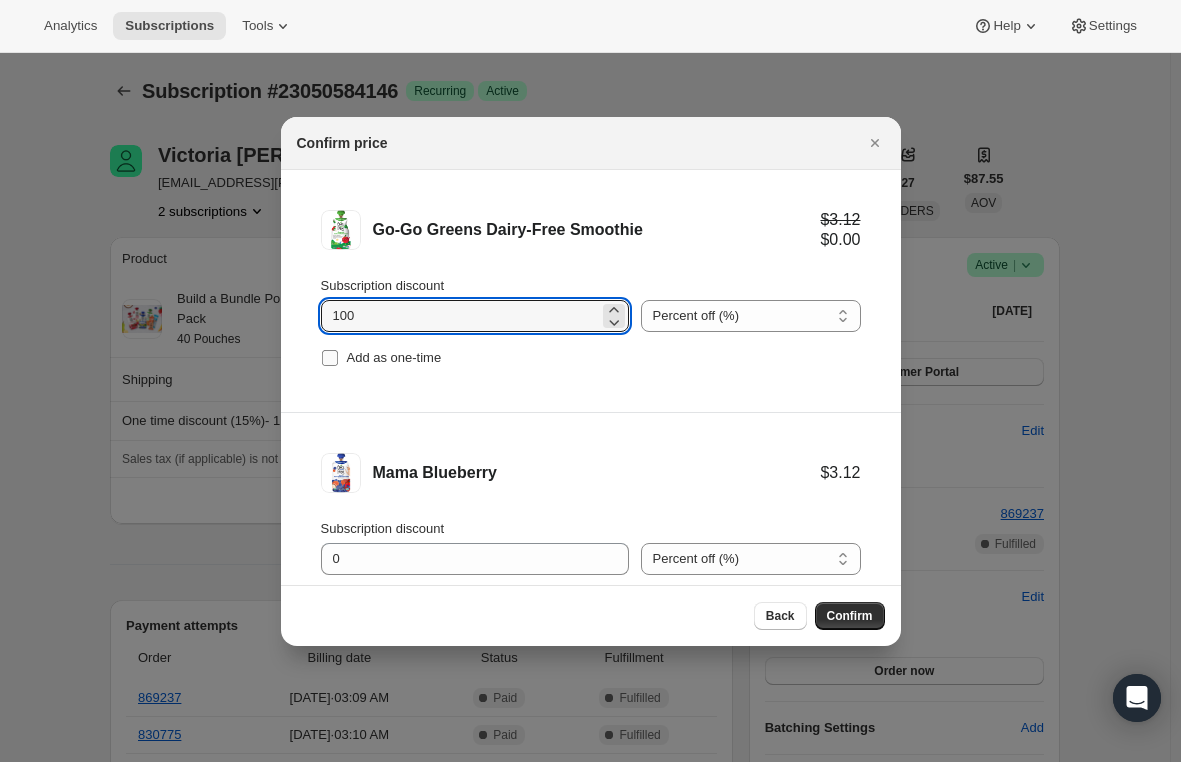 type on "100" 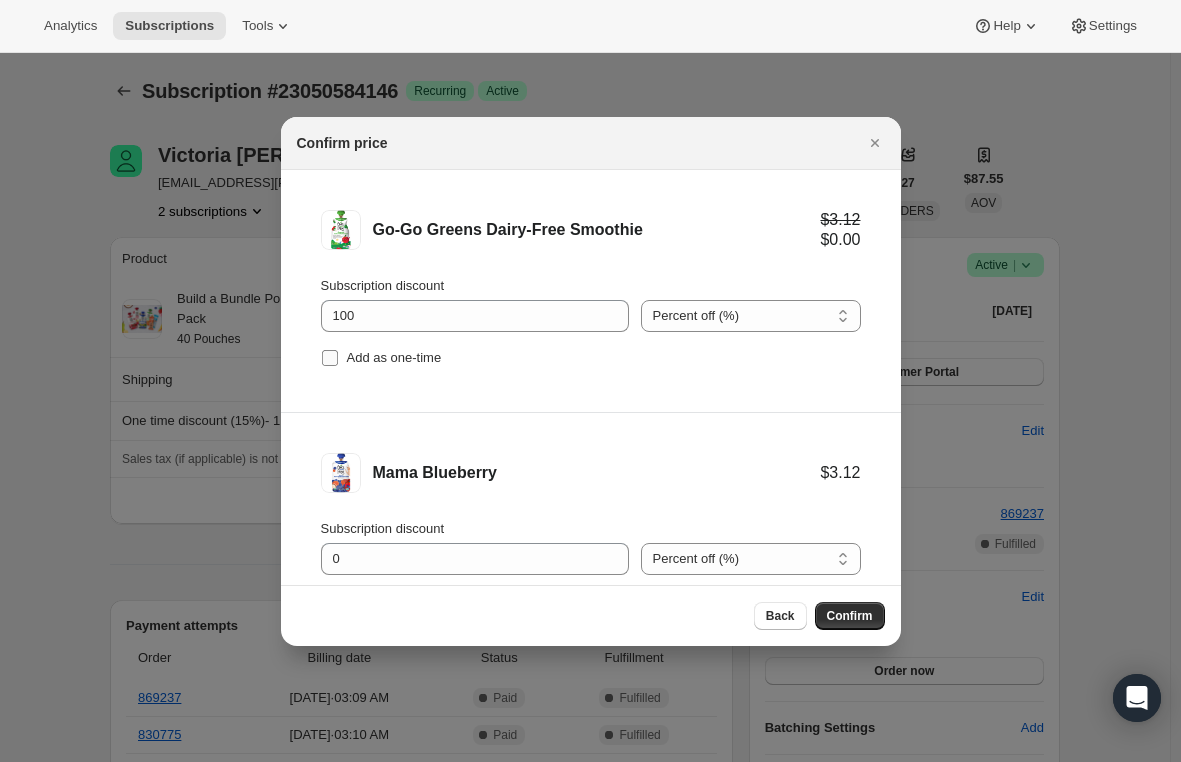 click on "Add as one-time" at bounding box center [330, 358] 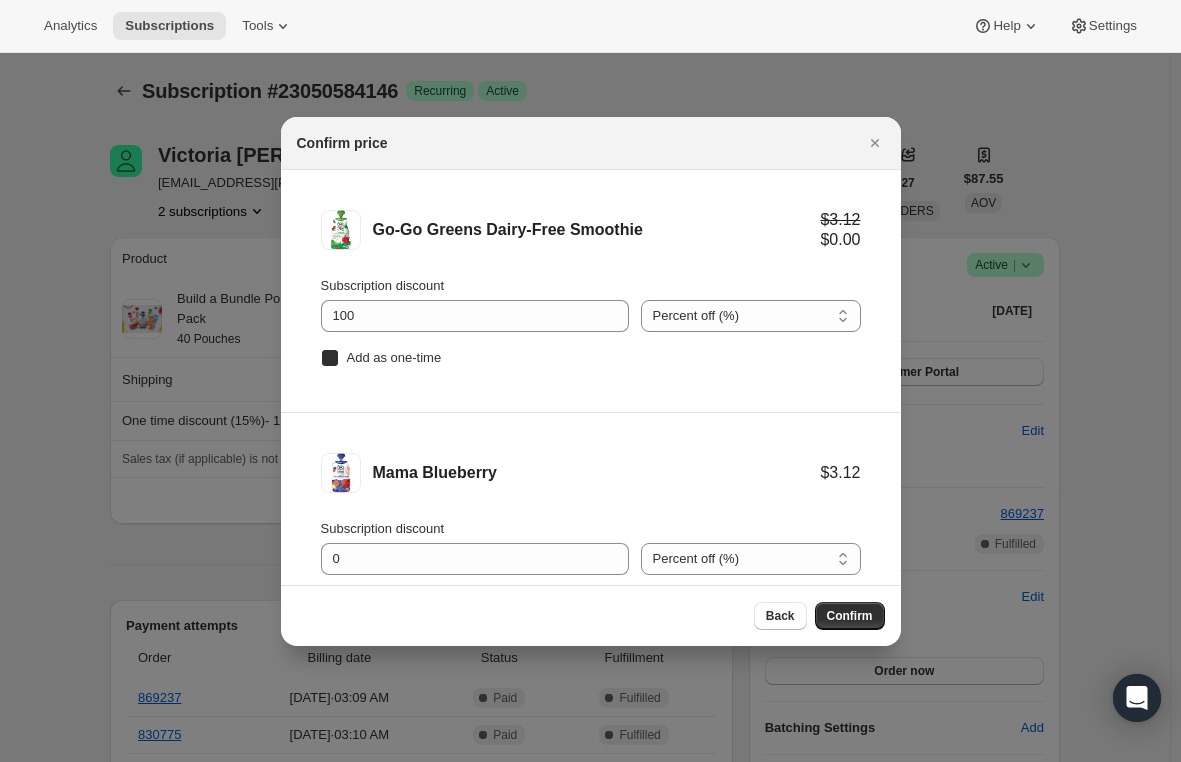 checkbox on "true" 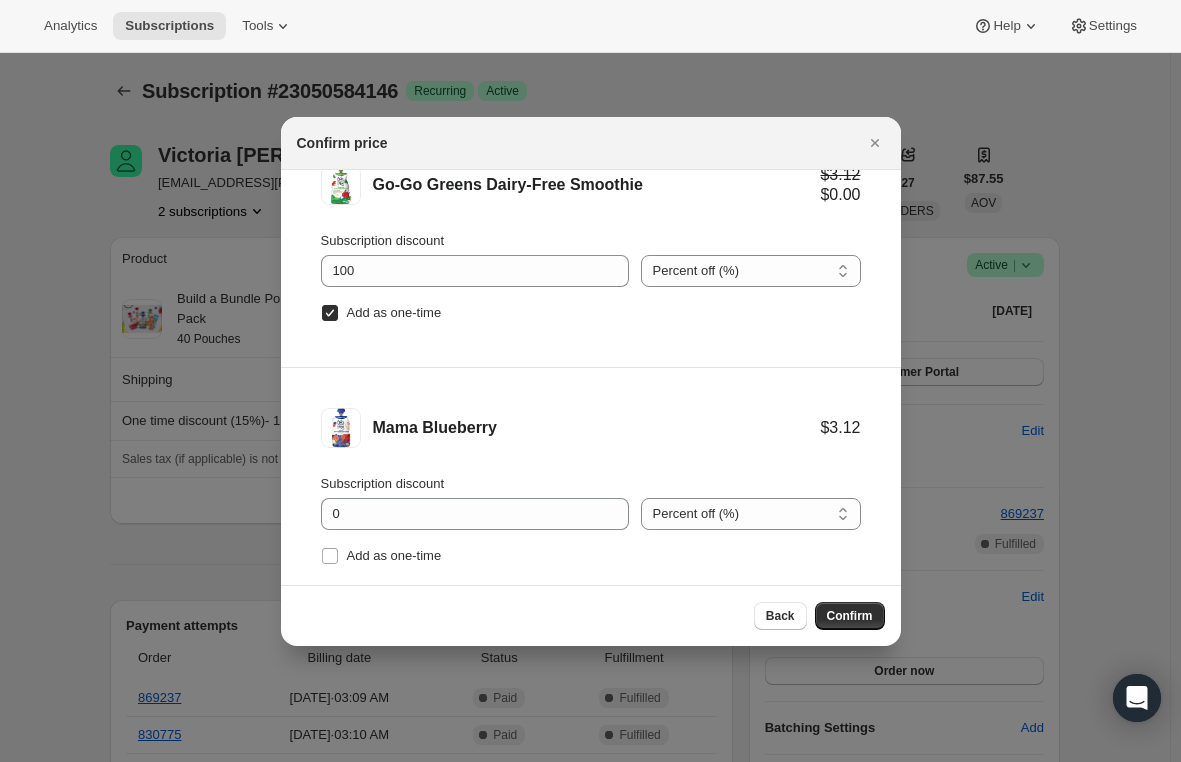 scroll, scrollTop: 83, scrollLeft: 0, axis: vertical 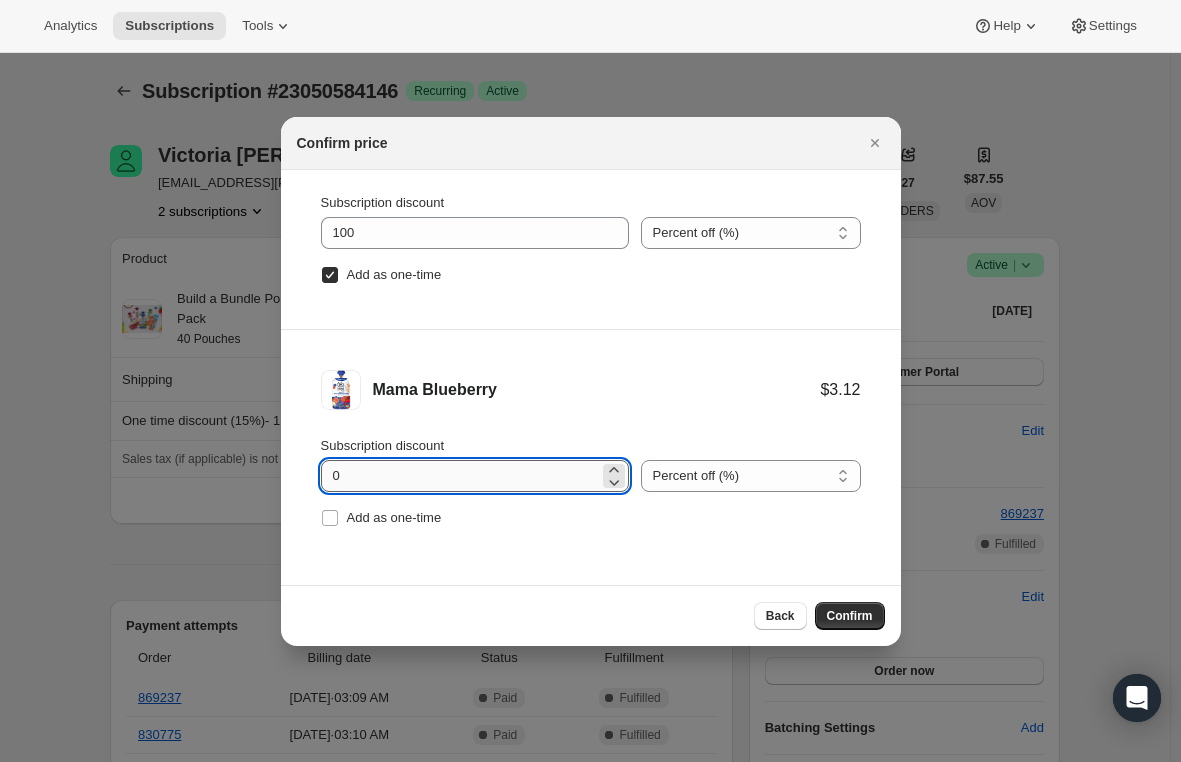 click on "0" at bounding box center [460, 476] 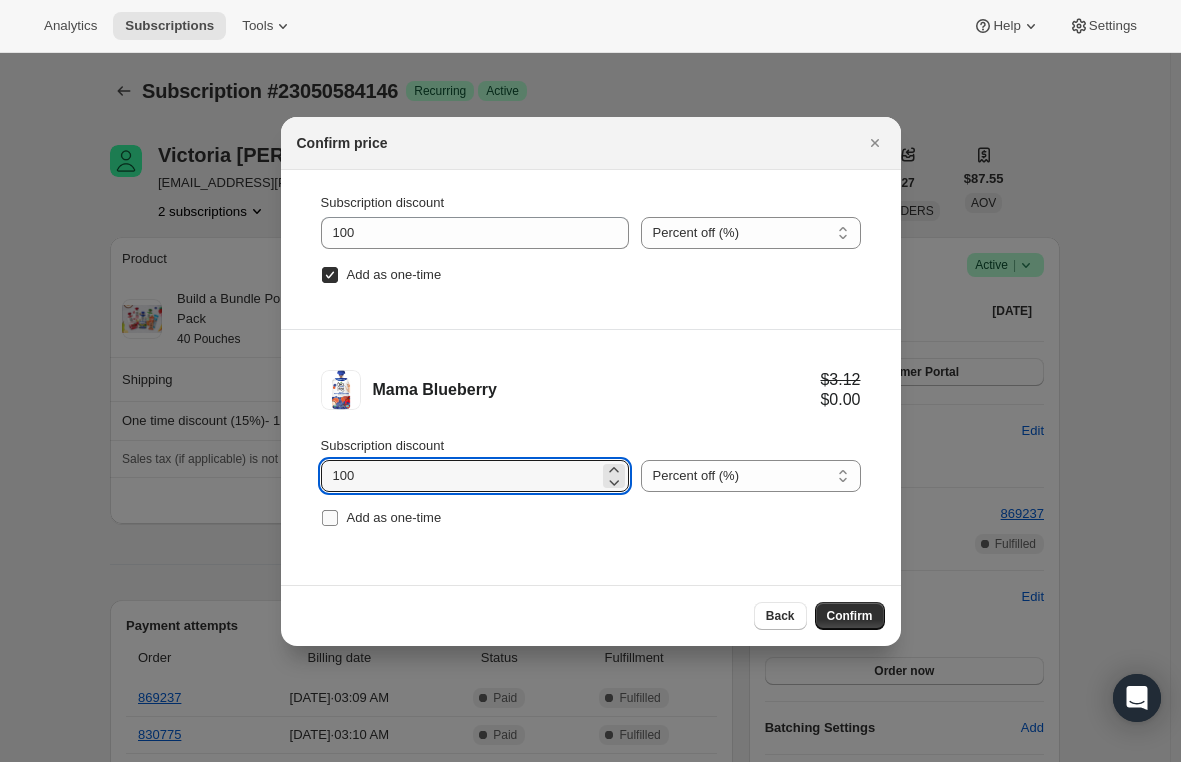 type on "100" 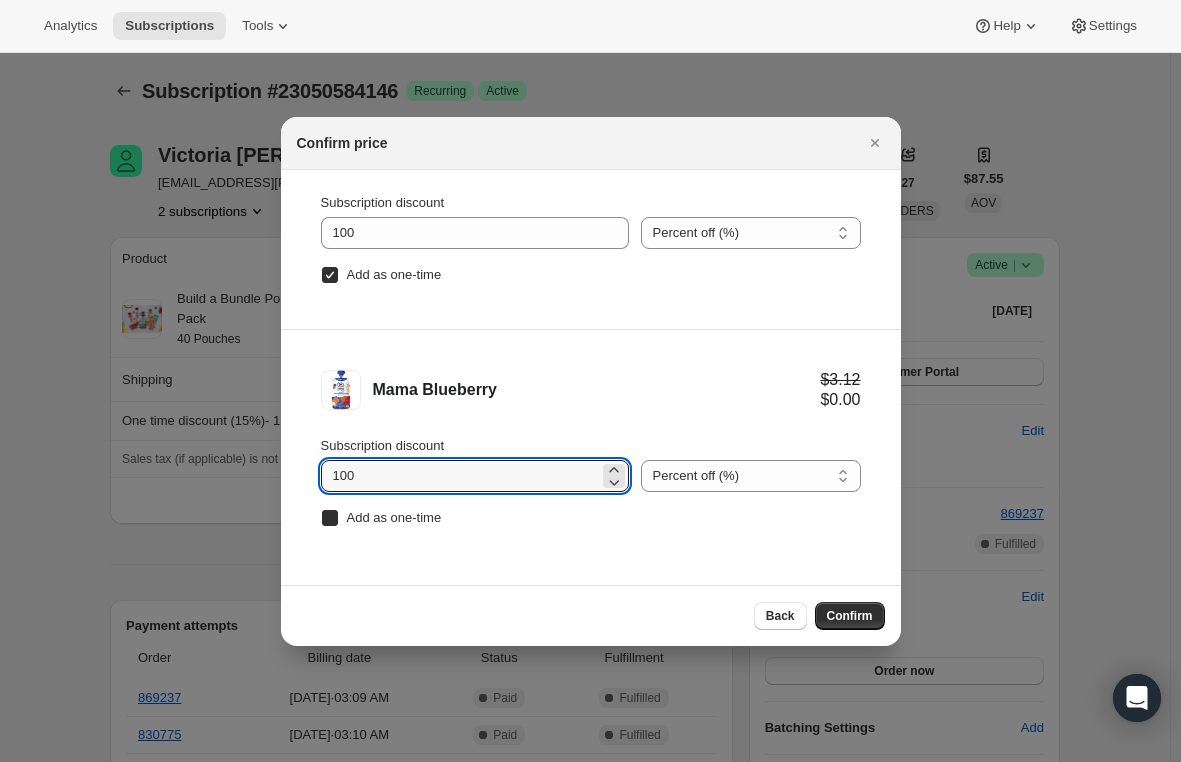 checkbox on "true" 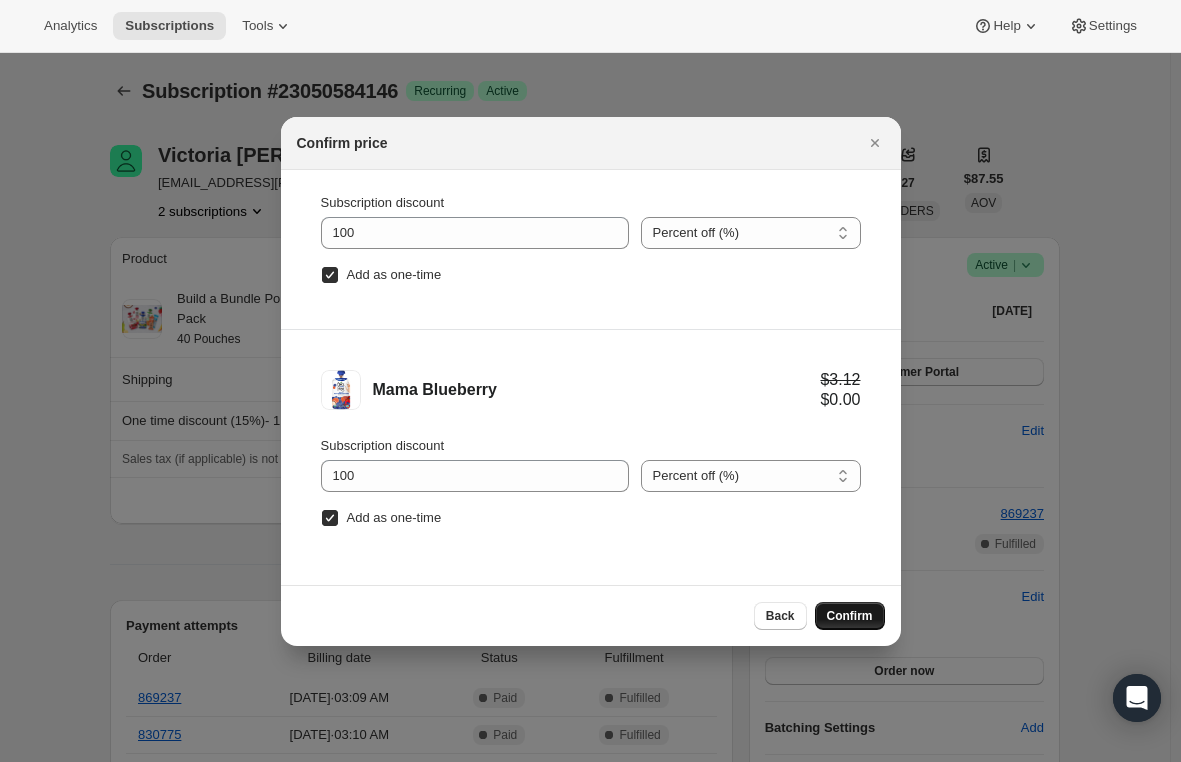 click on "Confirm" at bounding box center [850, 616] 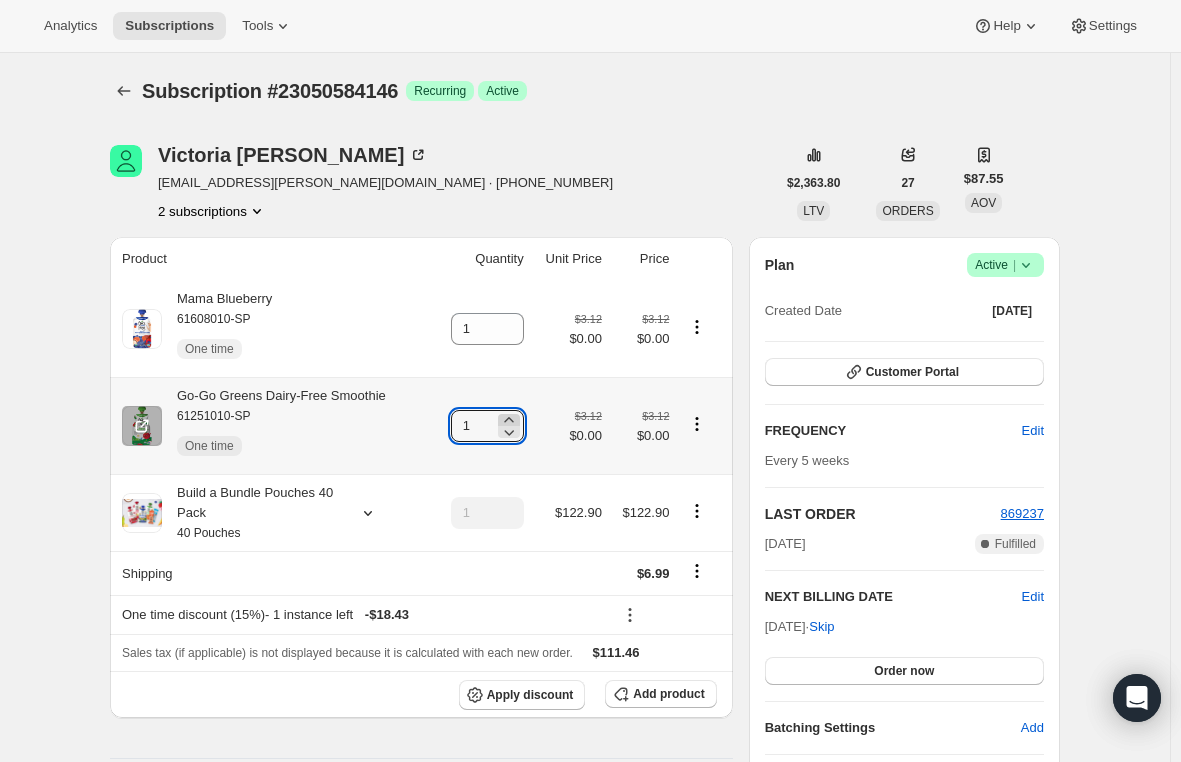 click 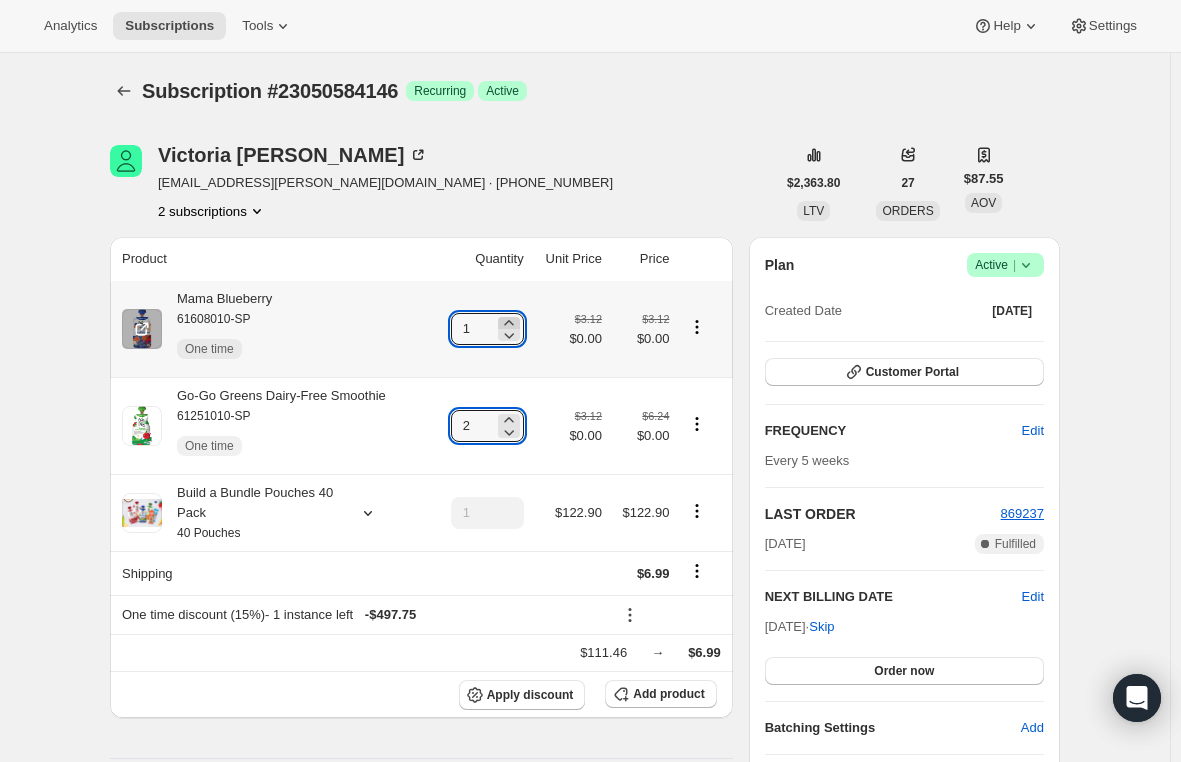 click 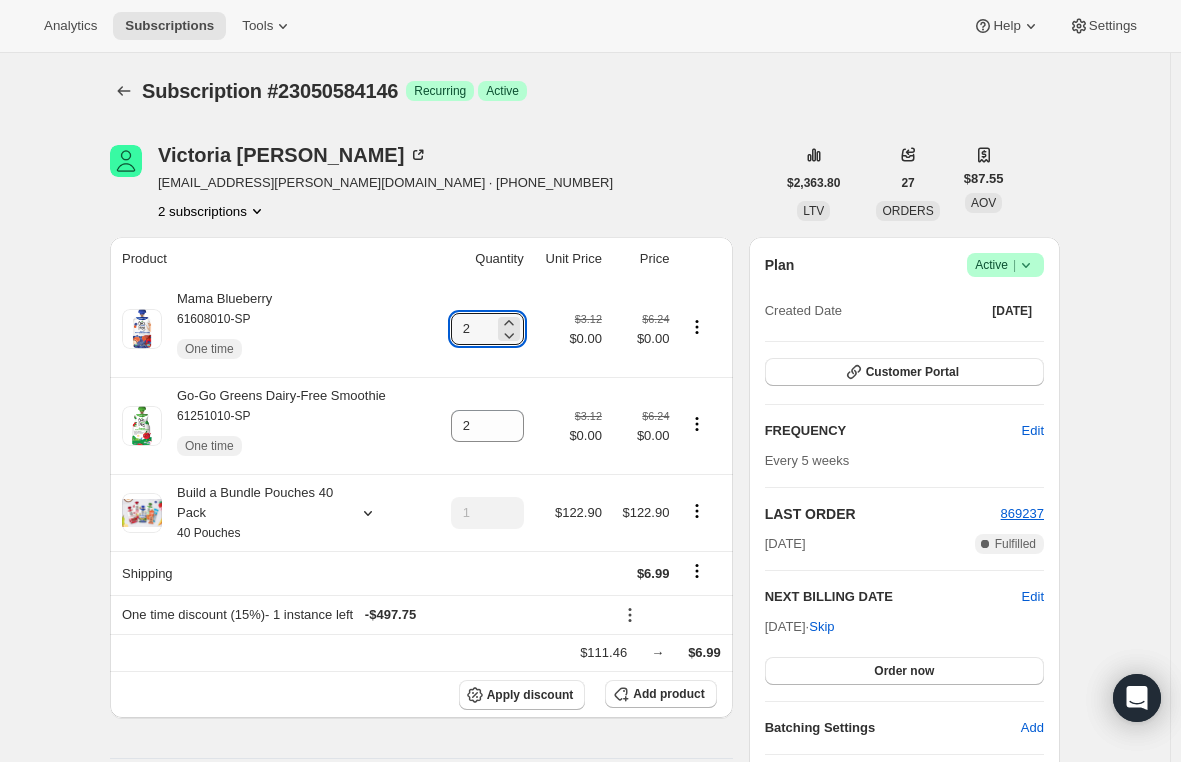 click on "Subscription #23050584146. This page is ready Subscription #23050584146 Success Recurring Success Active [PERSON_NAME] [PERSON_NAME][EMAIL_ADDRESS][PERSON_NAME][DOMAIN_NAME] · [PHONE_NUMBER] 2 subscriptions $2,363.80 LTV 27 ORDERS $87.55 AOV Product Quantity Unit Price Price Mama Blueberry 61608010-SP One time 2 $3.12 $0.00 $6.24 $0.00 Go-Go Greens Dairy-Free Smoothie 61251010-SP One time 2 $3.12 $0.00 $6.24 $0.00 Build a Bundle Pouches 40 Pack 40 Pouches 1 $122.90 $122.90 Shipping $6.99 One time discount (15%)  - 1 instance left   - $497.75 $111.46  →  $6.99 Apply discount Add product Payment attempts Order Billing date Status Fulfillment 869237 [DATE]  ·  03:09 AM  Complete Paid  Complete Fulfilled 830775 [DATE]  ·  03:10 AM  Complete Paid  Complete Fulfilled 809216 [DATE]  ·  03:04 AM  Complete Paid  Complete Fulfilled Timeline [DATE] [PERSON_NAME] added 1 Go-Go Greens Dairy-Free Smoothie - 61251010-SP (One-time) and 1 Mama Blueberry - 61608010-SP (One-time) via Admin.  04:48 PM 04:47 PM [DATE]  to  |" at bounding box center [585, 1182] 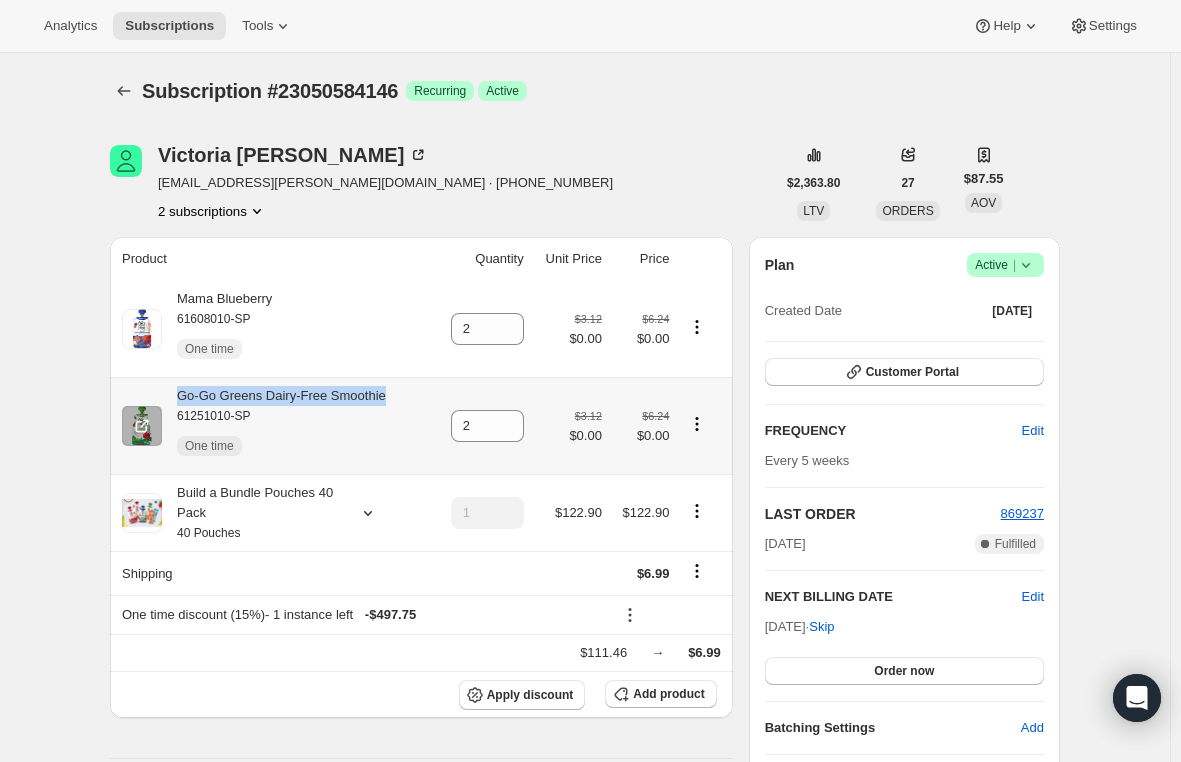 drag, startPoint x: 383, startPoint y: 403, endPoint x: 409, endPoint y: 395, distance: 27.202942 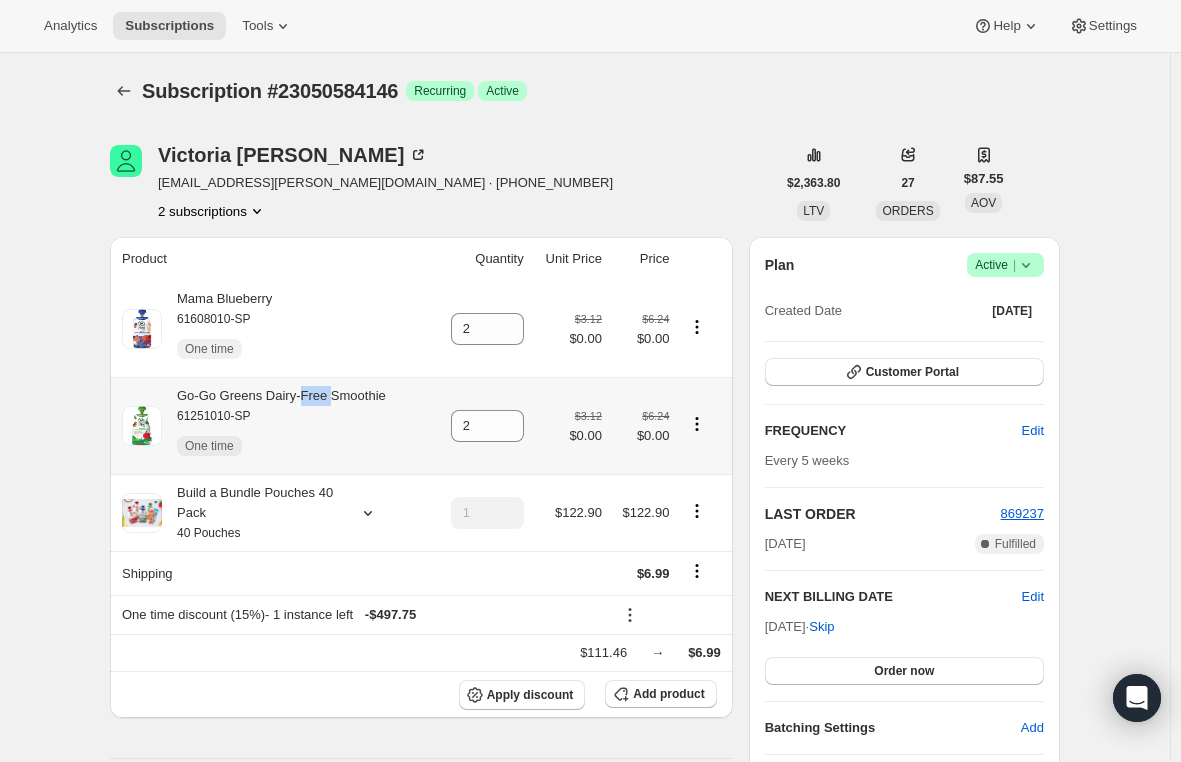 click on "Go-Go Greens Dairy-Free Smoothie 61251010-SP One time" at bounding box center (274, 426) 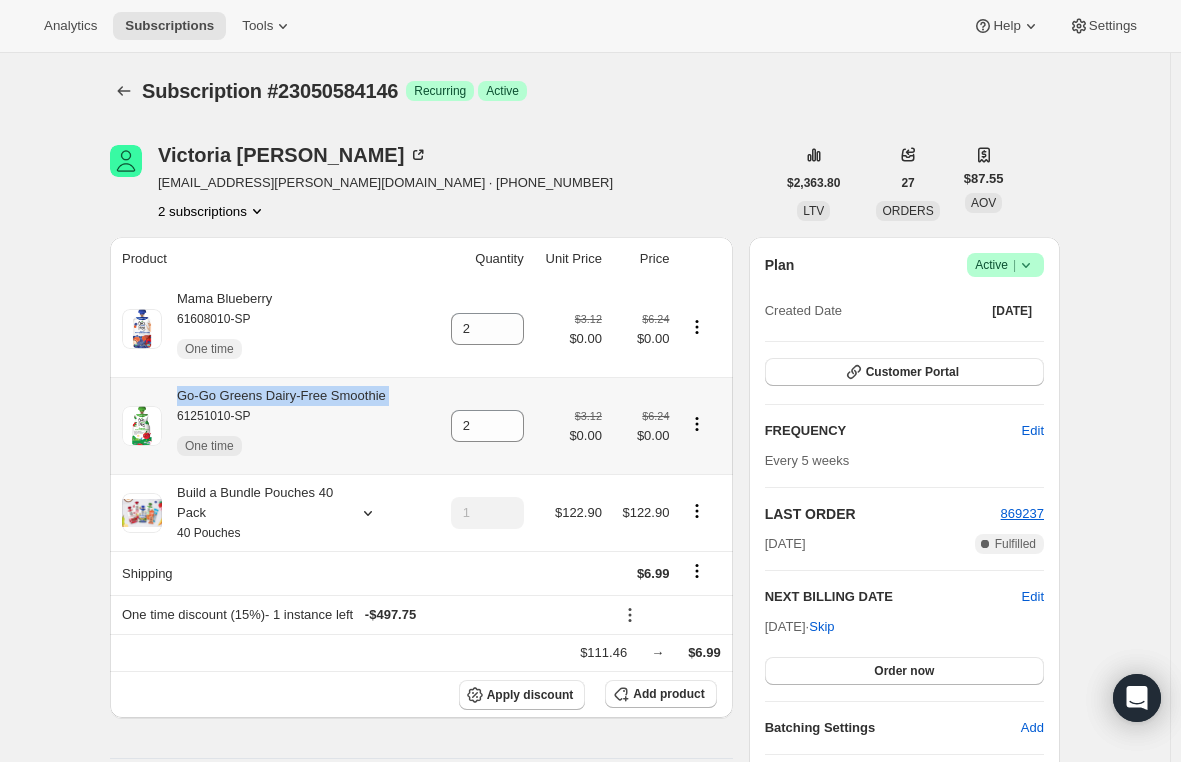 click on "Go-Go Greens Dairy-Free Smoothie 61251010-SP One time" at bounding box center [274, 426] 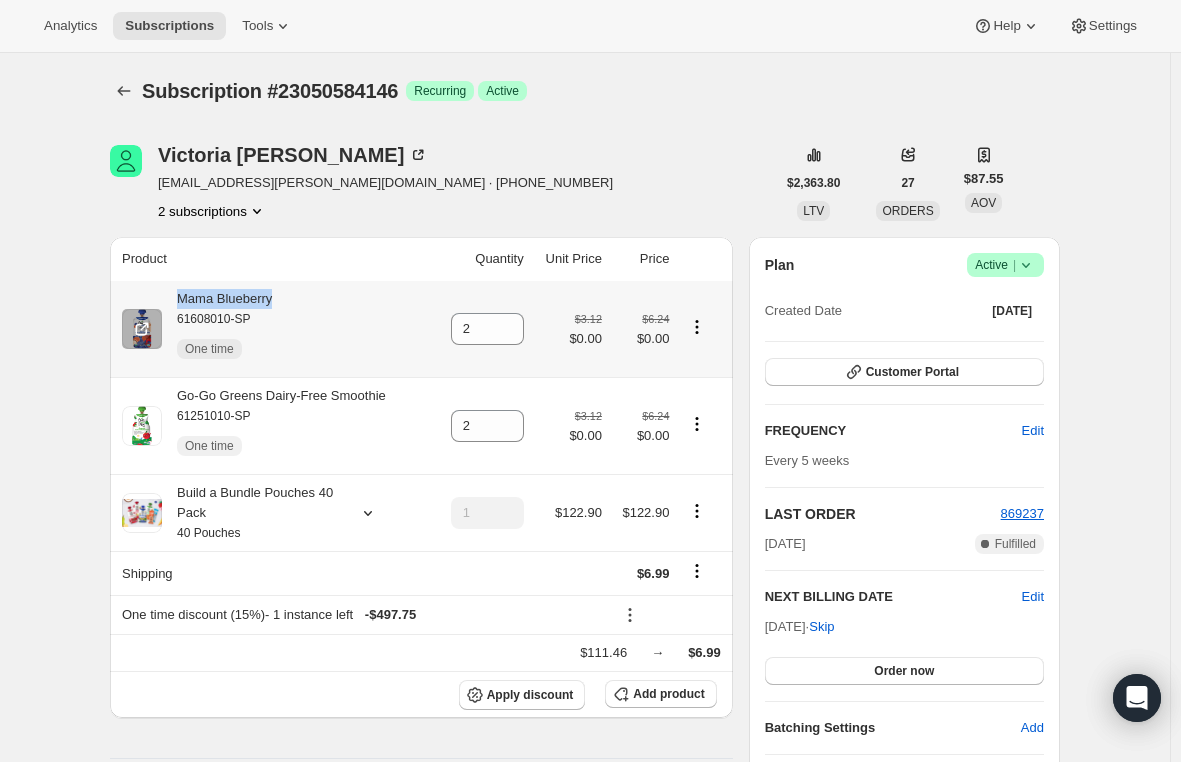 drag, startPoint x: 292, startPoint y: 296, endPoint x: 150, endPoint y: 290, distance: 142.12671 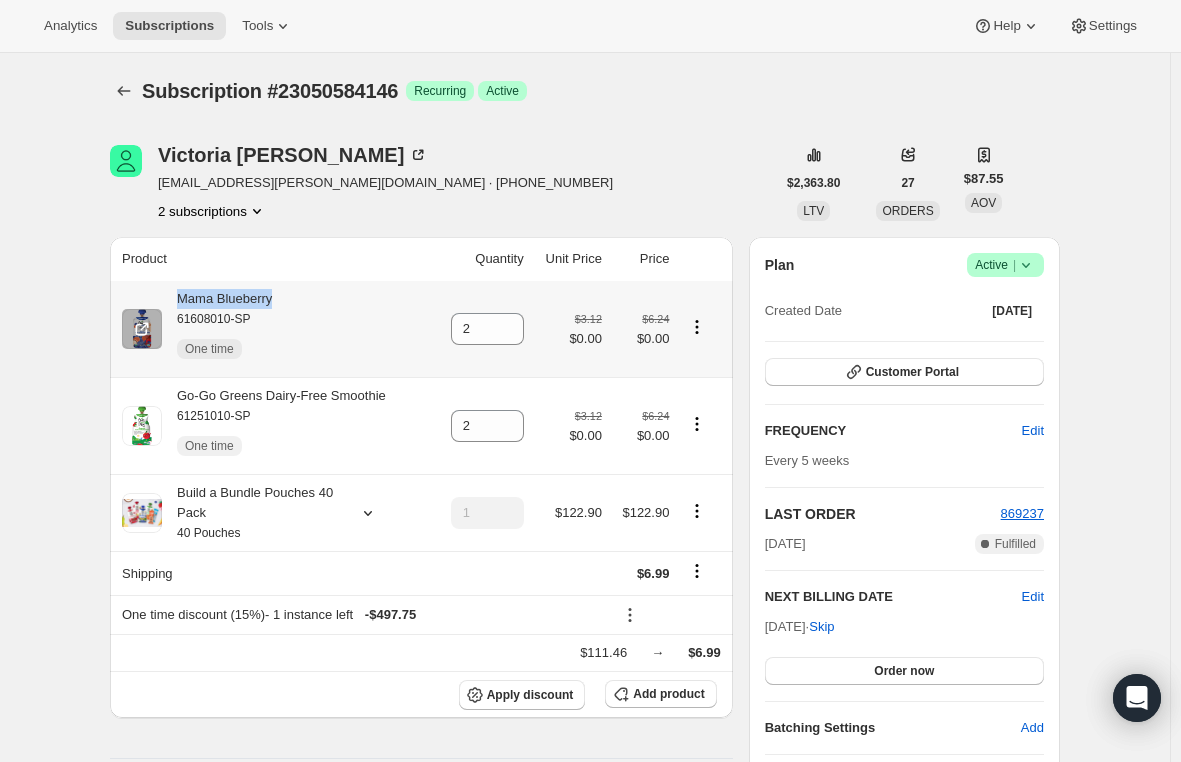 copy on "Mama Blueberry" 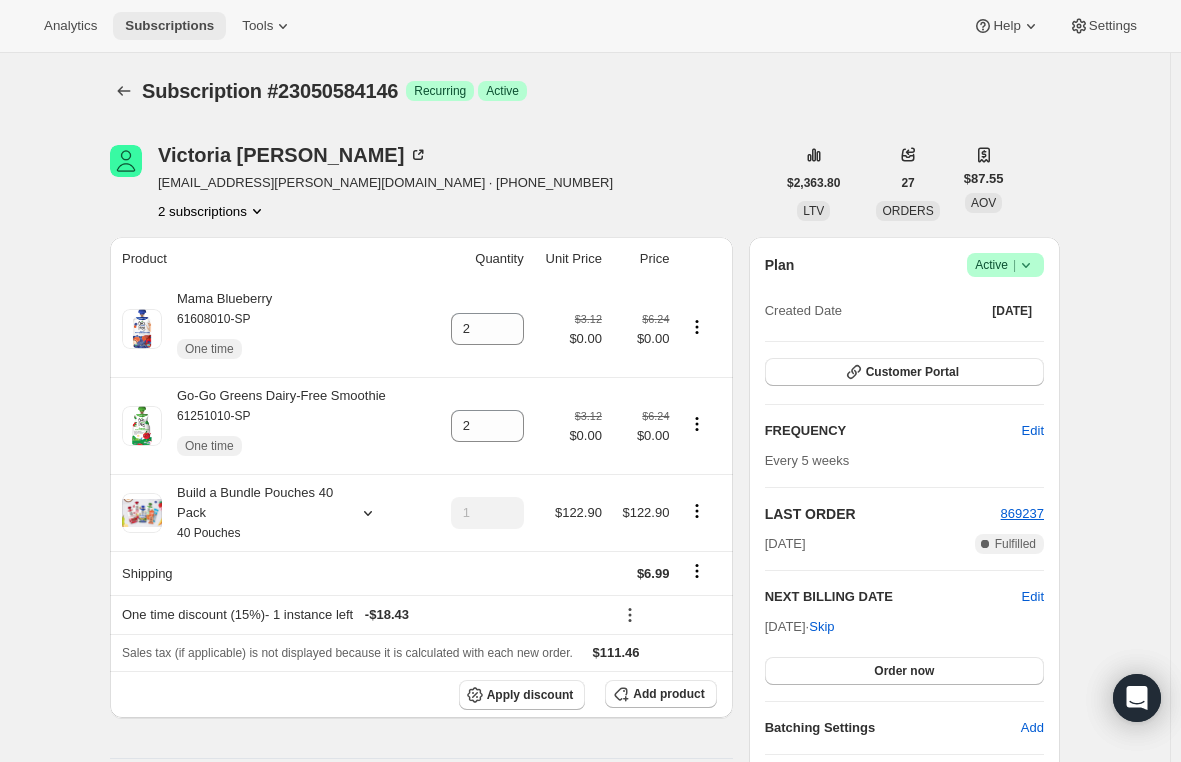 click on "Subscriptions" at bounding box center [169, 26] 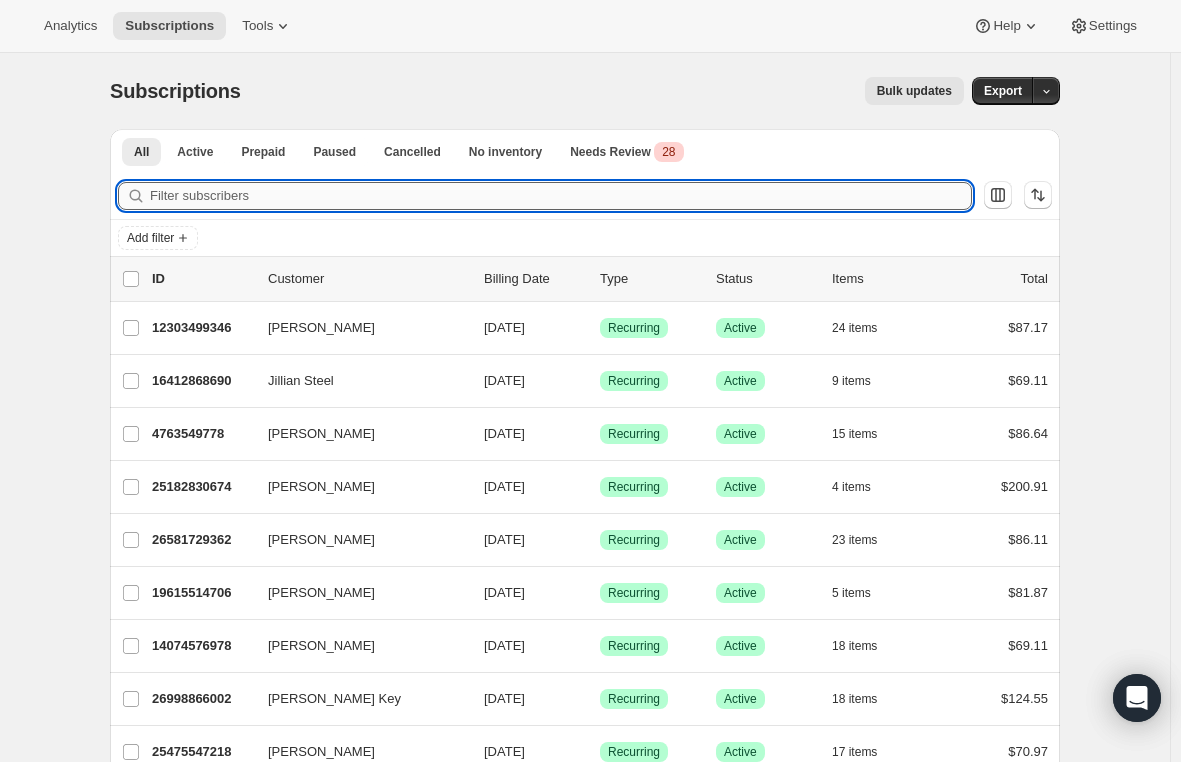 click on "Filter subscribers" at bounding box center [561, 196] 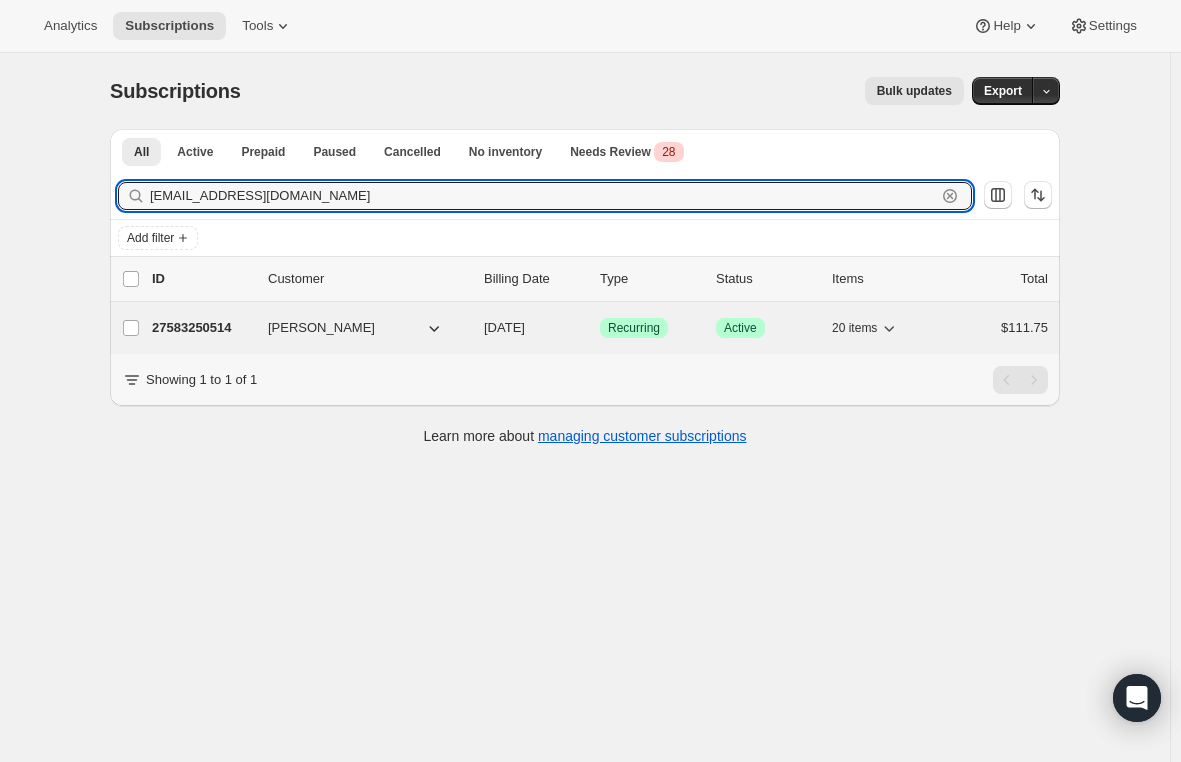 type on "[EMAIL_ADDRESS][DOMAIN_NAME]" 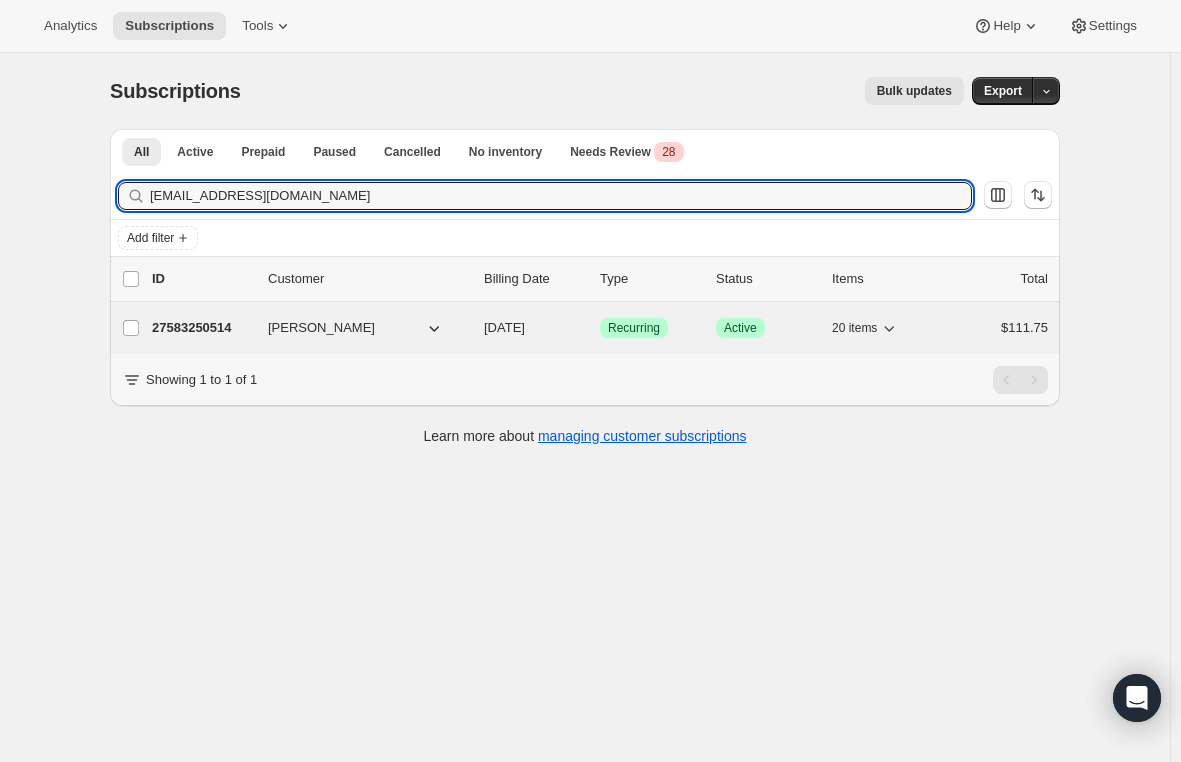 click on "27583250514 [PERSON_NAME] [DATE] Success Recurring Success Active 20   items $111.75" at bounding box center [600, 328] 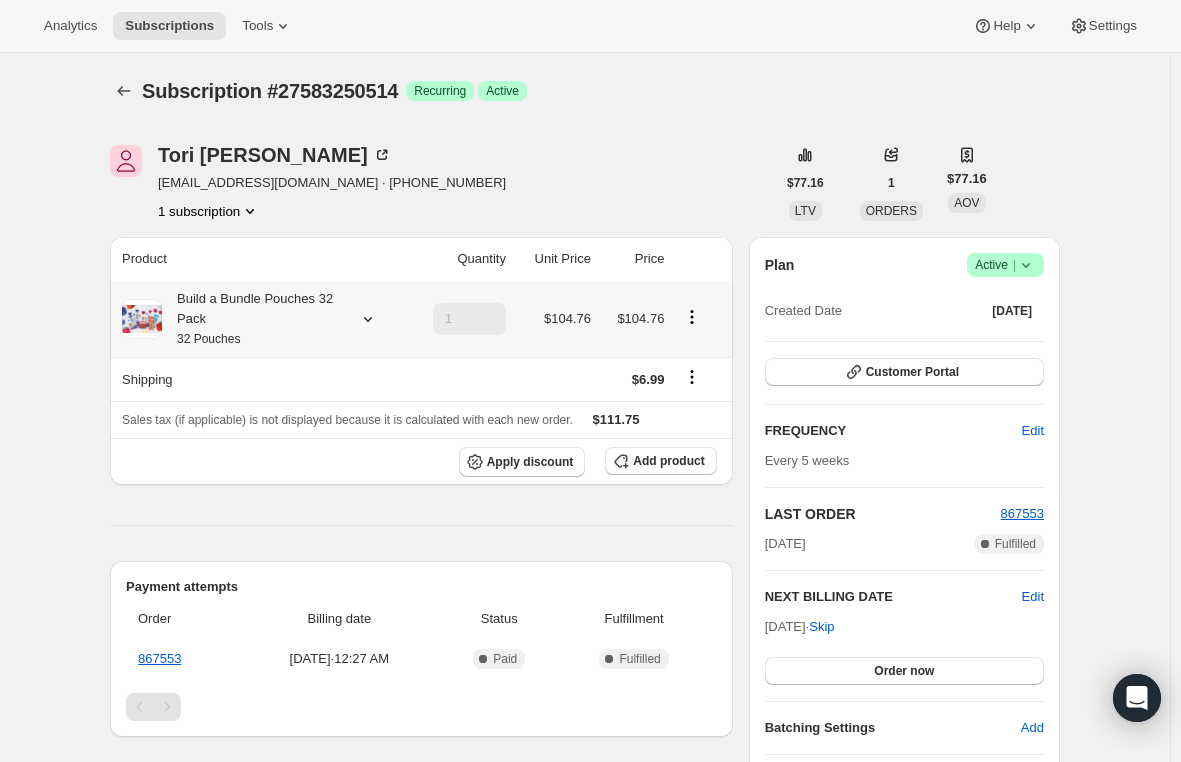 click on "Build a Bundle Pouches 32 Pack 32 Pouches" at bounding box center (252, 319) 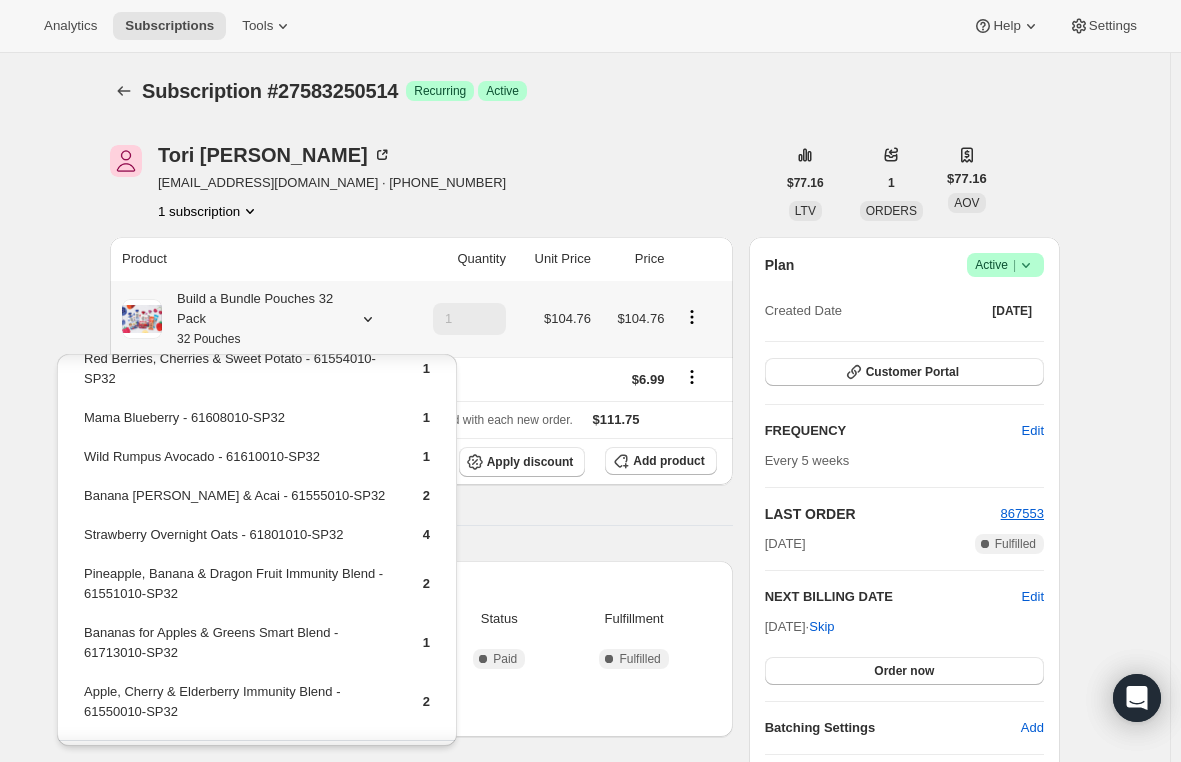 scroll, scrollTop: 657, scrollLeft: 0, axis: vertical 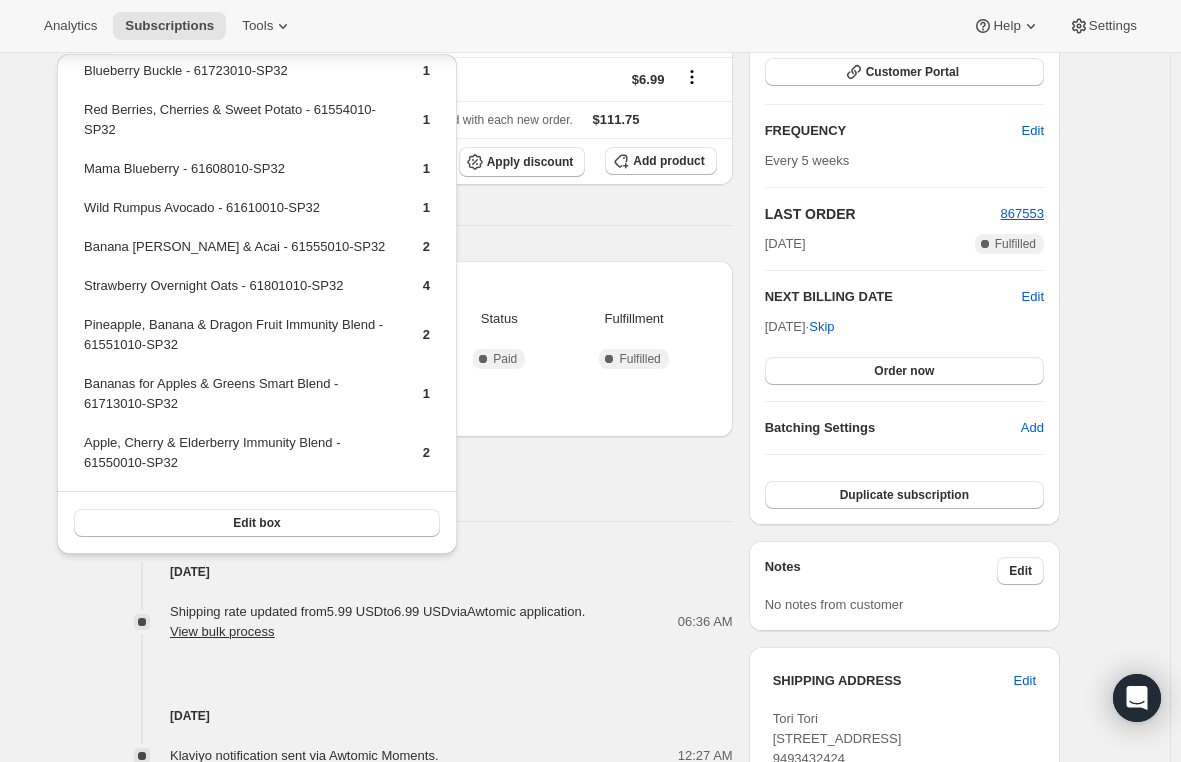 click on "Timeline [DATE] Shipping rate updated from  5.99 USD  to  6.99 USD  via  Awtomic application .  View bulk process 06:36 AM [DATE] Klaviyo notification sent via Awtomic Moments. 12:27 AM Earned moment Free Product With 2nd Pouch Subscription Box  via Awtomic Moments. 12:27 AM [PERSON_NAME]  created the subscription order.  View order 12:27 AM" at bounding box center [421, 663] 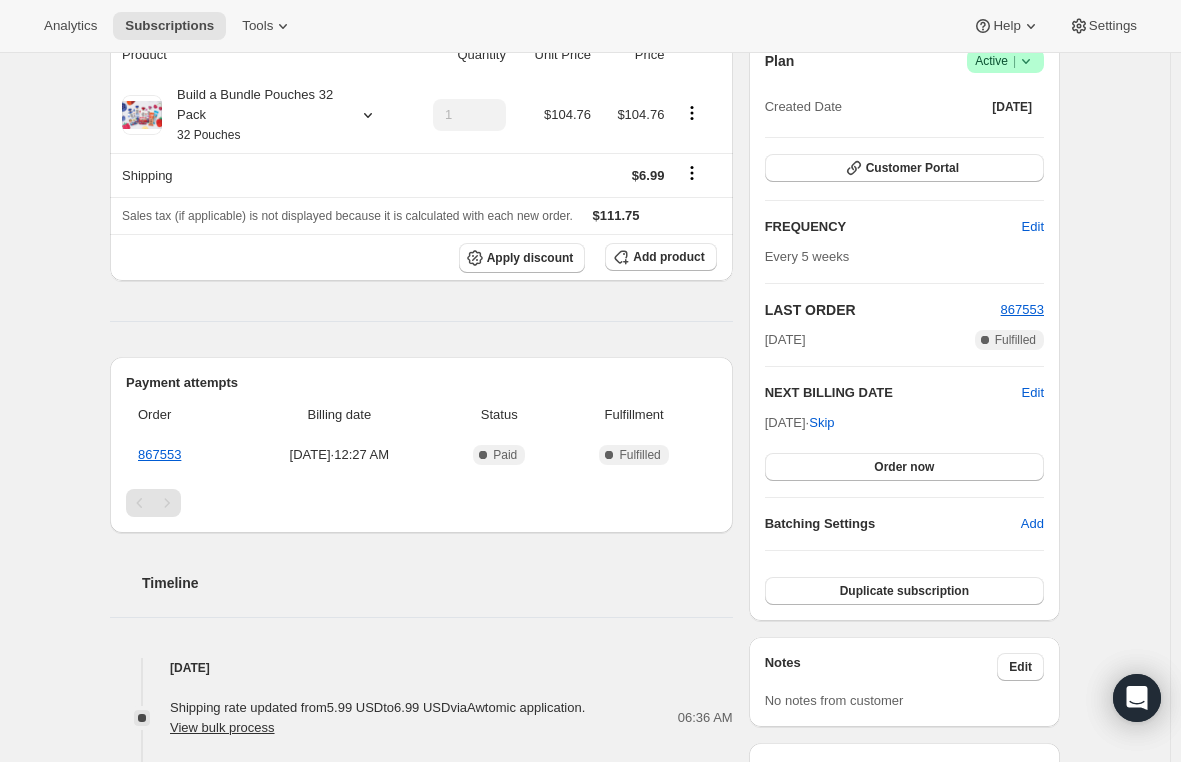 scroll, scrollTop: 188, scrollLeft: 0, axis: vertical 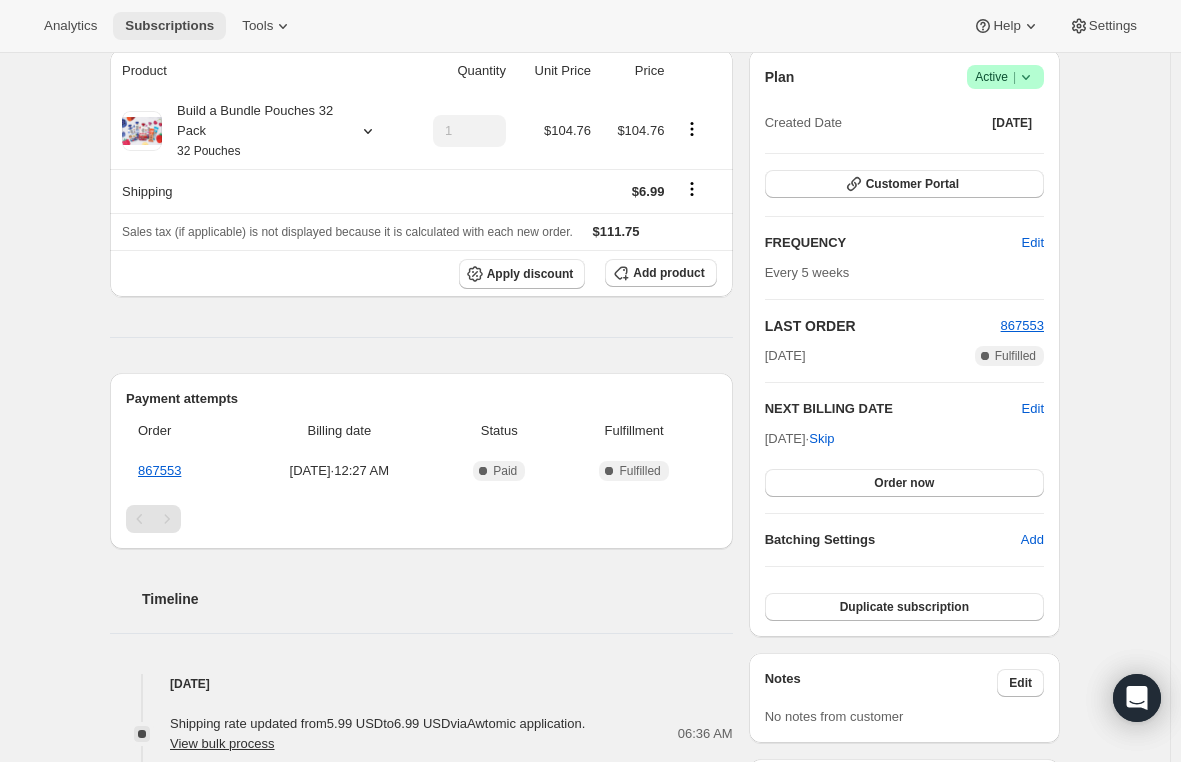 click on "Subscriptions" at bounding box center (169, 26) 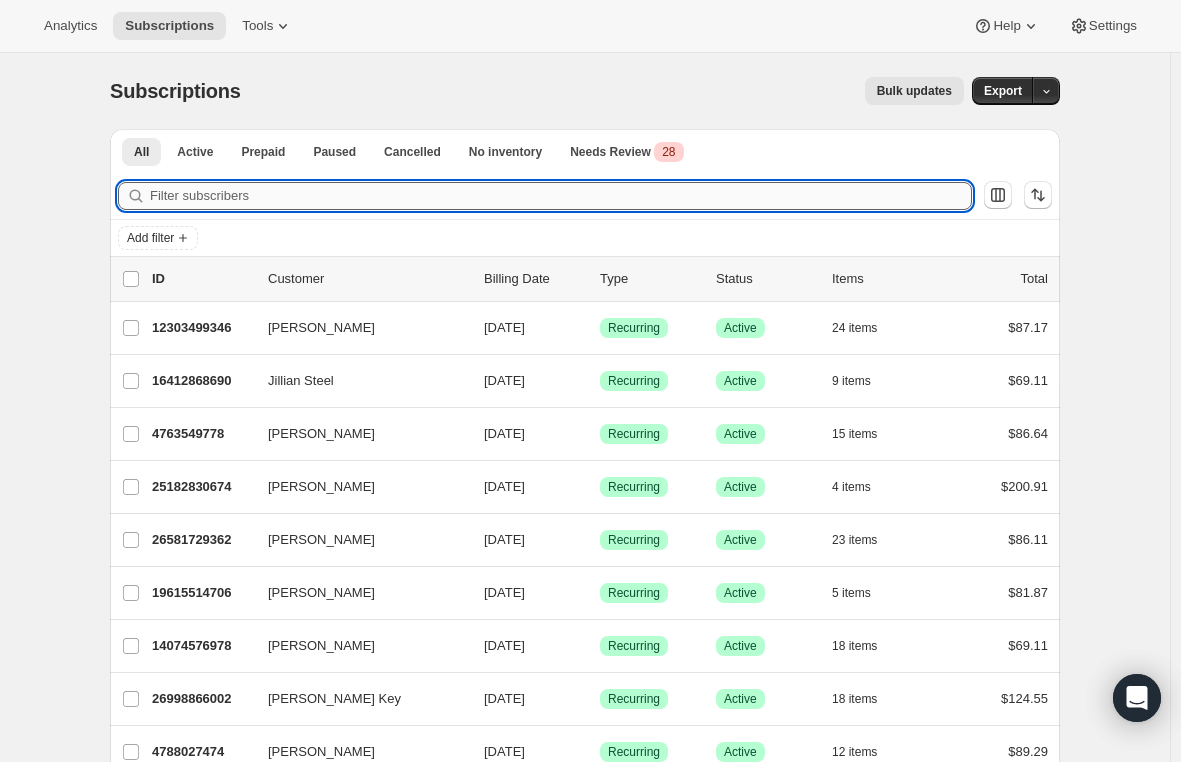 click on "Filter subscribers" at bounding box center (561, 196) 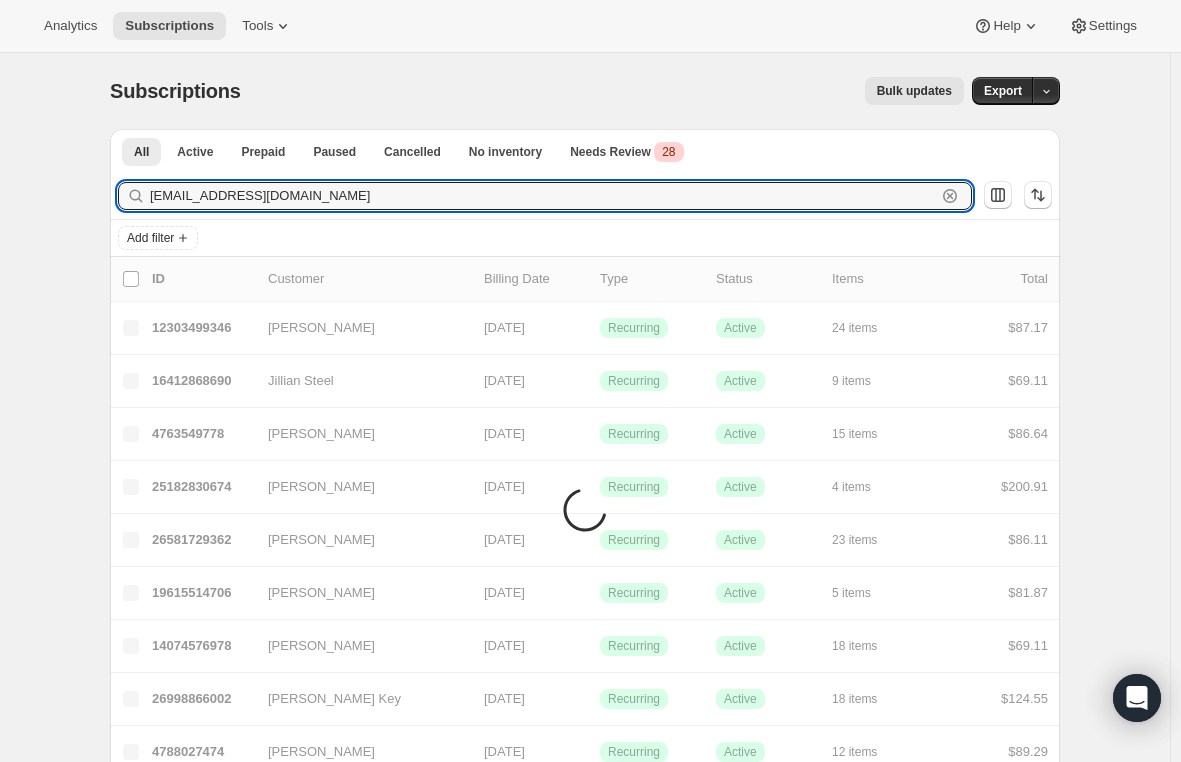 type on "[EMAIL_ADDRESS][DOMAIN_NAME]" 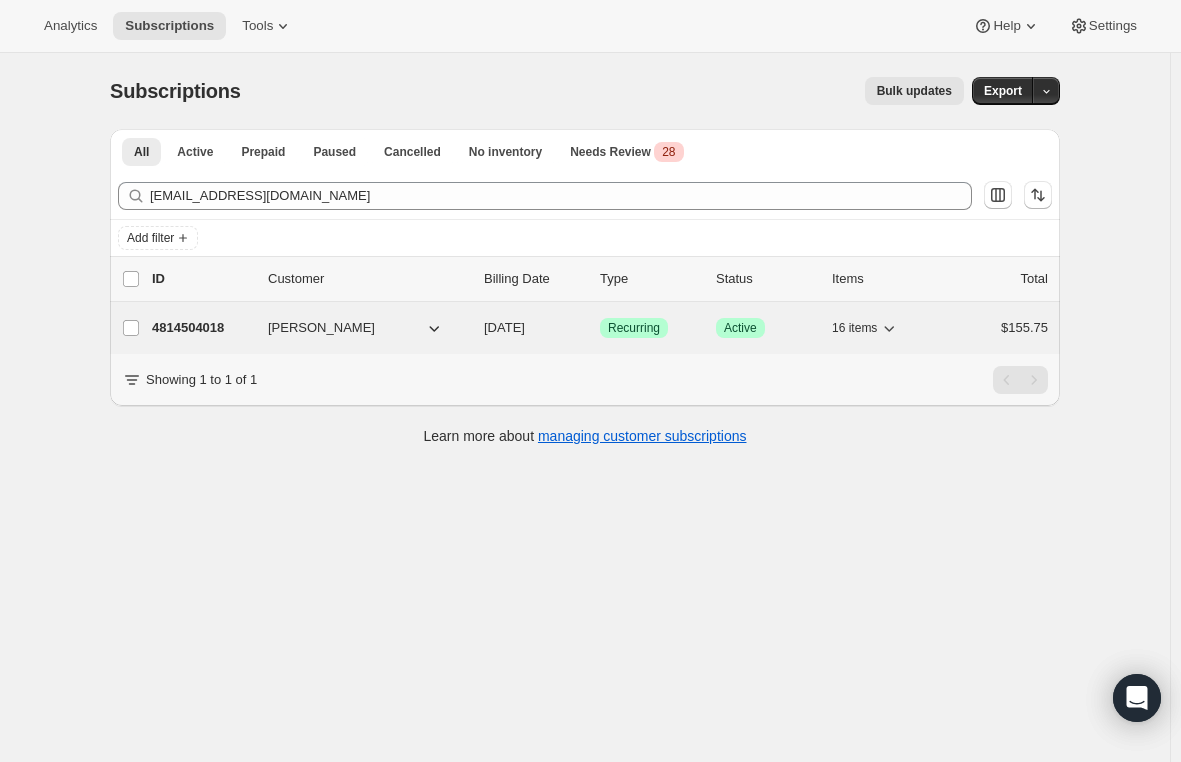 click on "4814504018" at bounding box center (202, 328) 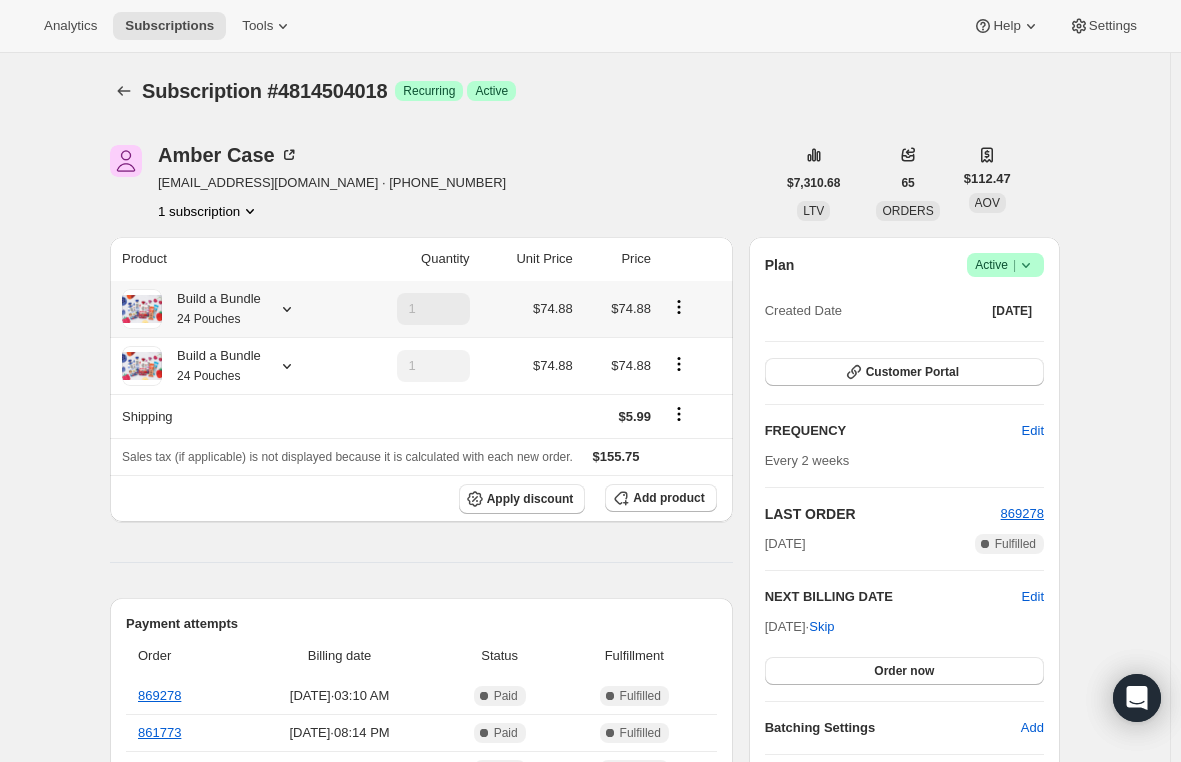 click on "24 Pouches" at bounding box center [208, 319] 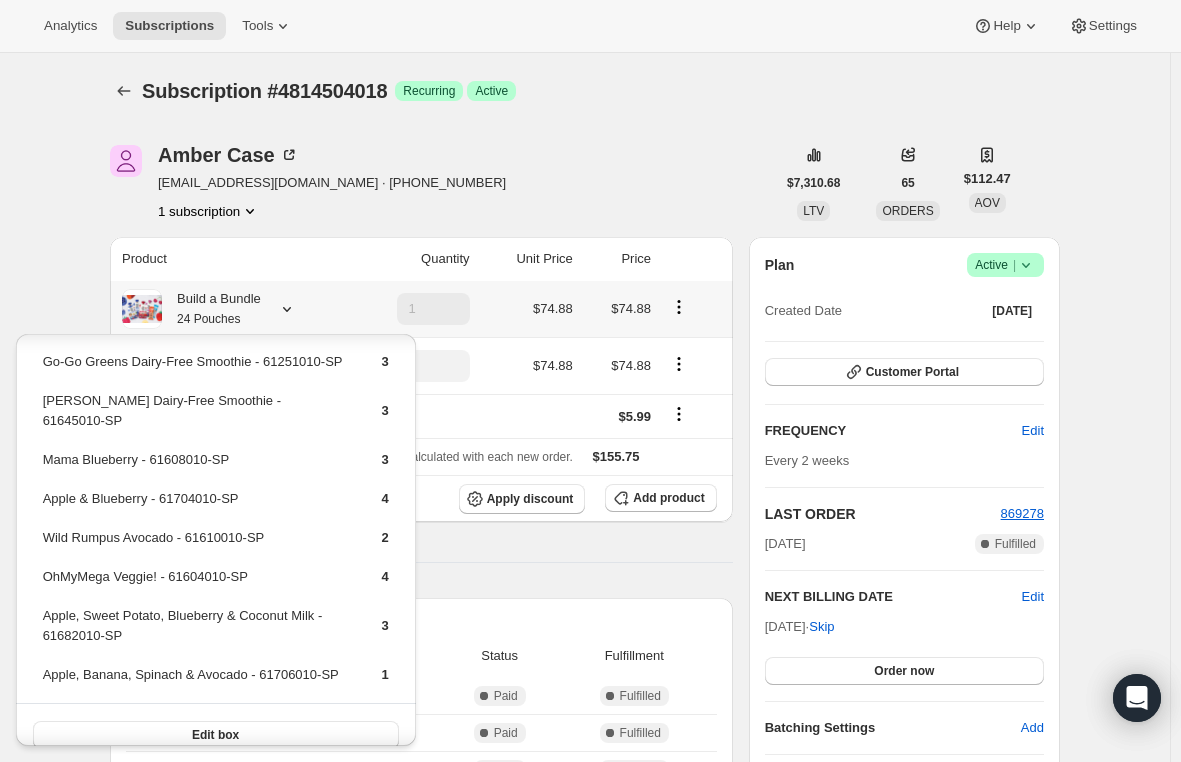 scroll, scrollTop: 0, scrollLeft: 0, axis: both 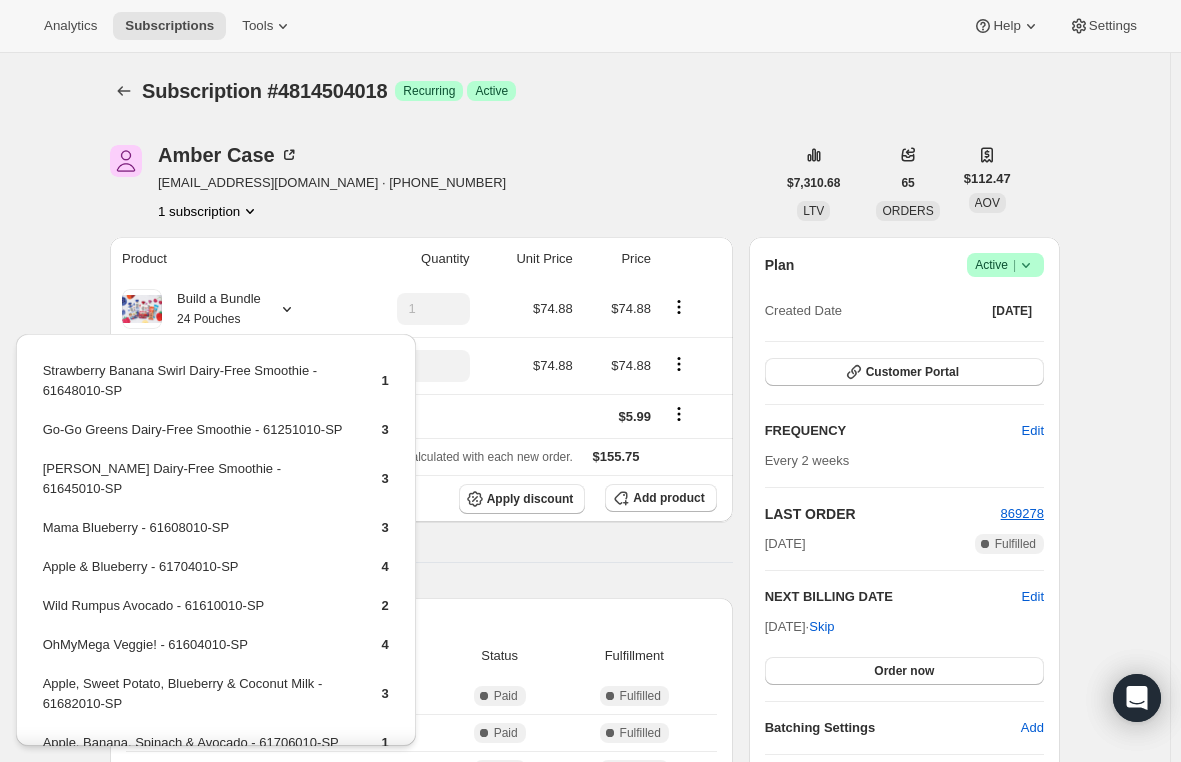click on "Subscription #4814504018. This page is ready Subscription #4814504018 Success Recurring Success Active [PERSON_NAME] [EMAIL_ADDRESS][DOMAIN_NAME] · [PHONE_NUMBER] 1 subscription $7,310.68 LTV 65 ORDERS $112.47 AOV Product Quantity Unit Price Price Build a Bundle 24 Pouches 1 $74.88 $74.88 Build a Bundle 24 Pouches 1 $74.88 $74.88 Shipping $5.99 Sales tax (if applicable) is not displayed because it is calculated with each new order.   $155.75 Apply discount Add product Payment attempts Order Billing date Status Fulfillment 869278 [DATE]  ·  03:10 AM  Complete Paid  Complete Fulfilled 861773 [DATE]  ·  08:14 PM  Complete Paid  Complete Fulfilled 838614 [DATE]  ·  07:07 AM  Complete Paid  Complete Fulfilled Timeline [DATE] Order processed successfully.  View order 03:10 AM [DATE] Subscription reminder email sent via Awtomic email, Klaviyo, Attentive. 03:31 AM [DATE] Order processed successfully.  View order 08:14 PM 08:14 PM 03:19 AM [DATE] 01:45 PM 09:27 AM 03:12 AM 07:07 AM" at bounding box center [585, 1044] 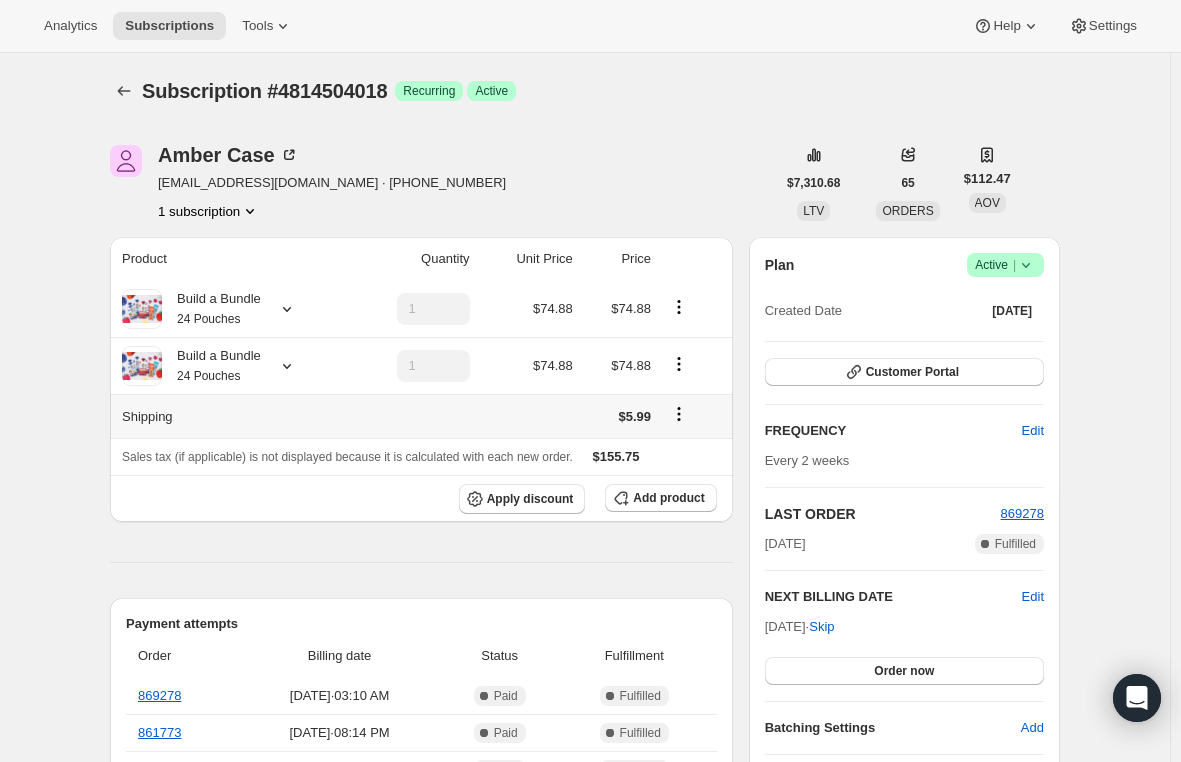 click on "Build a Bundle 24 Pouches" at bounding box center [228, 365] 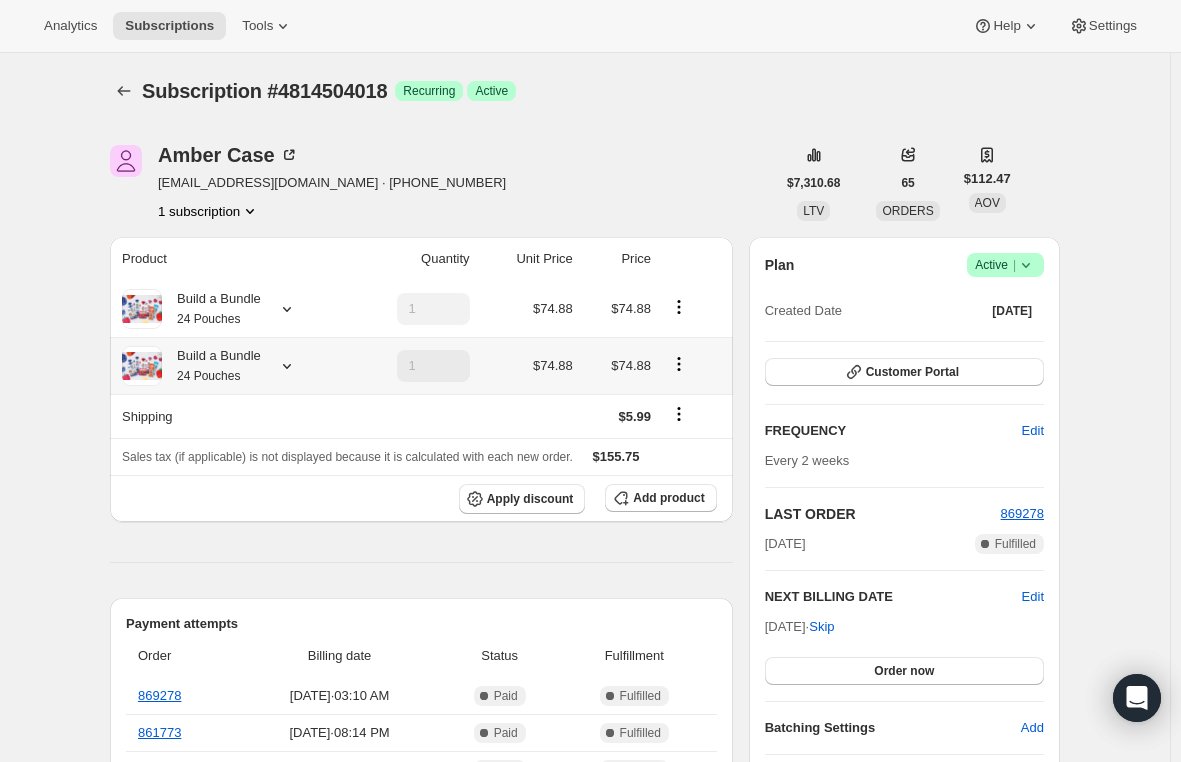 click on "24 Pouches" at bounding box center [208, 376] 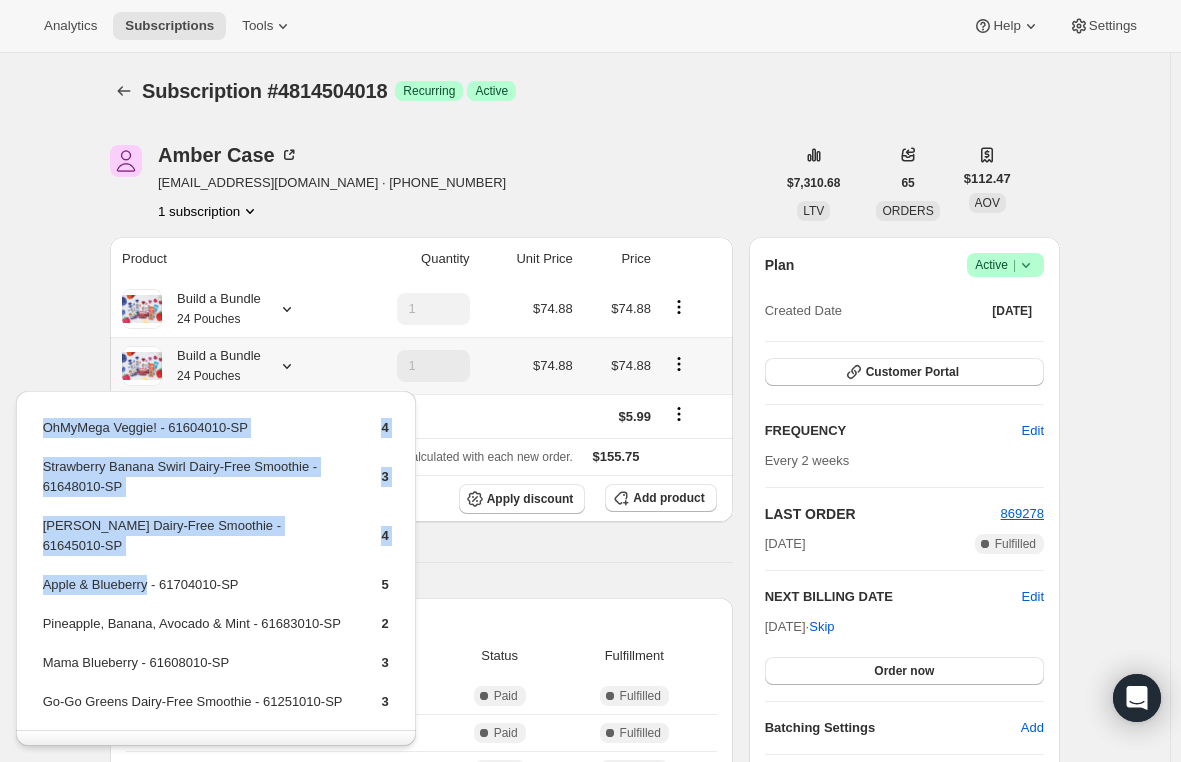drag, startPoint x: 150, startPoint y: 564, endPoint x: 38, endPoint y: 571, distance: 112.21854 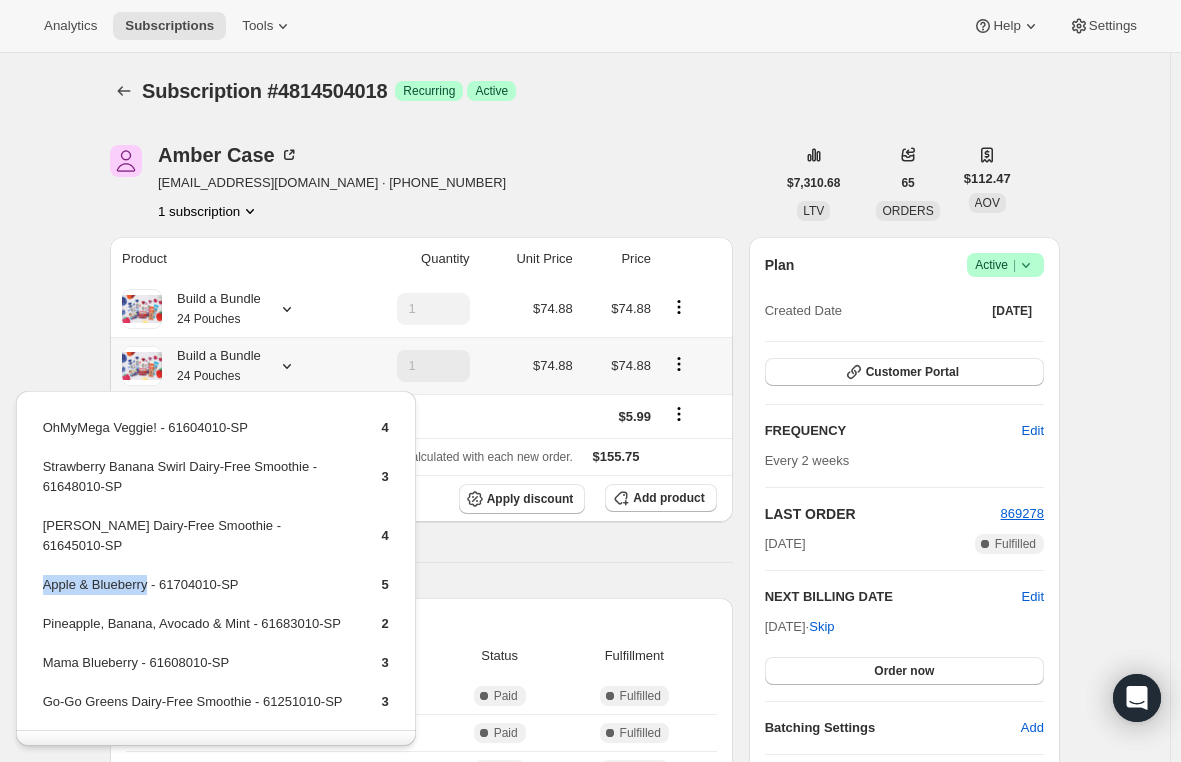 drag, startPoint x: 148, startPoint y: 562, endPoint x: 42, endPoint y: 576, distance: 106.92053 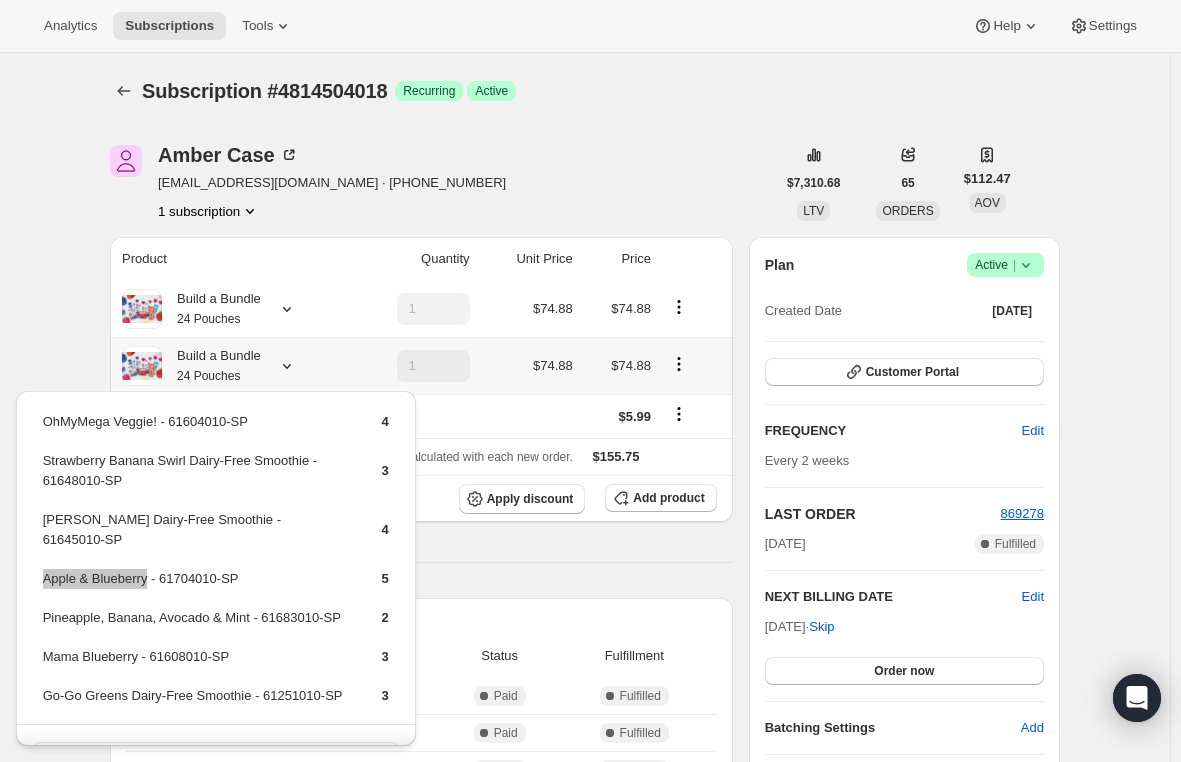 scroll, scrollTop: 0, scrollLeft: 0, axis: both 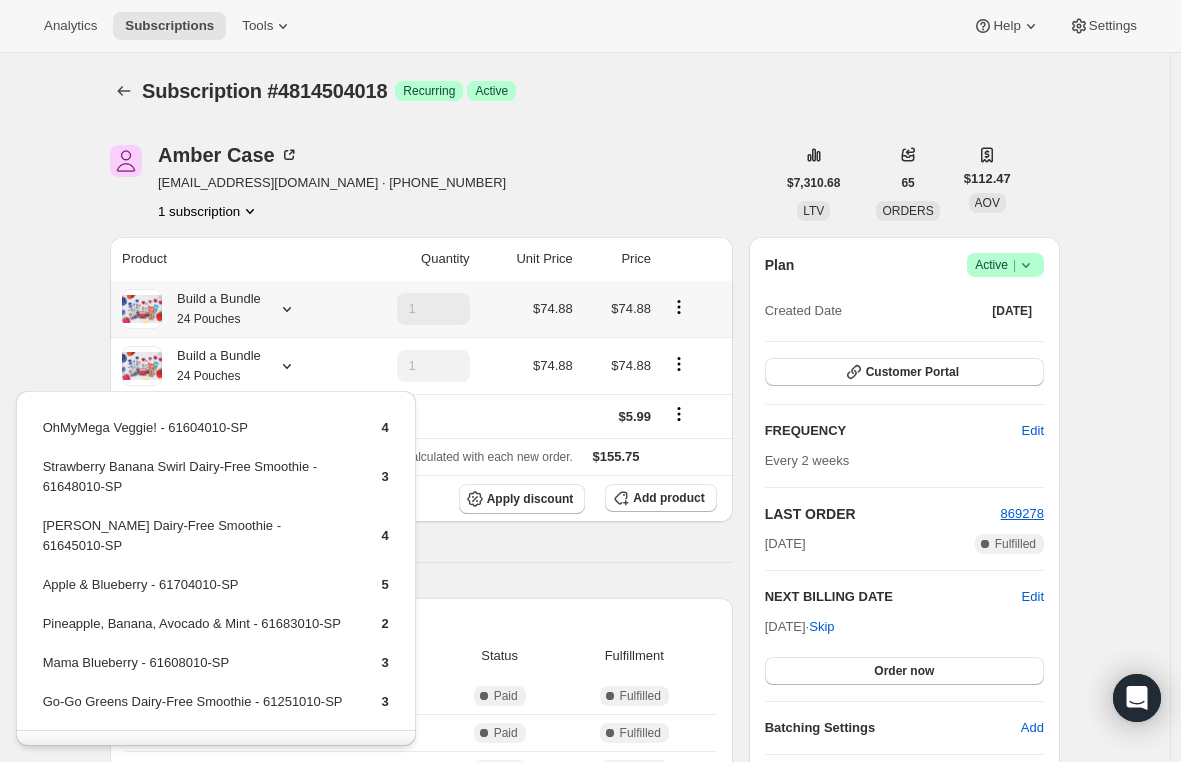click on "Build a Bundle 24 Pouches" at bounding box center (211, 309) 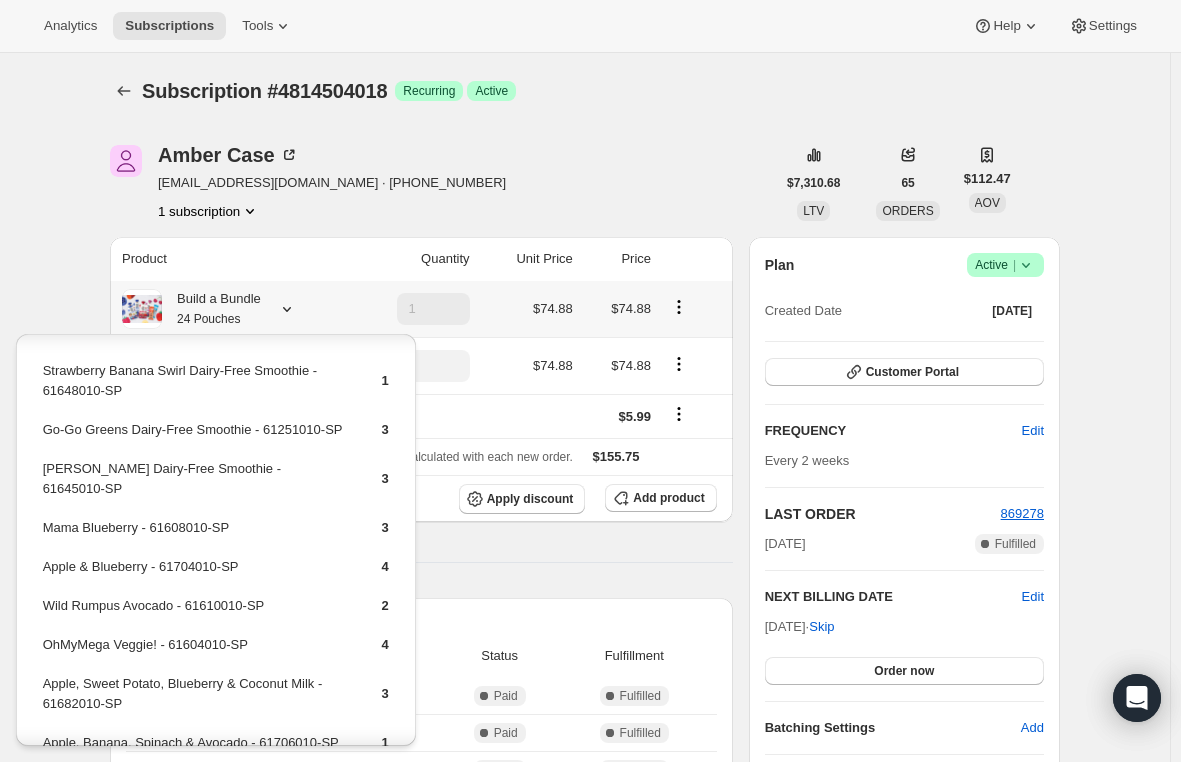 scroll, scrollTop: 68, scrollLeft: 0, axis: vertical 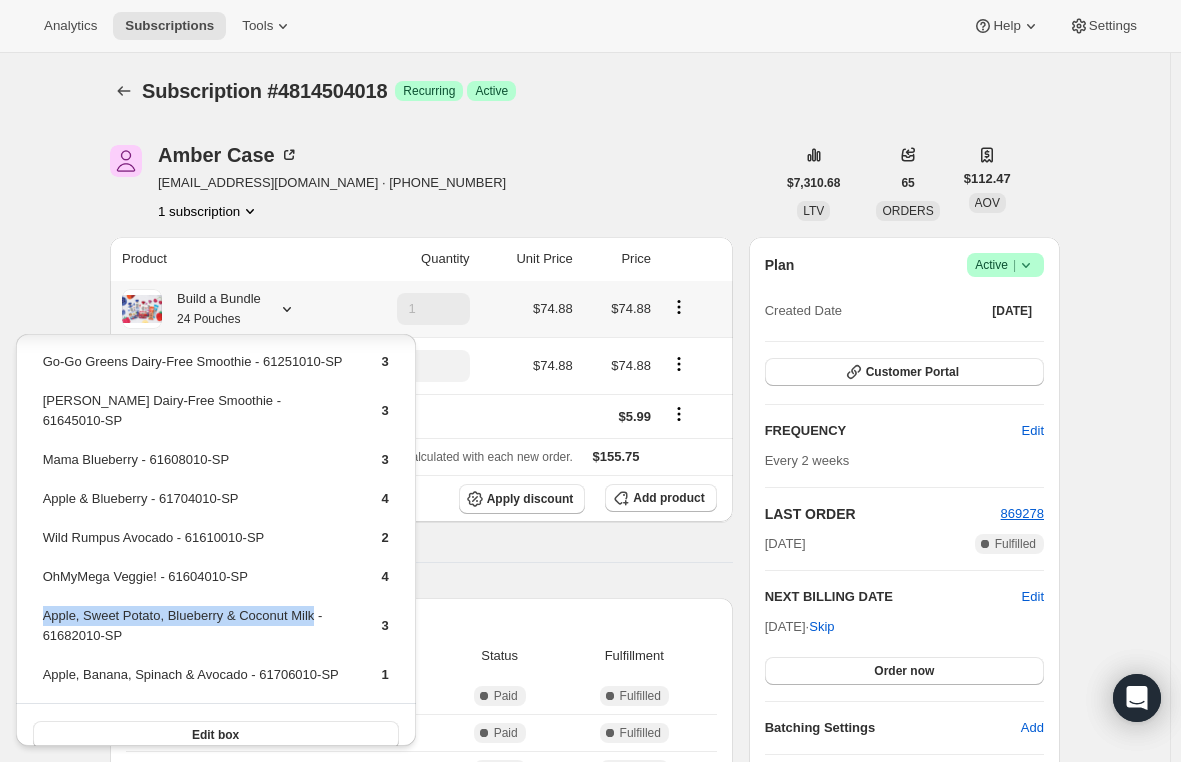 drag, startPoint x: 310, startPoint y: 592, endPoint x: 40, endPoint y: 589, distance: 270.01666 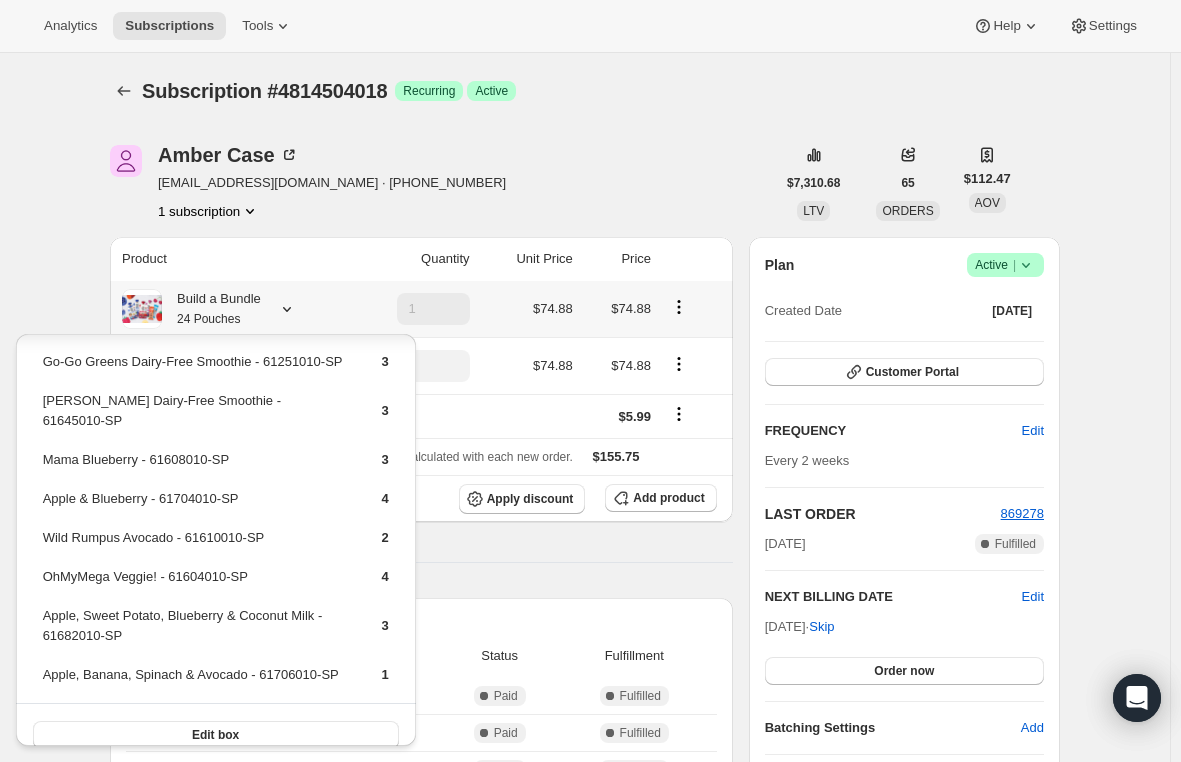 drag, startPoint x: 89, startPoint y: 606, endPoint x: 63, endPoint y: 598, distance: 27.202942 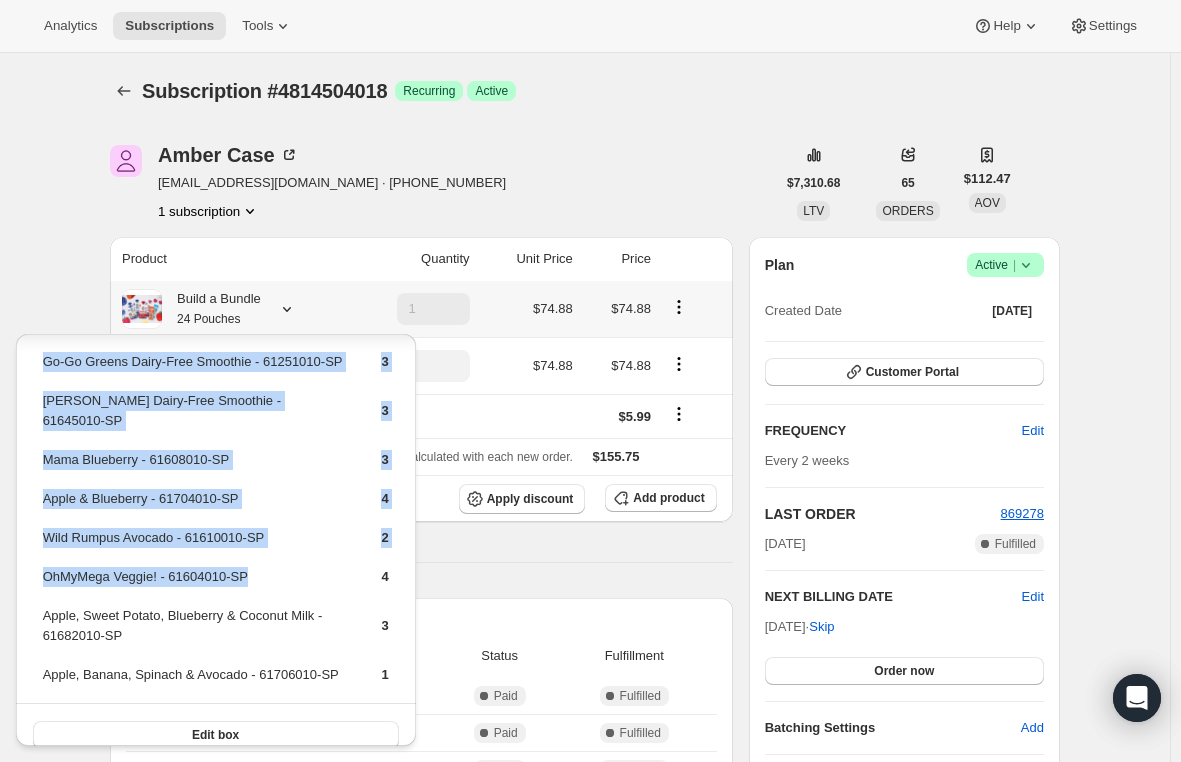 drag, startPoint x: 36, startPoint y: 559, endPoint x: 288, endPoint y: 573, distance: 252.3886 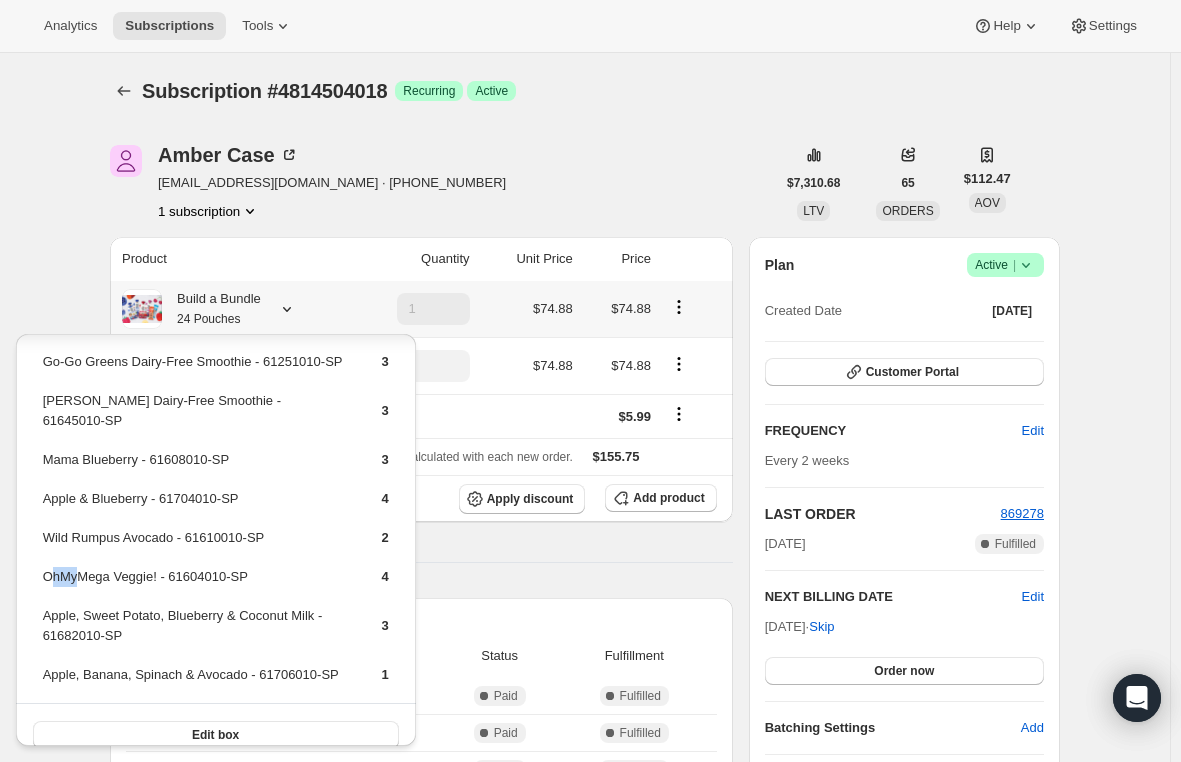 drag, startPoint x: 48, startPoint y: 556, endPoint x: 82, endPoint y: 571, distance: 37.161808 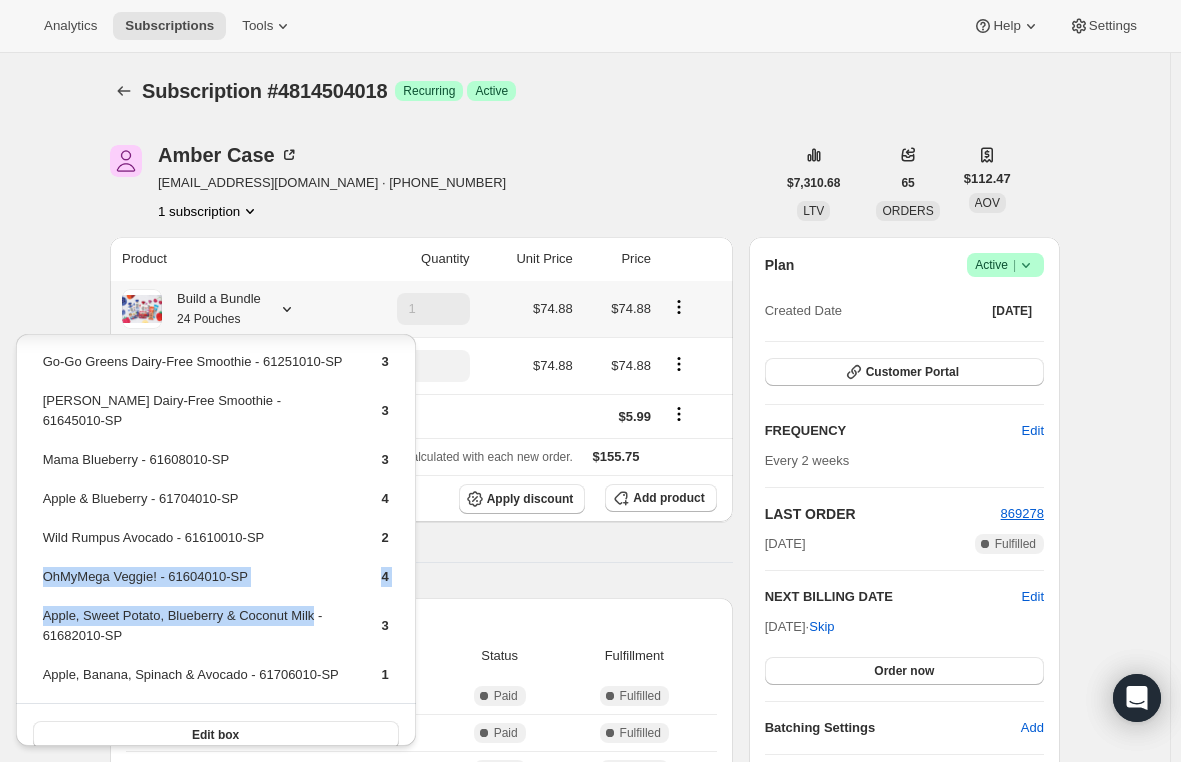 drag, startPoint x: 45, startPoint y: 555, endPoint x: 313, endPoint y: 596, distance: 271.11804 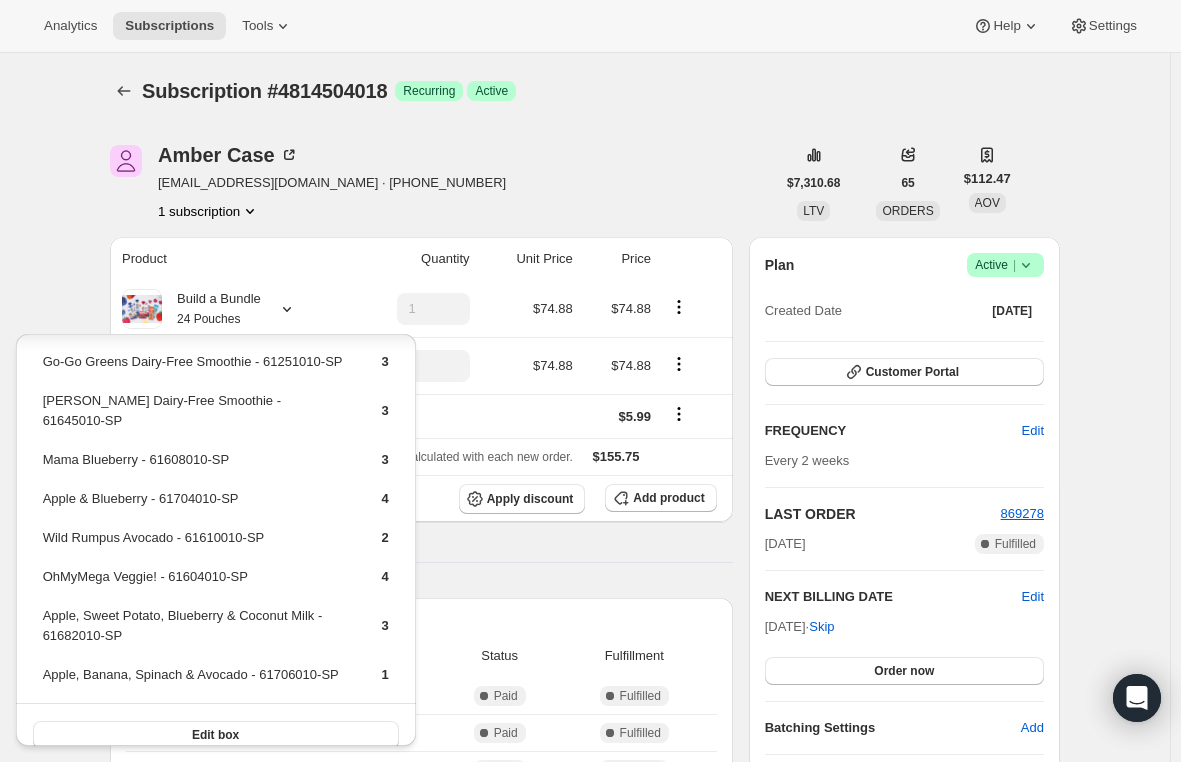 click on "Product Quantity Unit Price Price Build a Bundle 24 Pouches 1 $74.88 $74.88 Build a Bundle 24 Pouches 1 $74.88 $74.88 Shipping $5.99 Sales tax (if applicable) is not displayed because it is calculated with each new order.   $155.75 Apply discount Add product Payment attempts Order Billing date Status Fulfillment 869278 [DATE]  ·  03:10 AM  Complete Paid  Complete Fulfilled 861773 [DATE]  ·  08:14 PM  Complete Paid  Complete Fulfilled 838614 [DATE]  ·  07:07 AM  Complete Paid  Complete Fulfilled Timeline [DATE] Order processed successfully.  View order 03:10 AM [DATE] Subscription reminder email sent via Awtomic email, Klaviyo, Attentive. 03:31 AM [DATE] Order processed successfully.  View order 08:14 PM [PERSON_NAME] initiated an order with "Order now" from Customer Portal. 08:14 PM Subscription reminder email sent via Awtomic email, Klaviyo, Attentive. 03:19 AM [DATE] [PERSON_NAME] set next billing date to [DATE] with "Skip" via Customer Portal. 01:45 PM" at bounding box center (421, 1106) 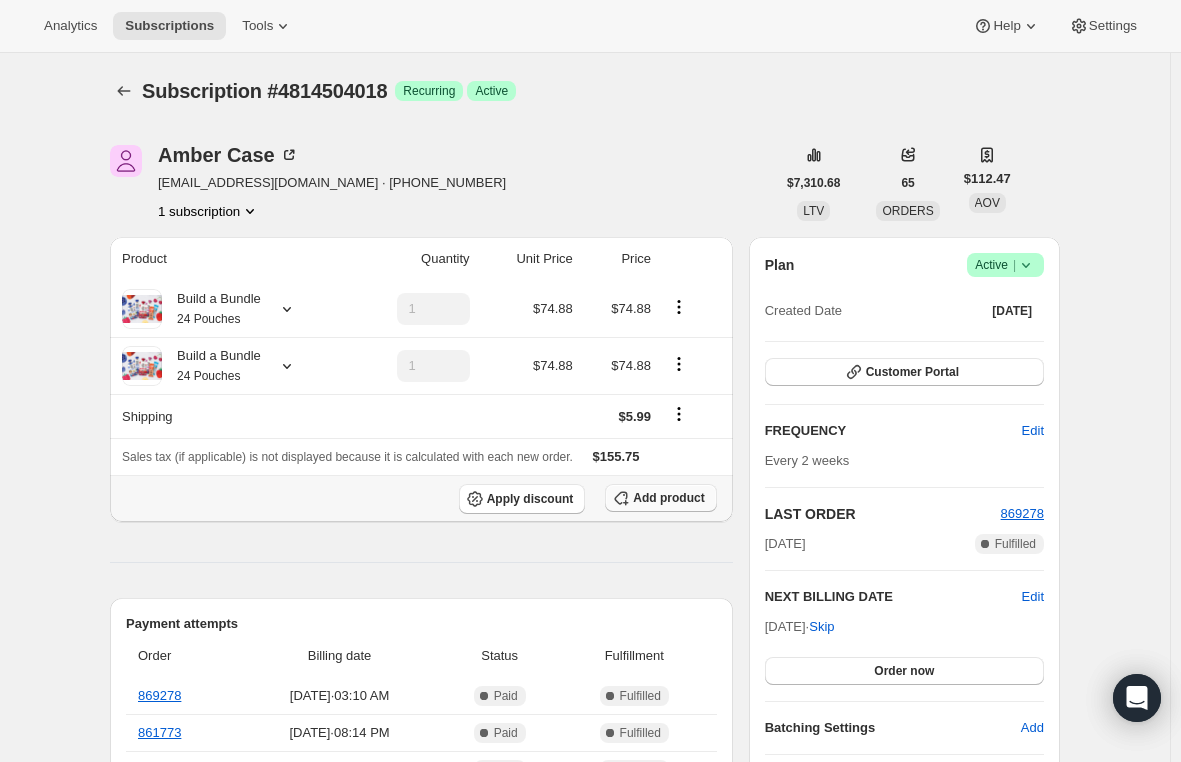 click on "Add product" at bounding box center [668, 498] 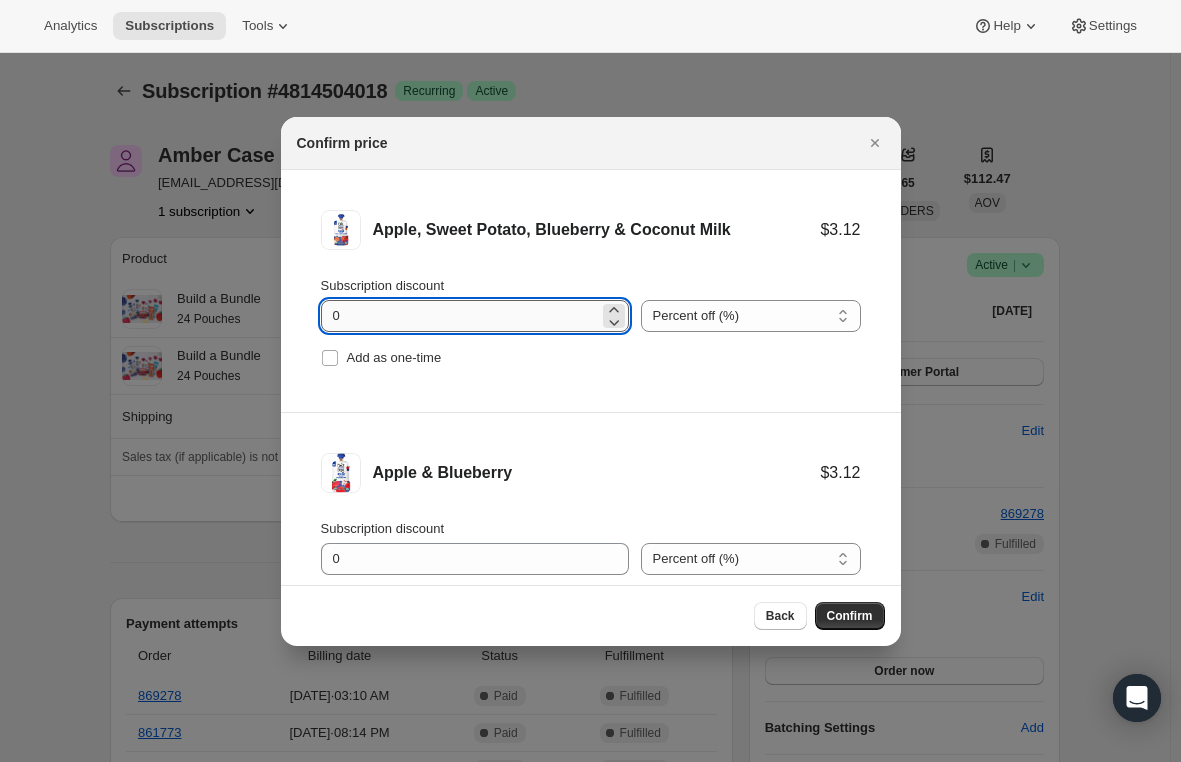 click on "0" at bounding box center [460, 316] 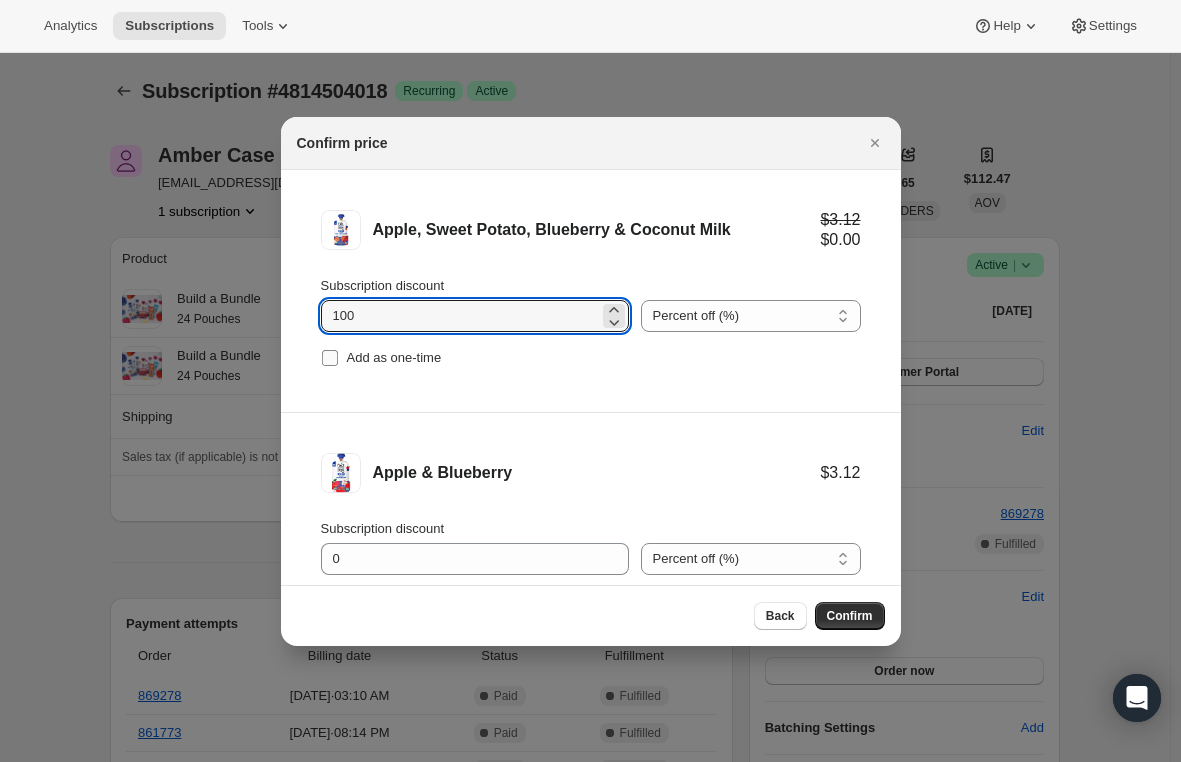 type on "100" 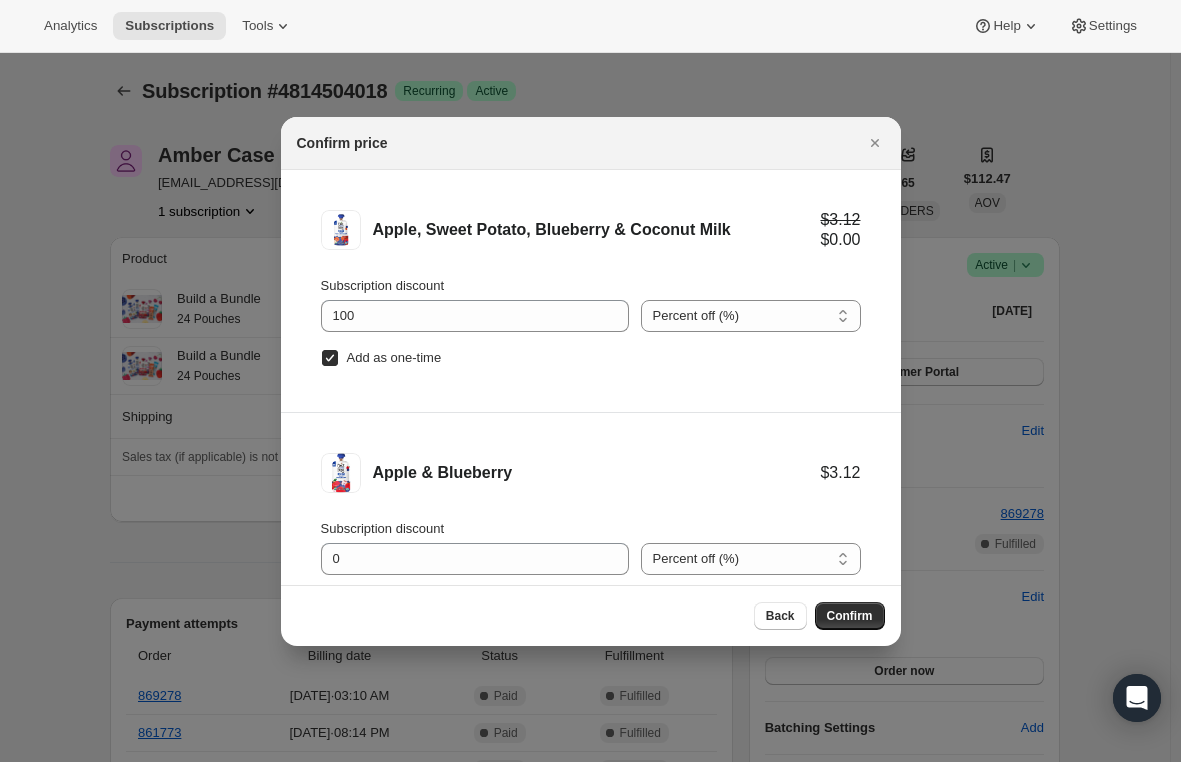 scroll, scrollTop: 100, scrollLeft: 0, axis: vertical 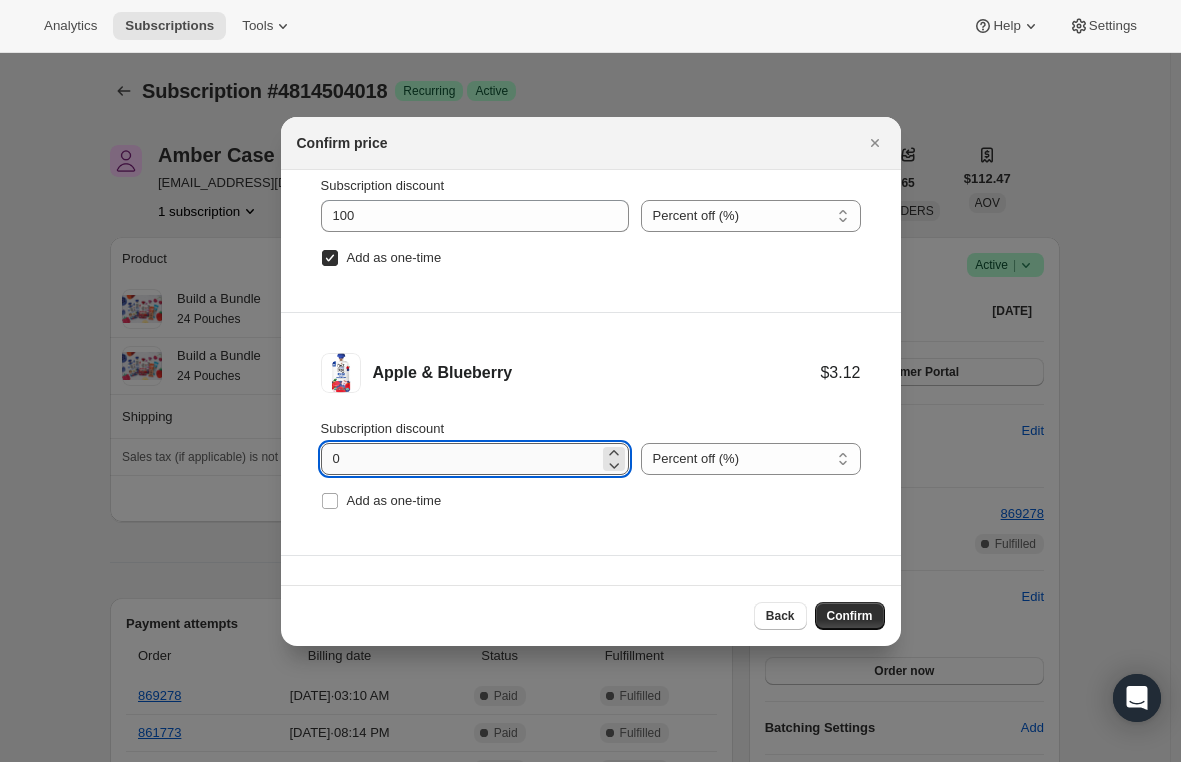 click on "0" at bounding box center (460, 459) 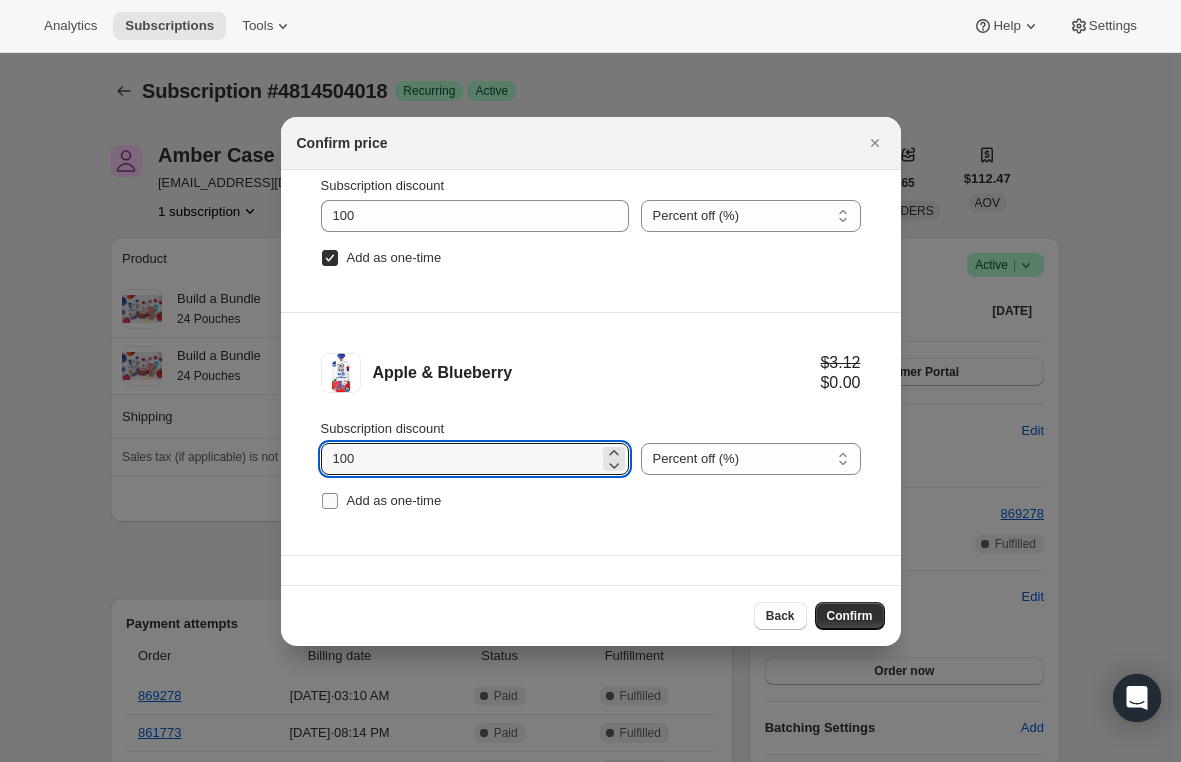 type on "100" 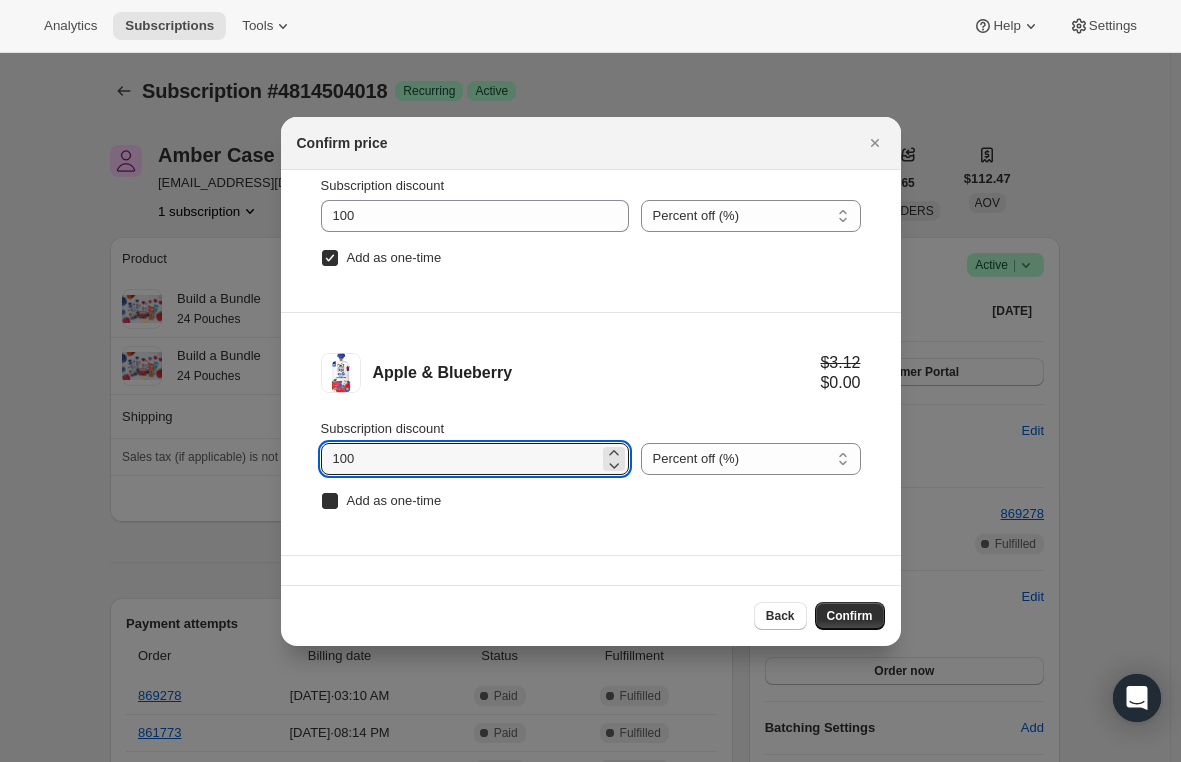 checkbox on "true" 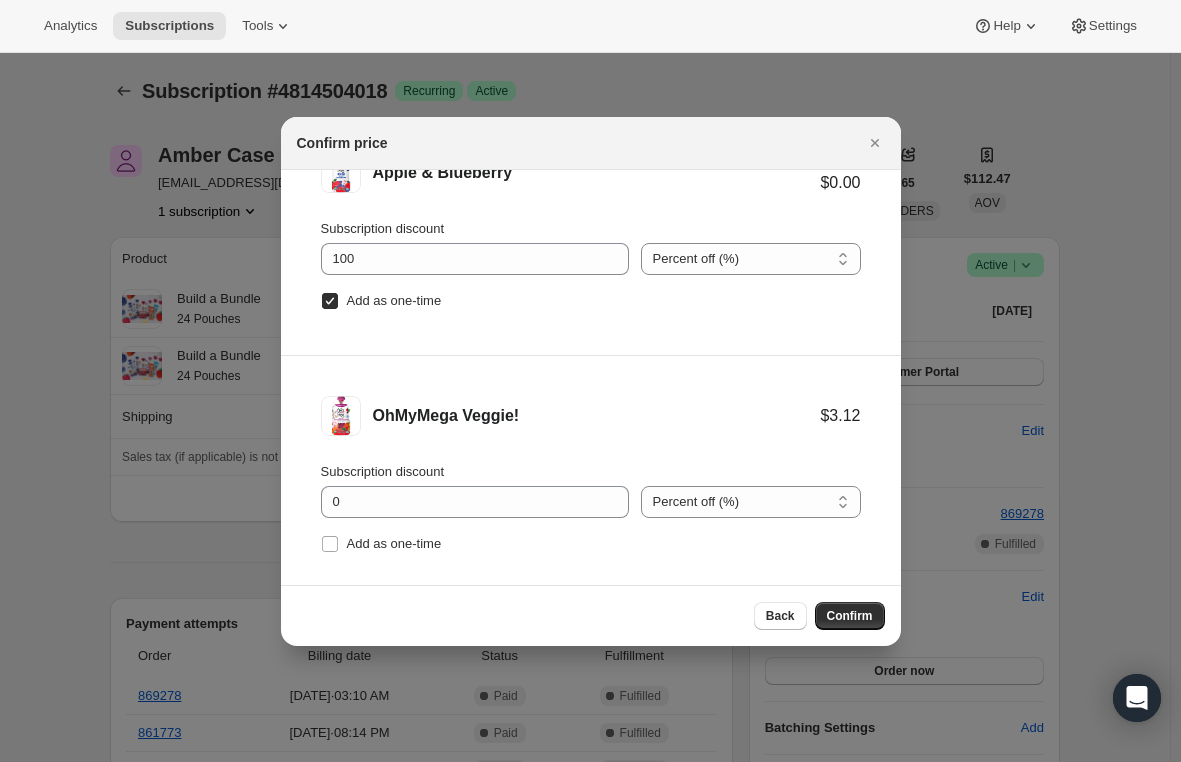 scroll, scrollTop: 326, scrollLeft: 0, axis: vertical 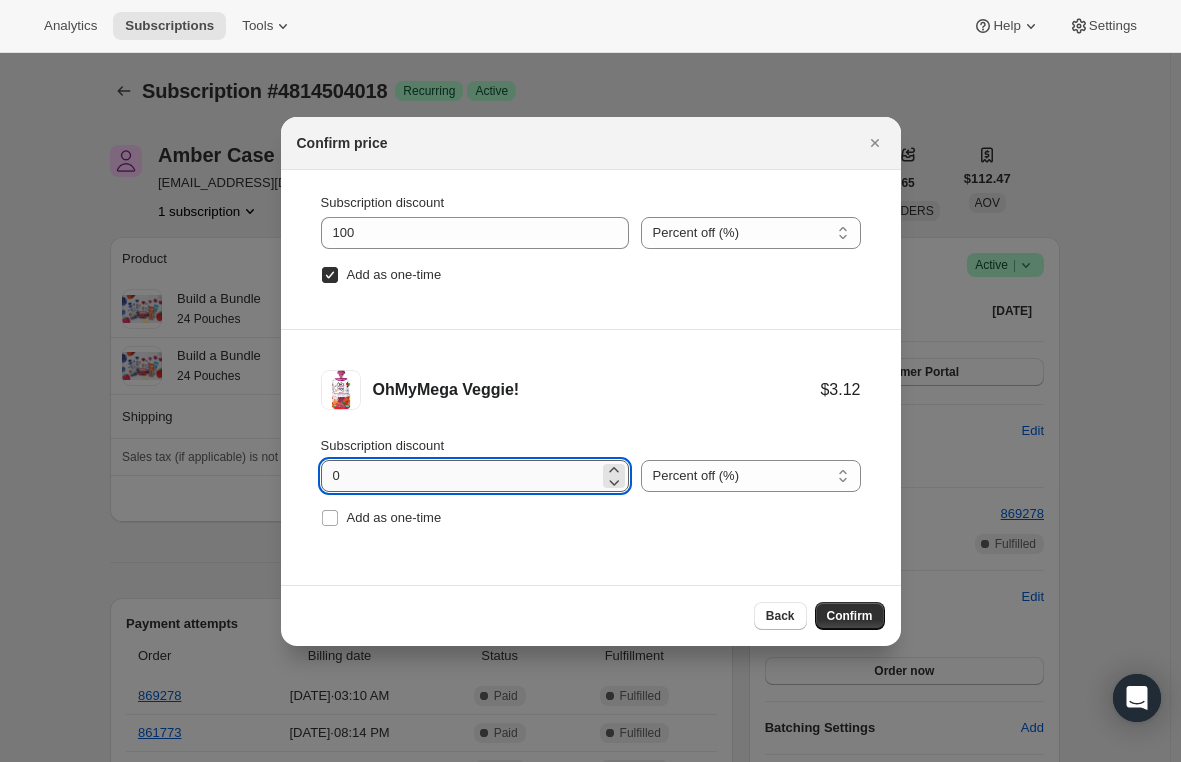 click on "0" at bounding box center (460, 476) 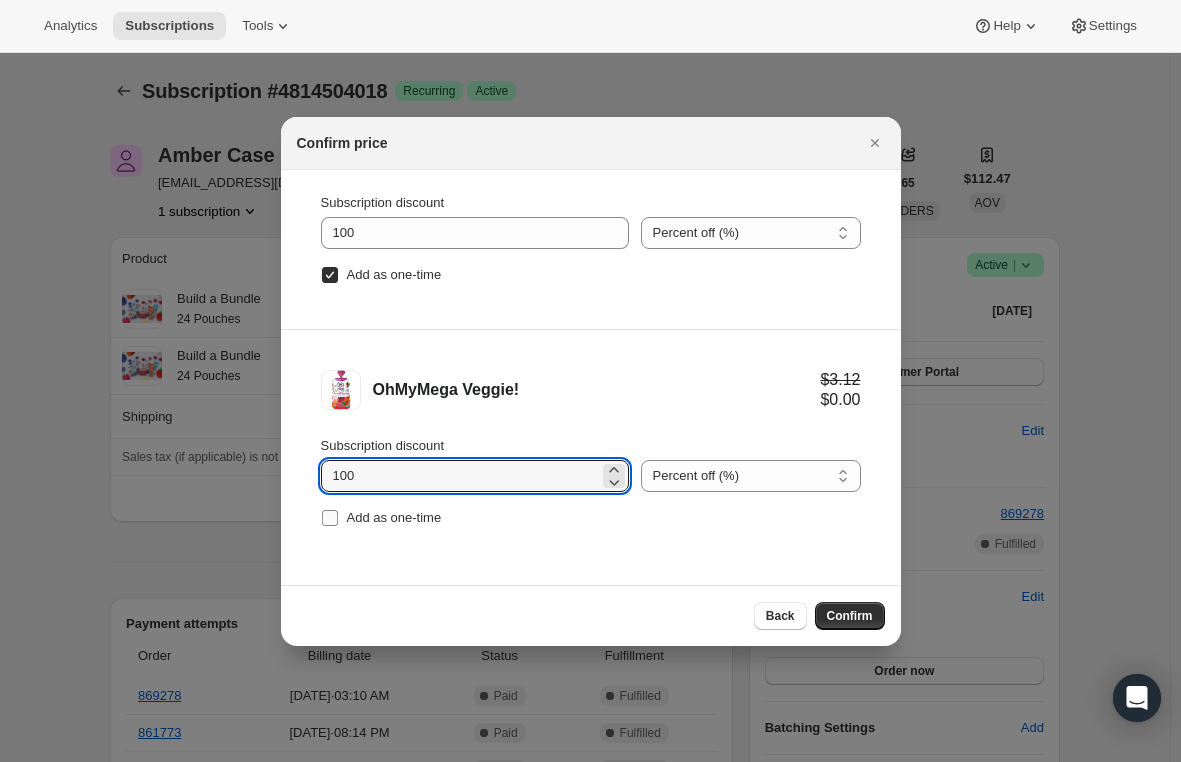 type on "100" 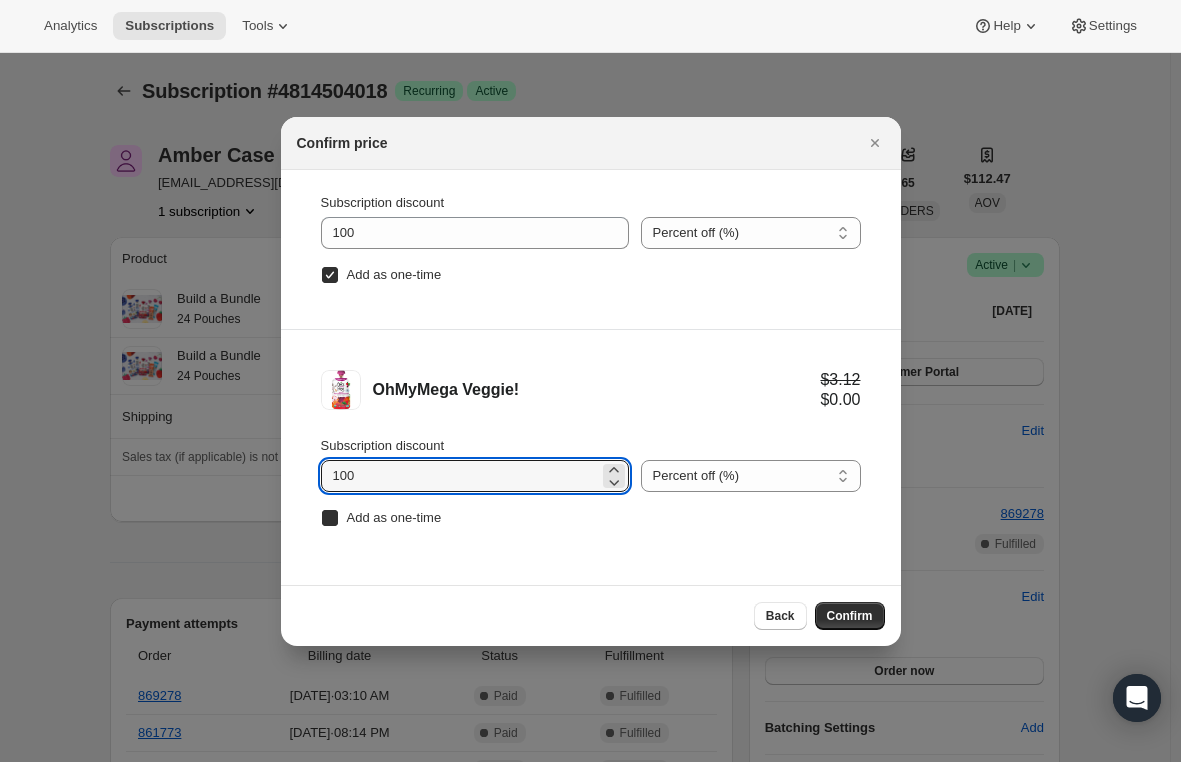 checkbox on "true" 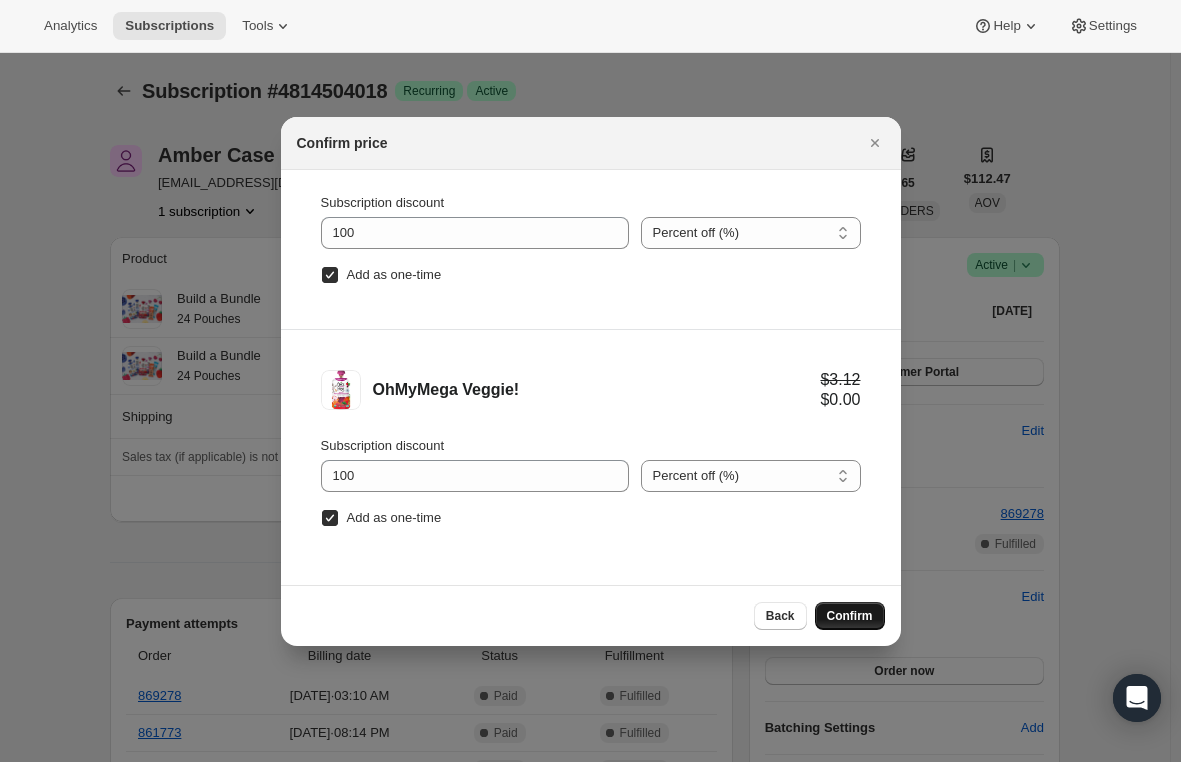 click on "Confirm" at bounding box center (850, 616) 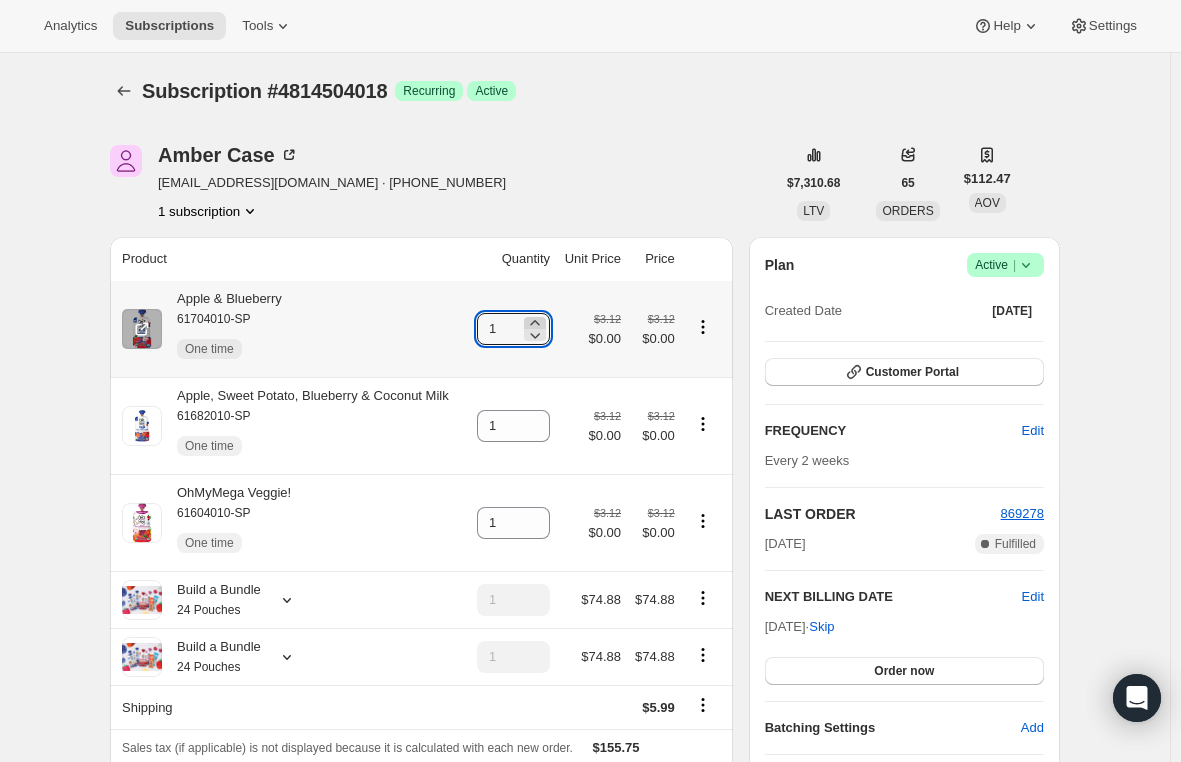 click 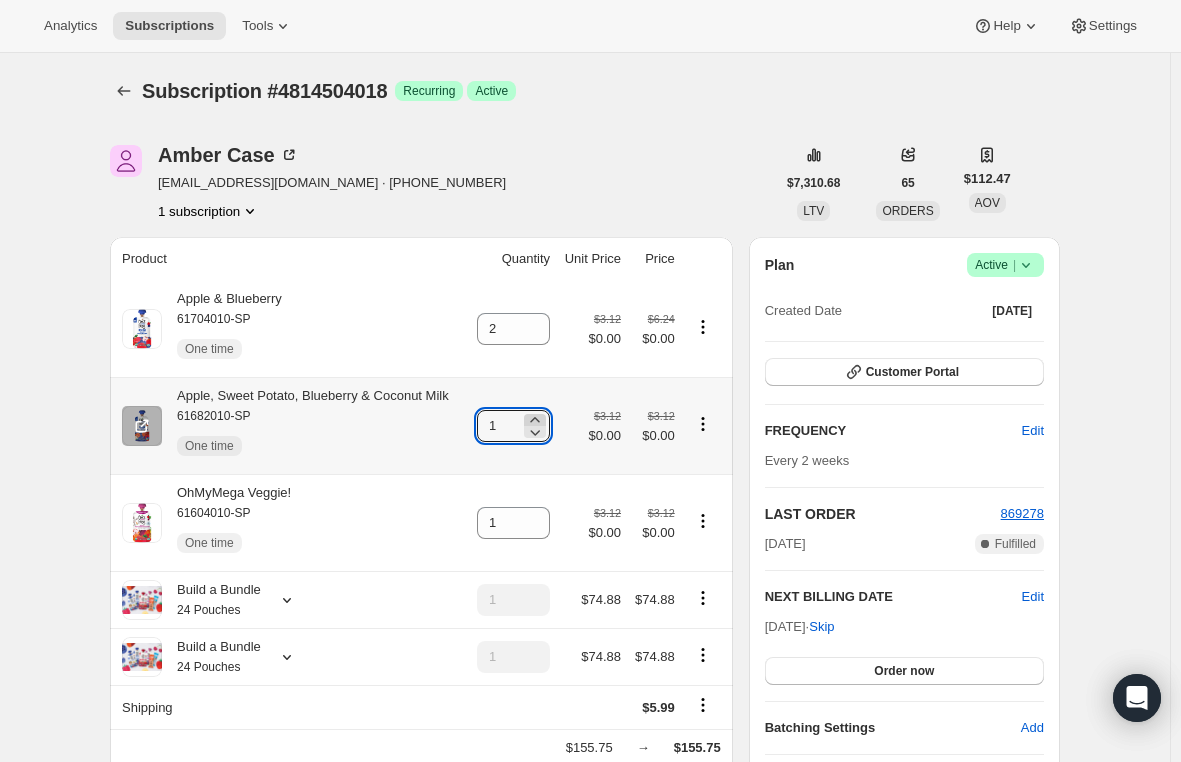 click 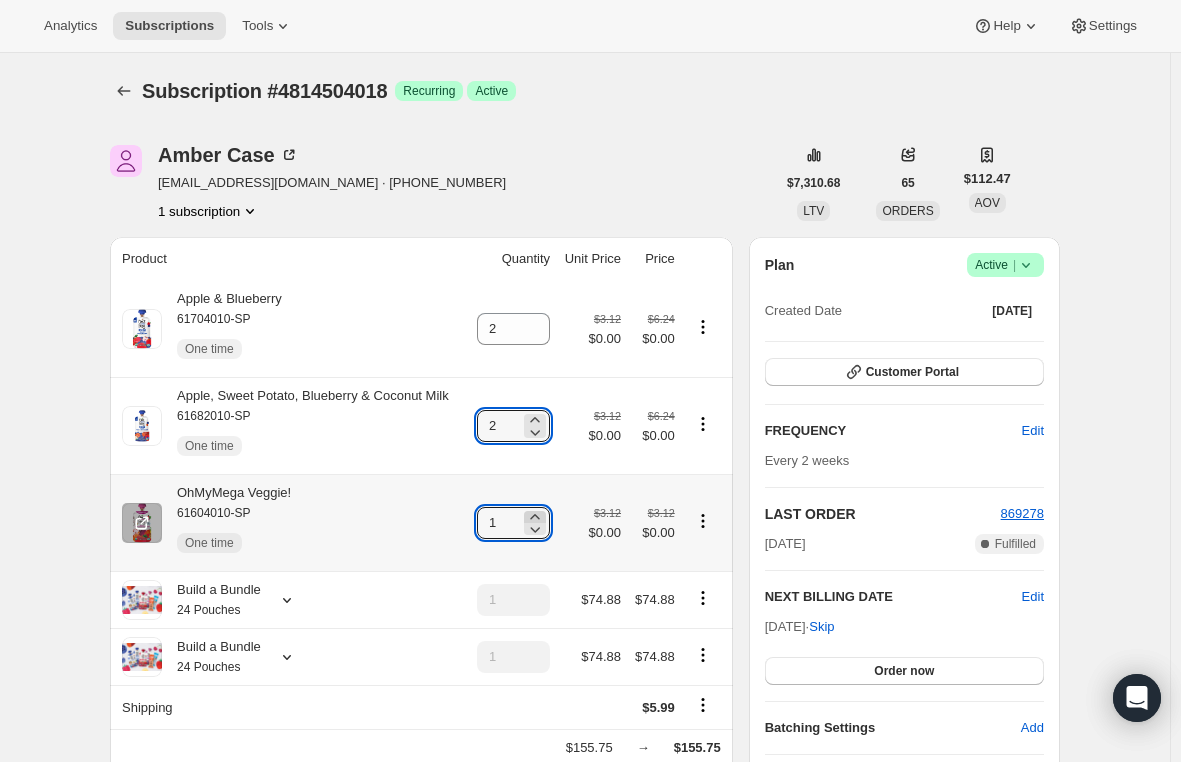click 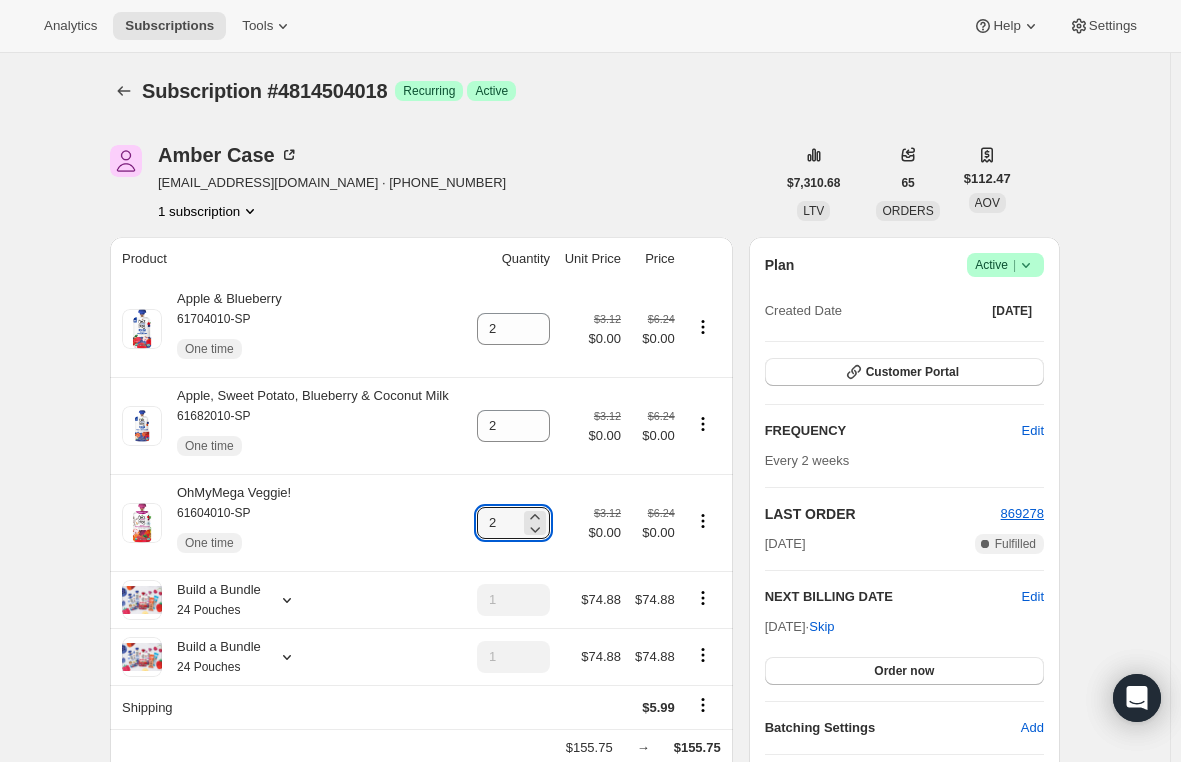 click on "Subscription #4814504018. This page is ready Subscription #4814504018 Success Recurring Success Active [PERSON_NAME] [EMAIL_ADDRESS][DOMAIN_NAME] · [PHONE_NUMBER] 1 subscription $7,310.68 LTV 65 ORDERS $112.47 AOV Product Quantity Unit Price Price Apple & Blueberry 61704010-SP One time 2 $3.12 $0.00 $6.24 $0.00 Apple, Sweet Potato, Blueberry & Coconut Milk 61682010-SP One time 2 $3.12 $0.00 $6.24 $0.00 OhMyMega Veggie! 61604010-SP One time 2 $3.12 $0.00 $6.24 $0.00 Build a Bundle 24 Pouches 1 $74.88 $74.88 Build a Bundle 24 Pouches 1 $74.88 $74.88 Shipping $5.99 $155.75  →  $155.75 Apply discount Add product Payment attempts Order Billing date Status Fulfillment 869278 [DATE]  ·  03:10 AM  Complete Paid  Complete Fulfilled 861773 [DATE]  ·  08:14 PM  Complete Paid  Complete Fulfilled 838614 [DATE]  ·  07:07 AM  Complete Paid  Complete Fulfilled Timeline [DATE] 04:59 PM [DATE] 8, 2025 Order processed successfully.  View order 03:10 AM [DATE] 03:31 AM [DATE] View order 08:14 PM Plan" at bounding box center [585, 1121] 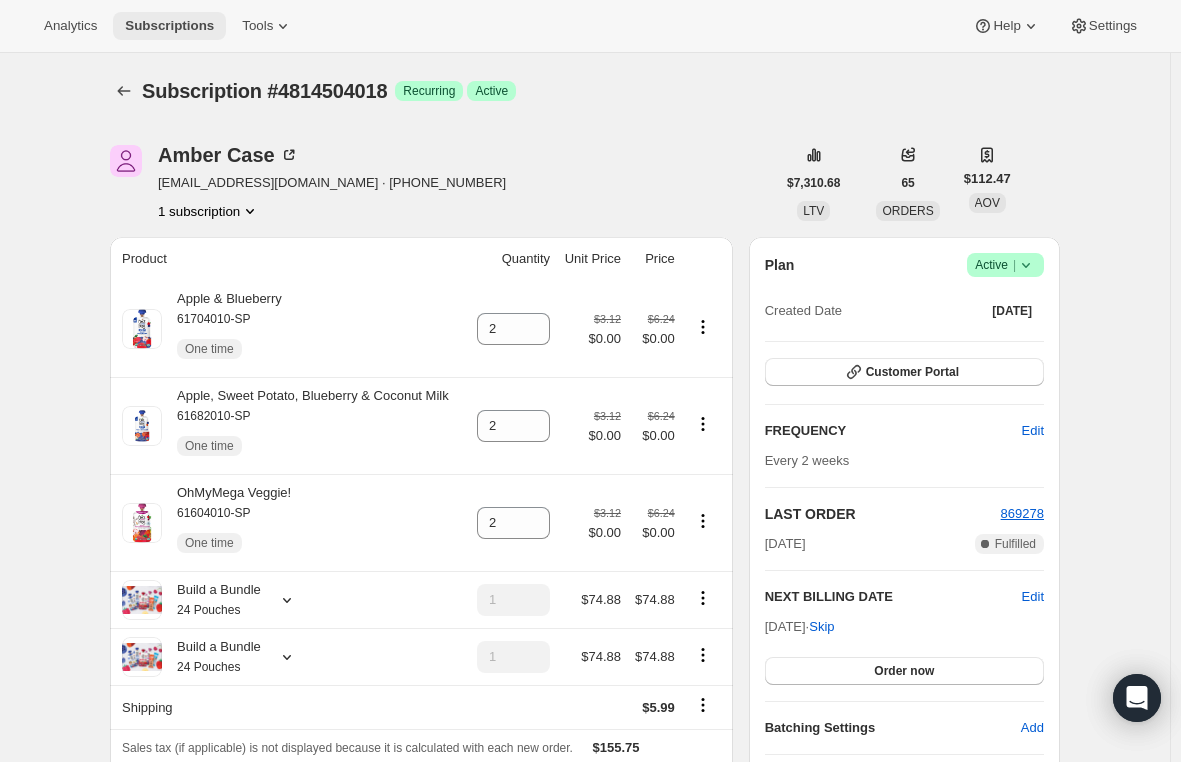 click on "Subscriptions" at bounding box center [169, 26] 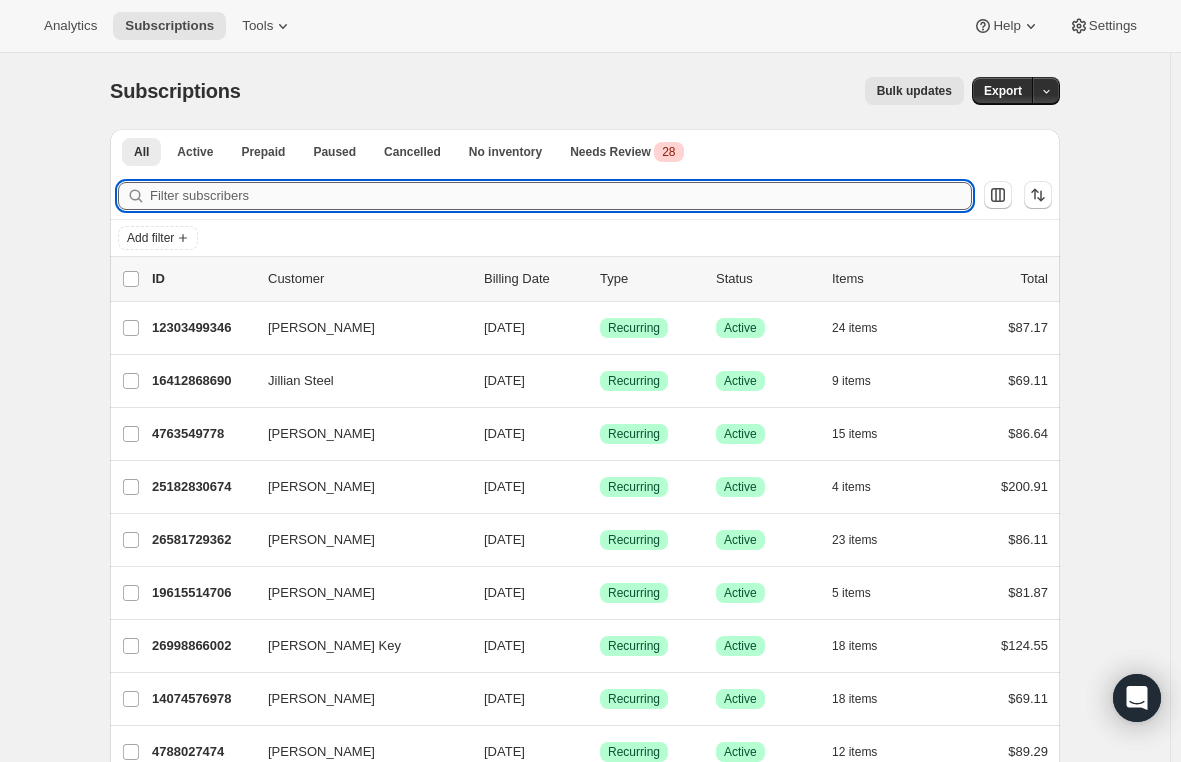 click on "Filter subscribers" at bounding box center [561, 196] 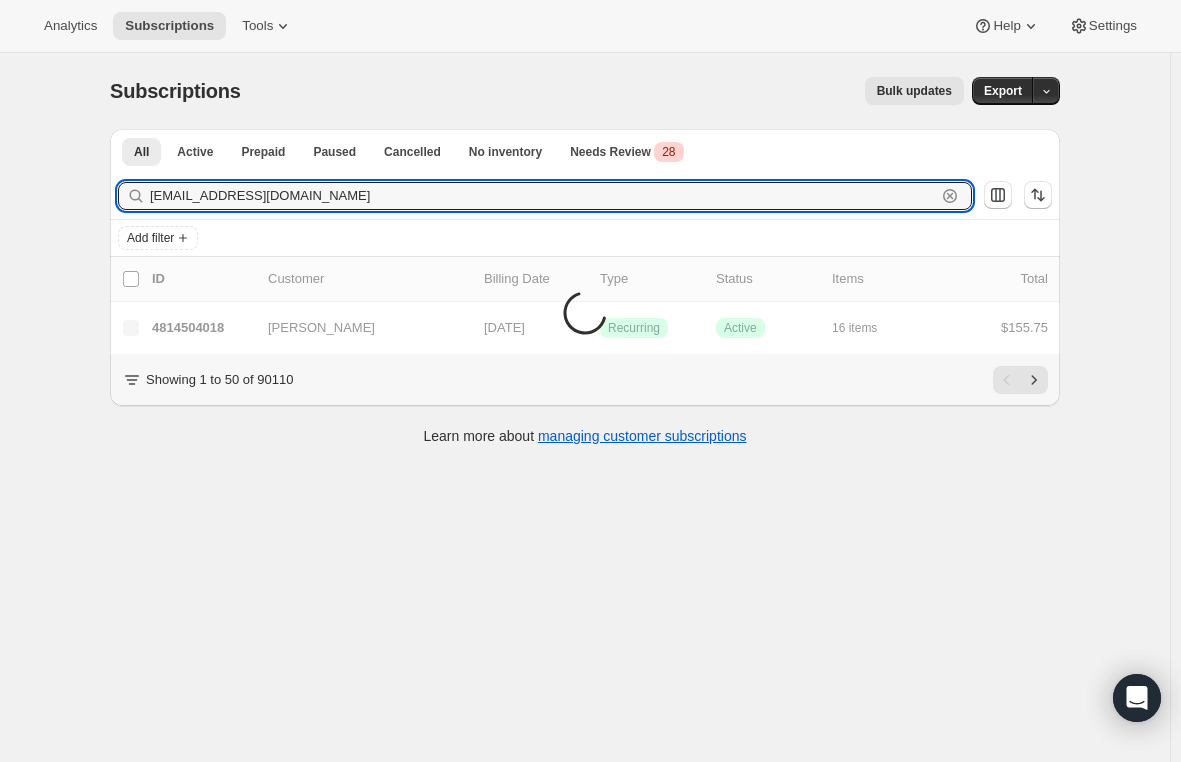 type on "[EMAIL_ADDRESS][DOMAIN_NAME]" 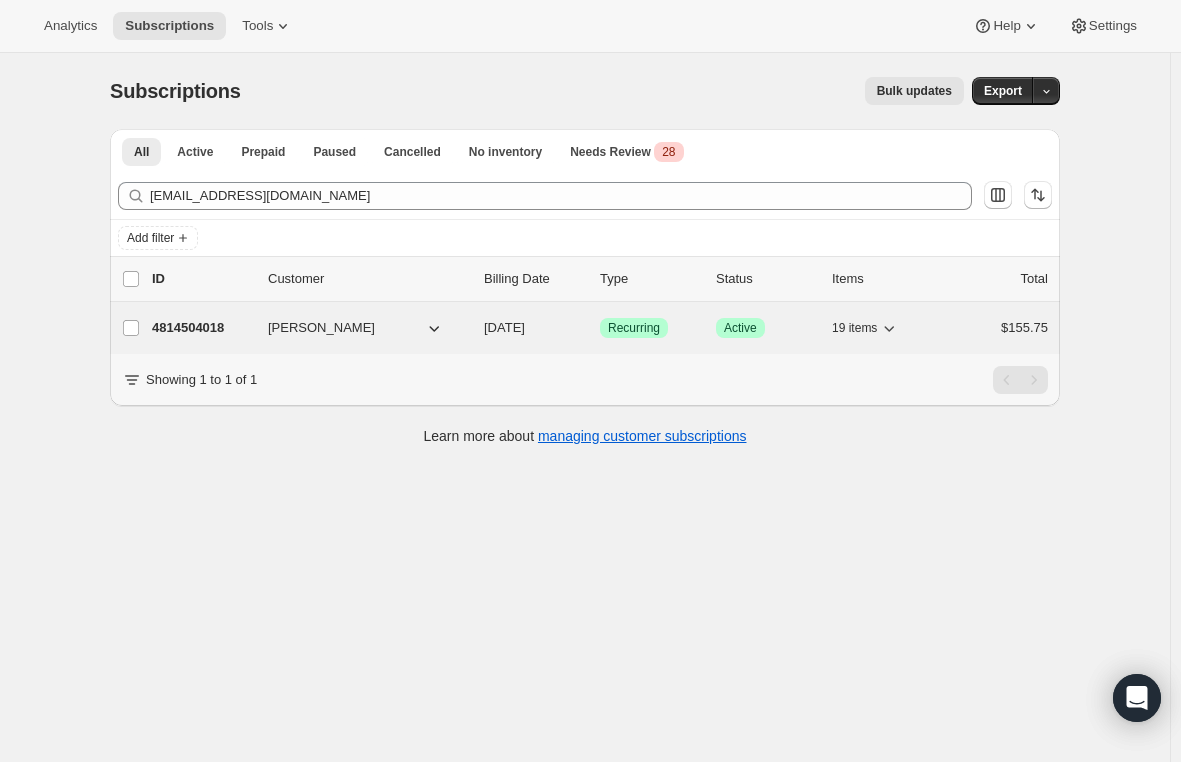 click on "4814504018" at bounding box center (202, 328) 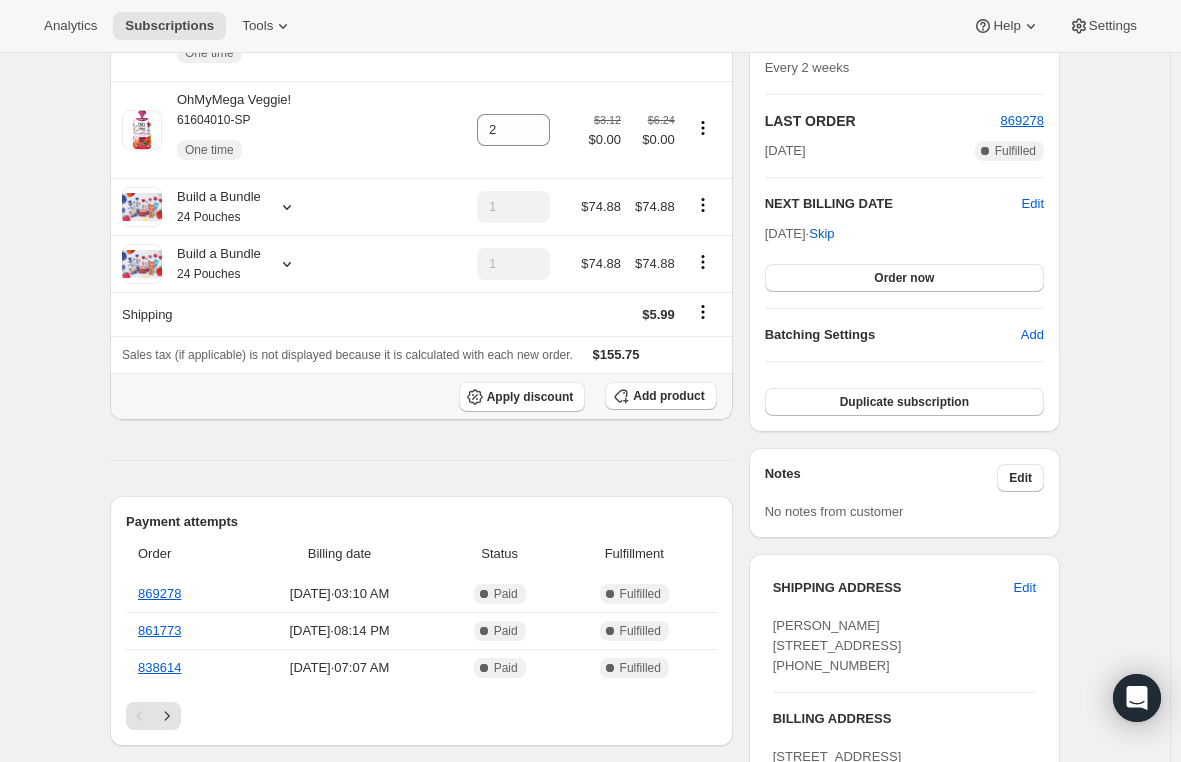 scroll, scrollTop: 400, scrollLeft: 0, axis: vertical 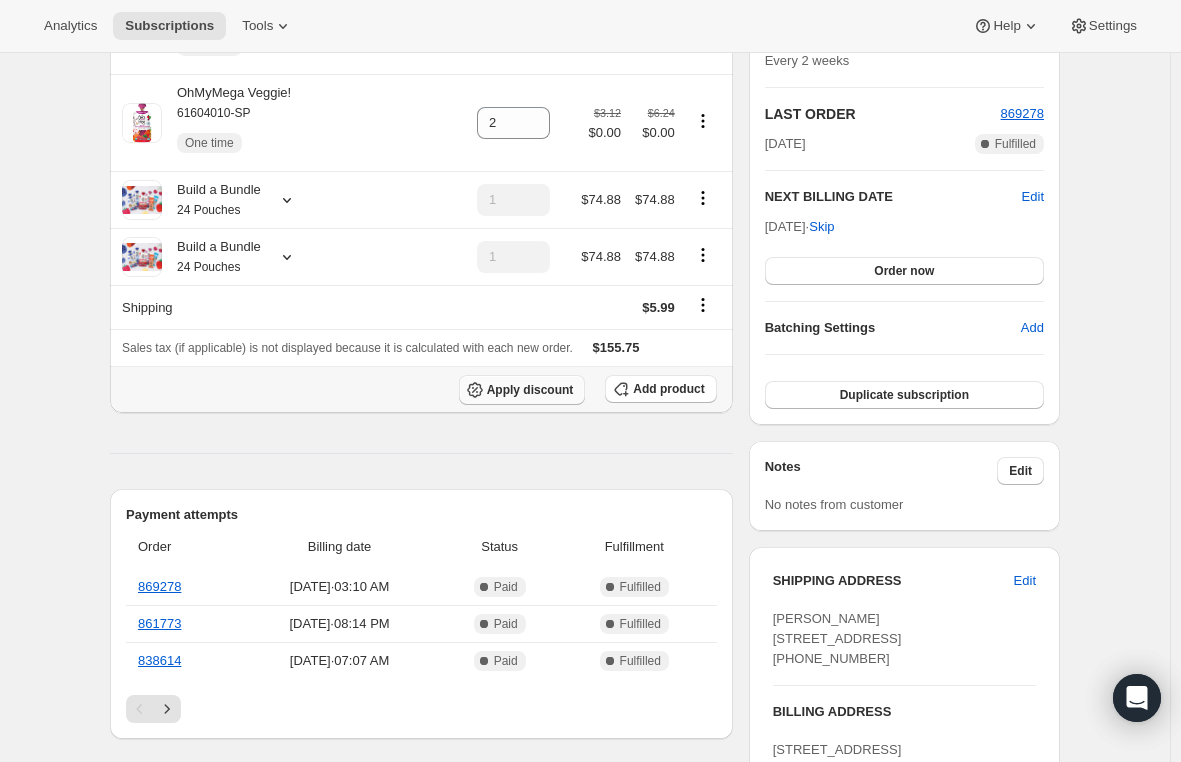click on "Apply discount" at bounding box center [530, 390] 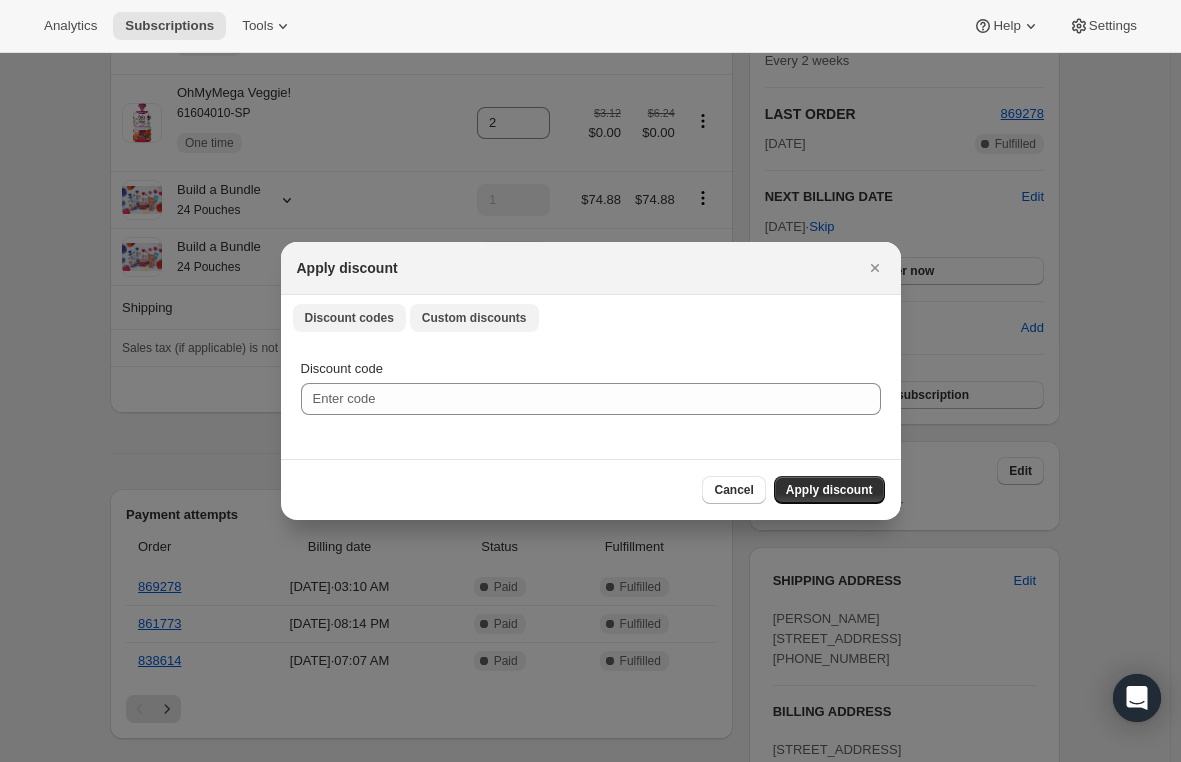 click on "Custom discounts" at bounding box center (474, 318) 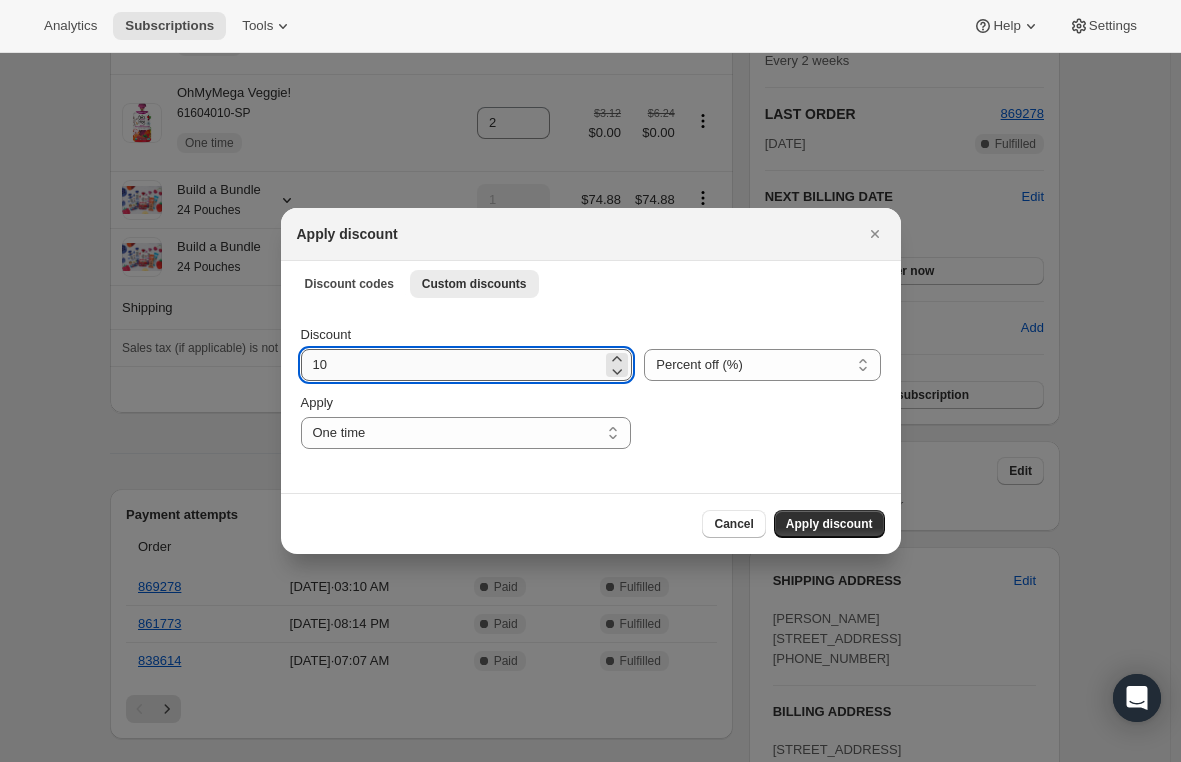 click on "10" at bounding box center [452, 365] 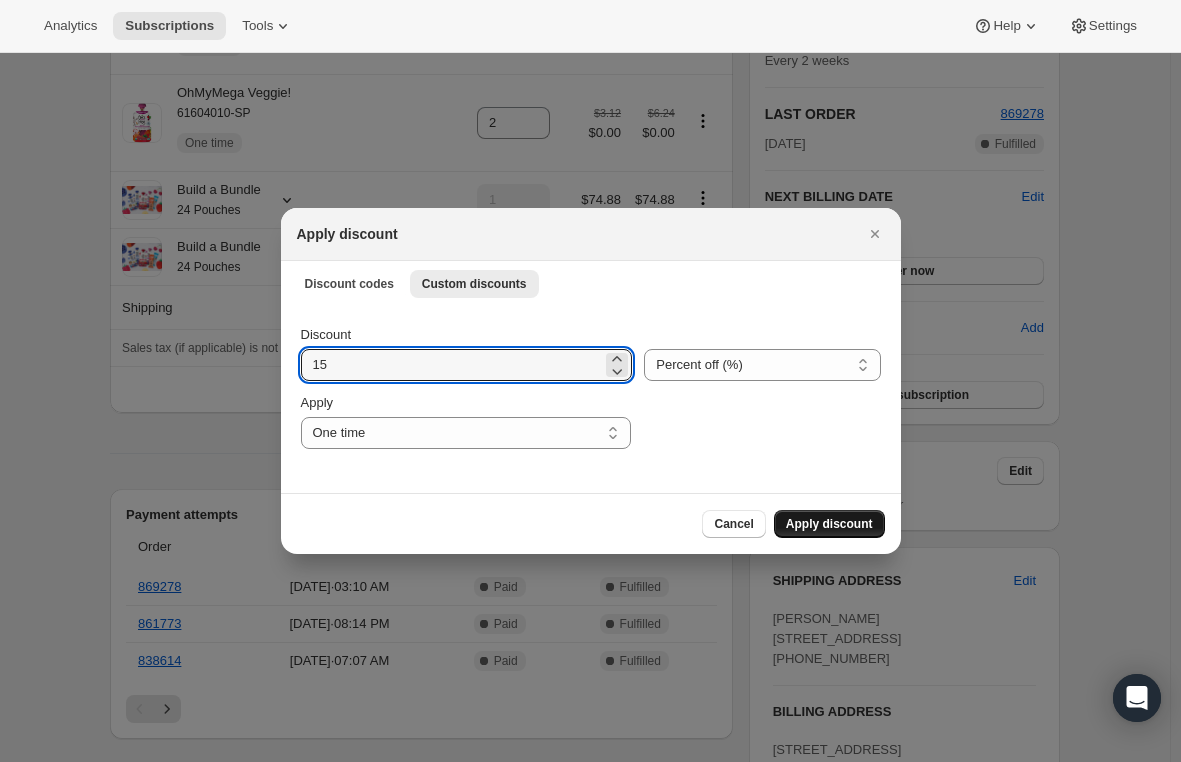 type on "15" 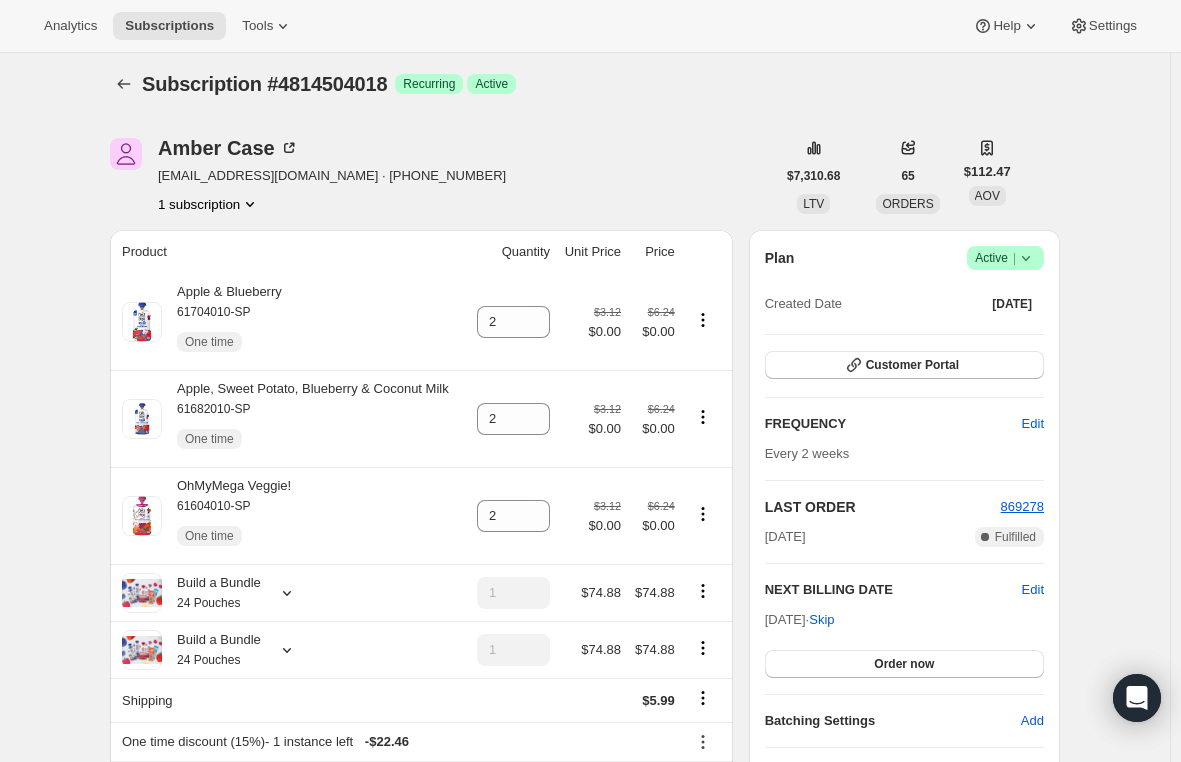 scroll, scrollTop: 0, scrollLeft: 0, axis: both 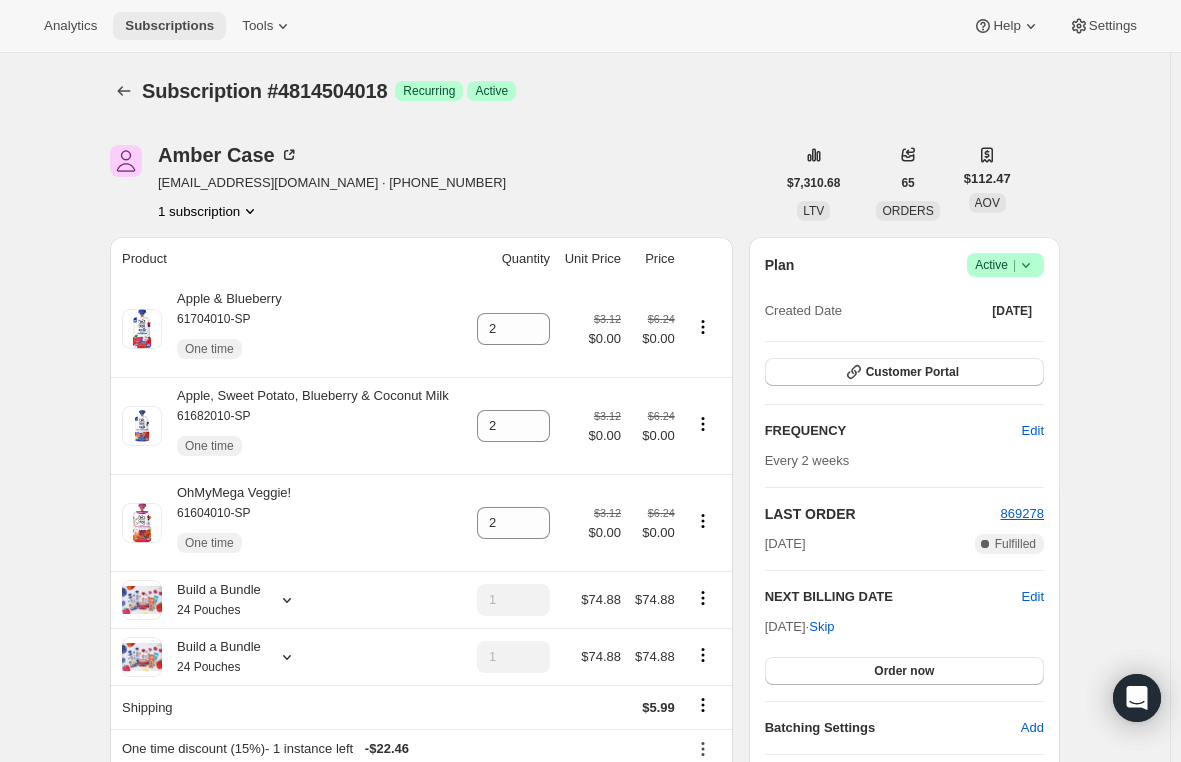 click on "Subscriptions" at bounding box center [169, 26] 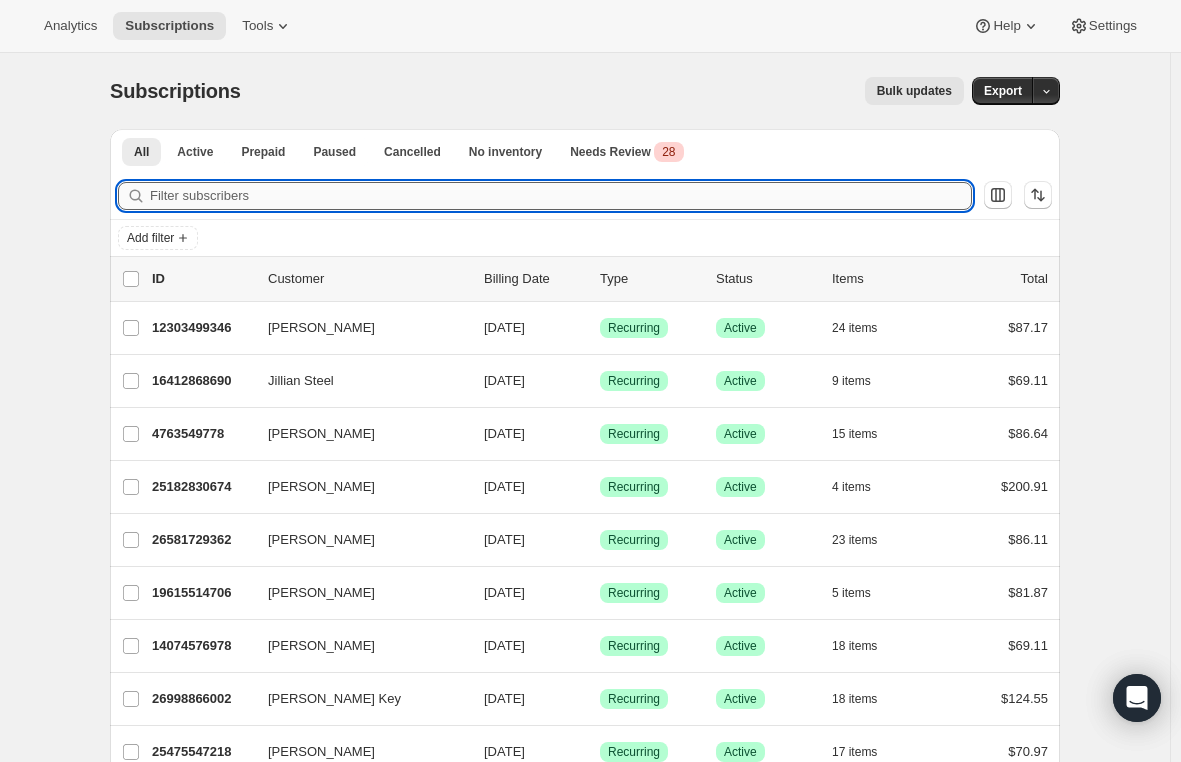 click on "Filter subscribers" at bounding box center (561, 196) 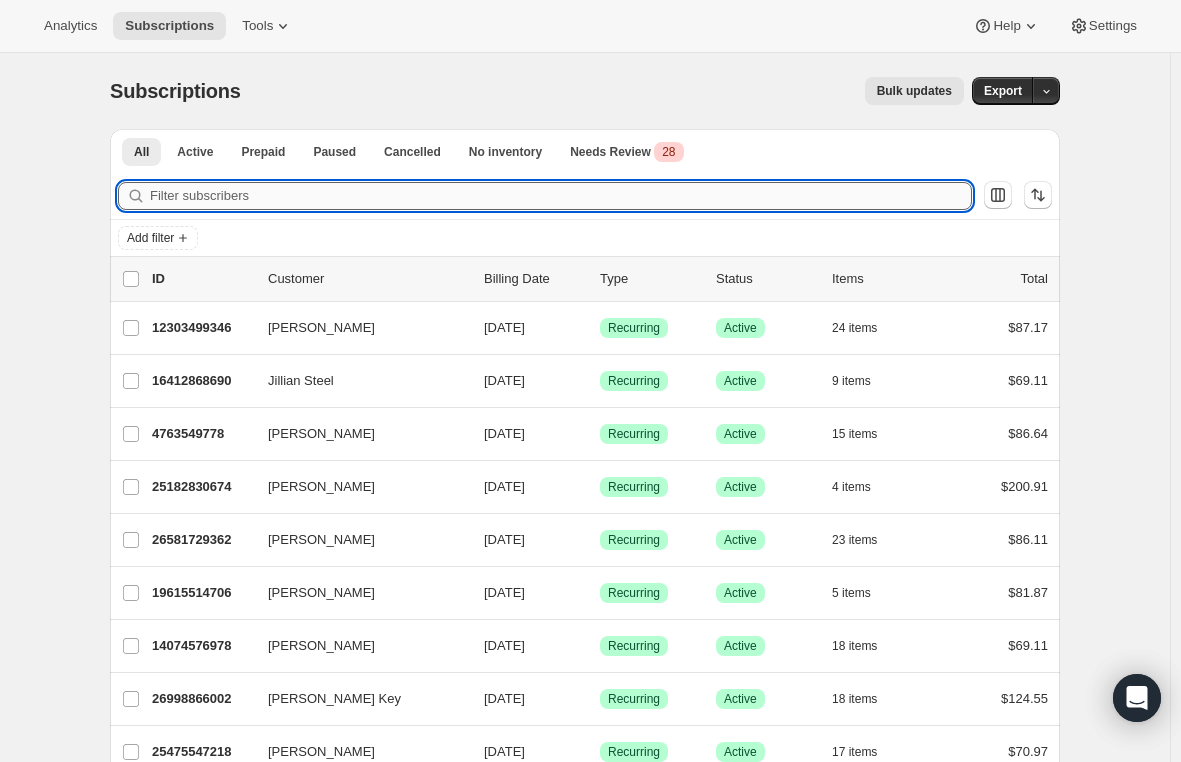 paste on "[EMAIL_ADDRESS][DOMAIN_NAME]" 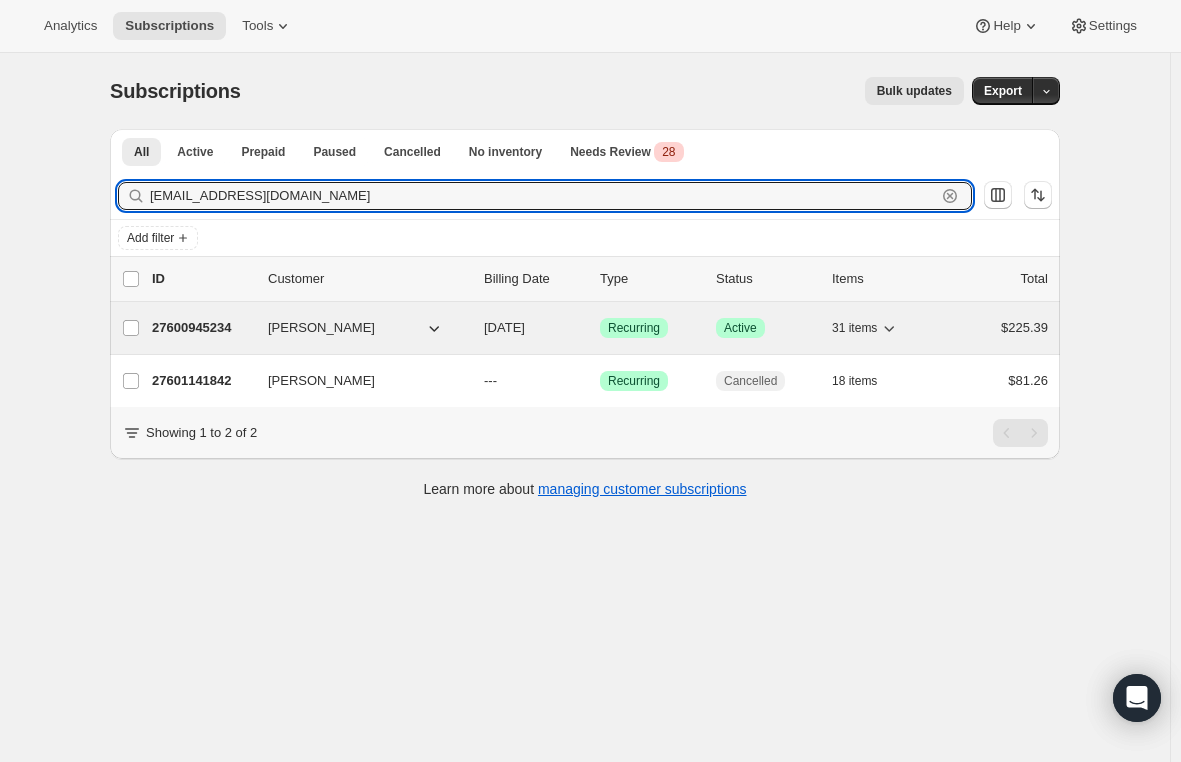 type on "[EMAIL_ADDRESS][DOMAIN_NAME]" 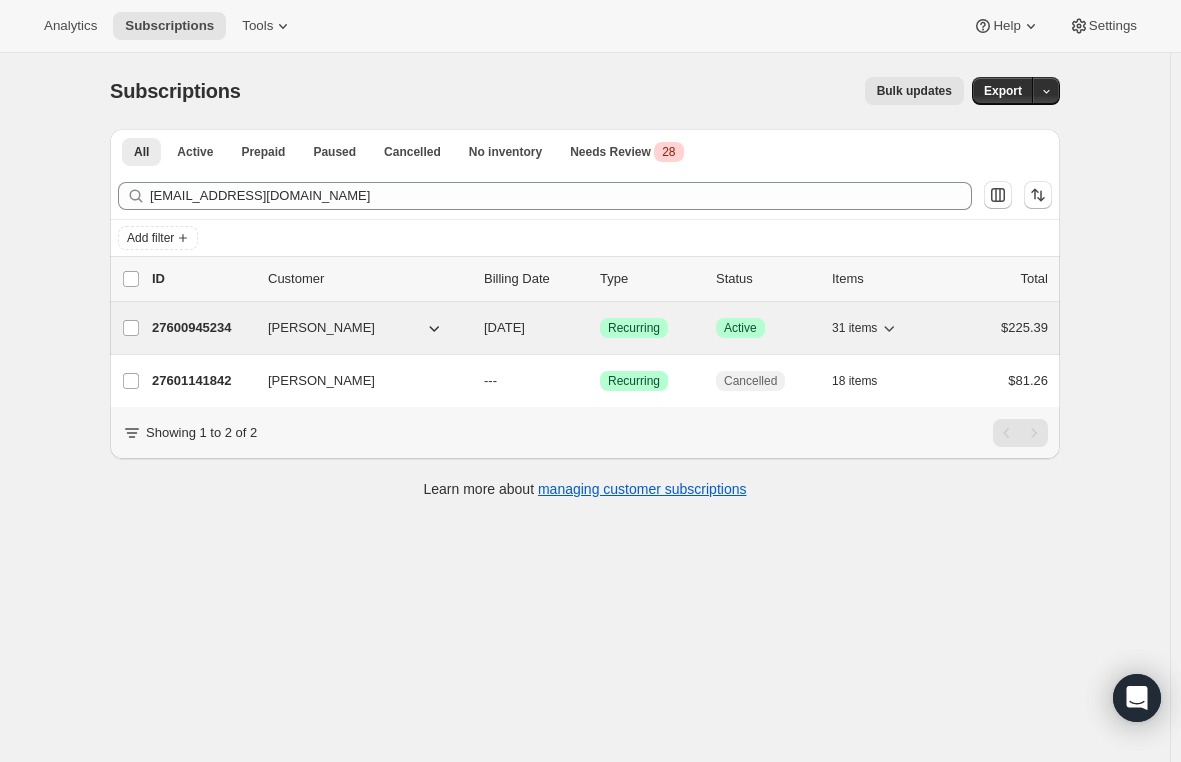click on "27600945234" at bounding box center (202, 328) 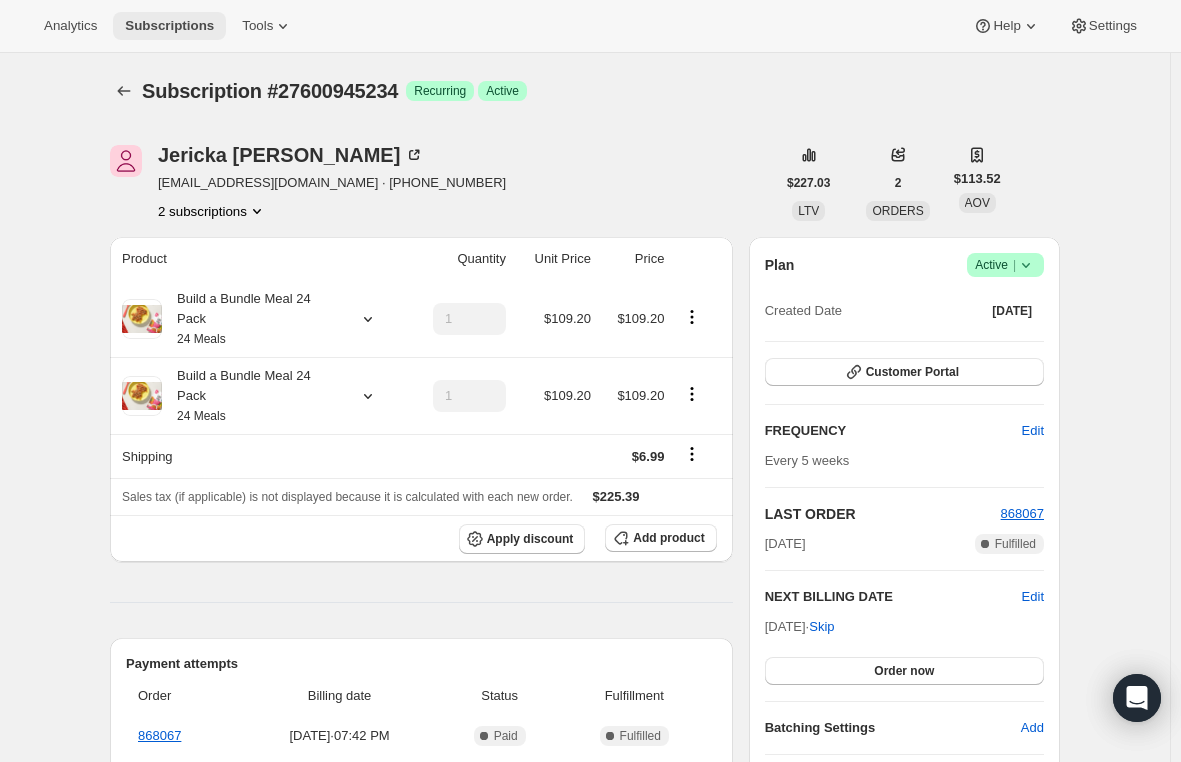 click on "Subscriptions" at bounding box center [169, 26] 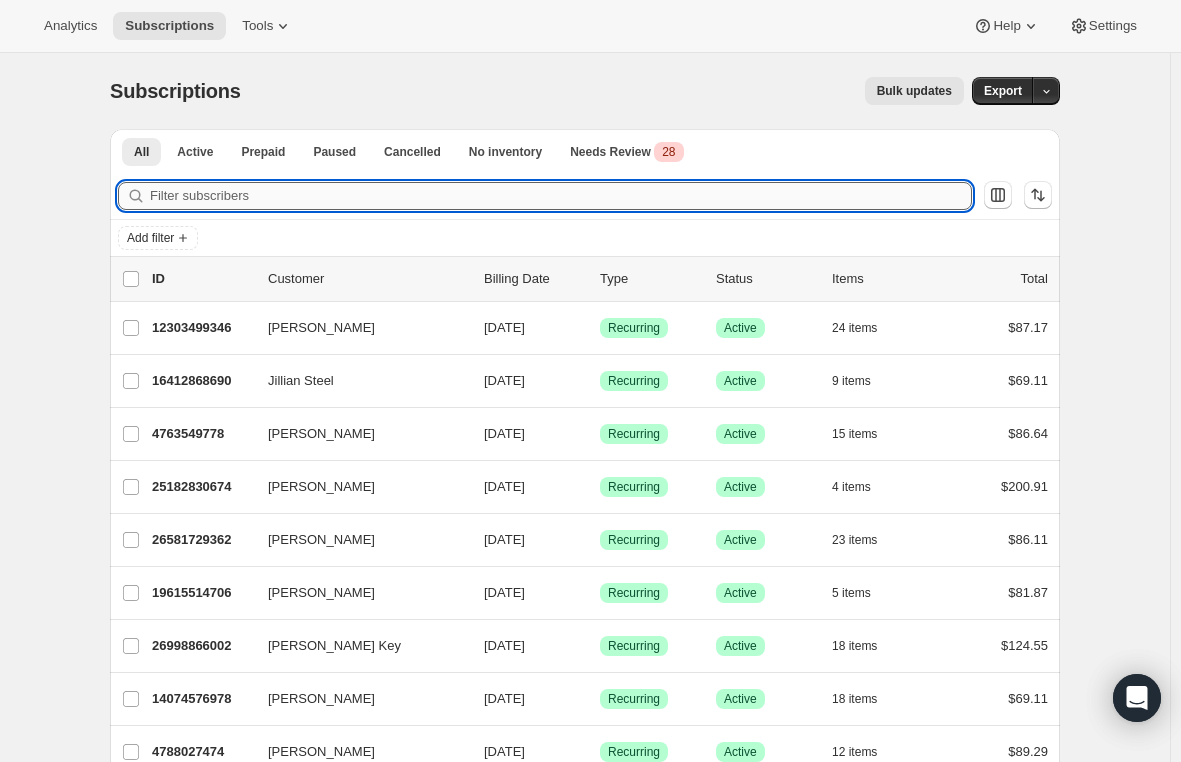 click on "Filter subscribers" at bounding box center (561, 196) 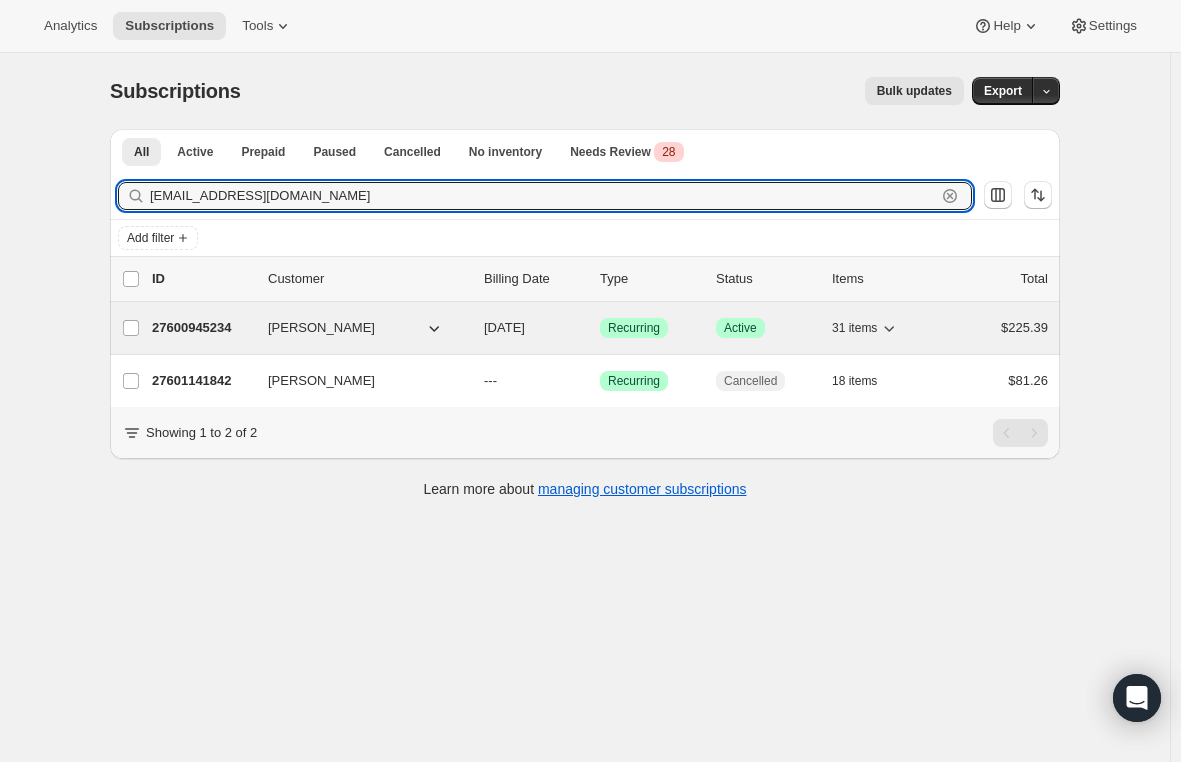 type on "[EMAIL_ADDRESS][DOMAIN_NAME]" 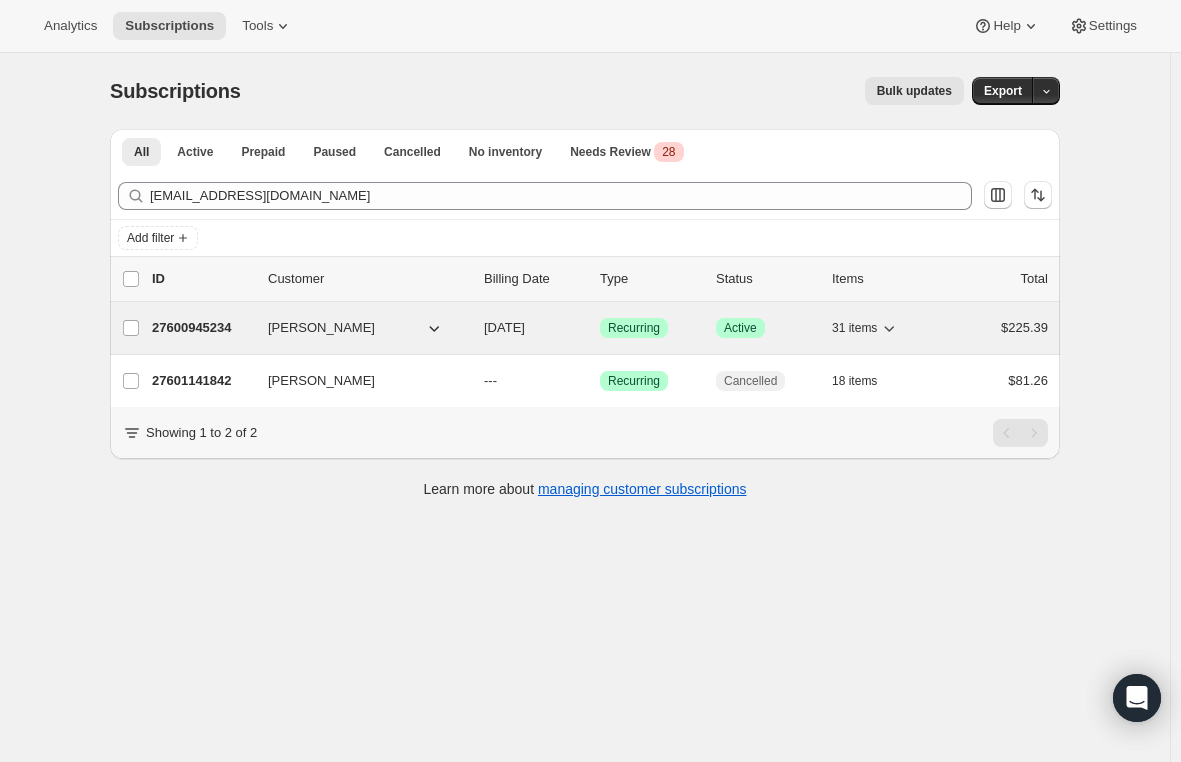 click on "27600945234" at bounding box center (202, 328) 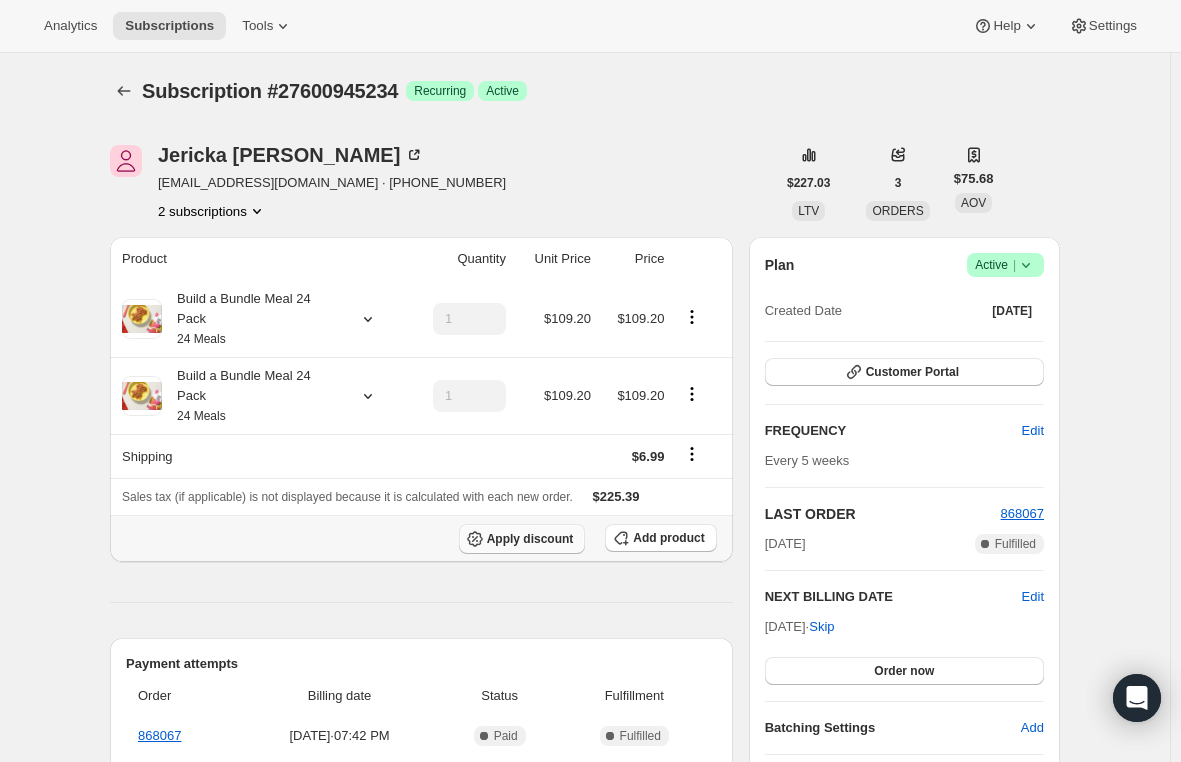 click on "Apply discount" at bounding box center [522, 539] 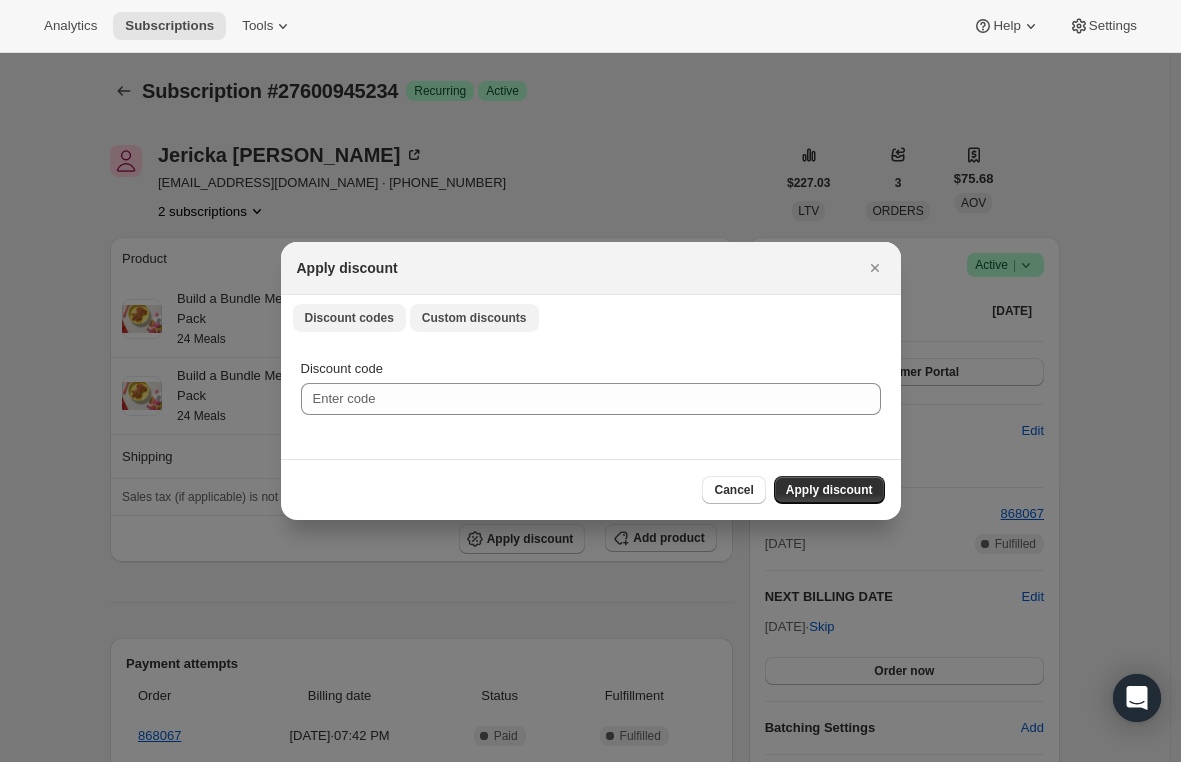 click on "Custom discounts" at bounding box center (474, 318) 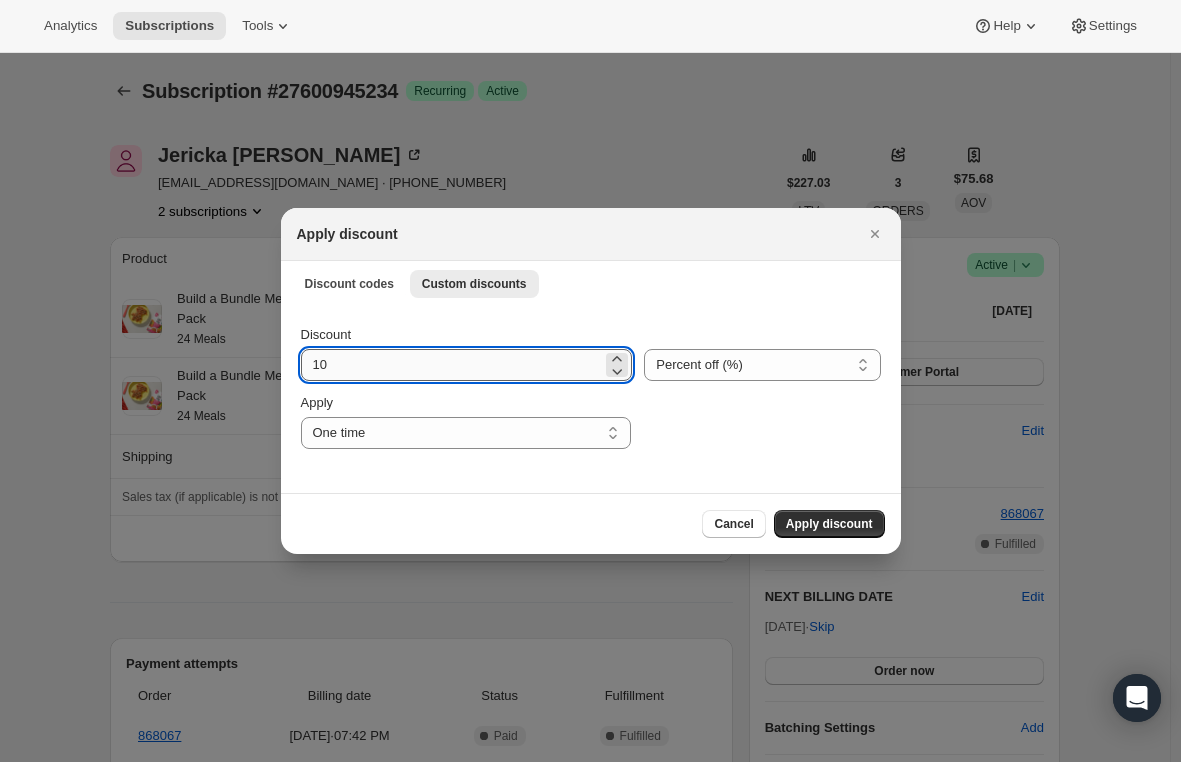 click on "10" at bounding box center [452, 365] 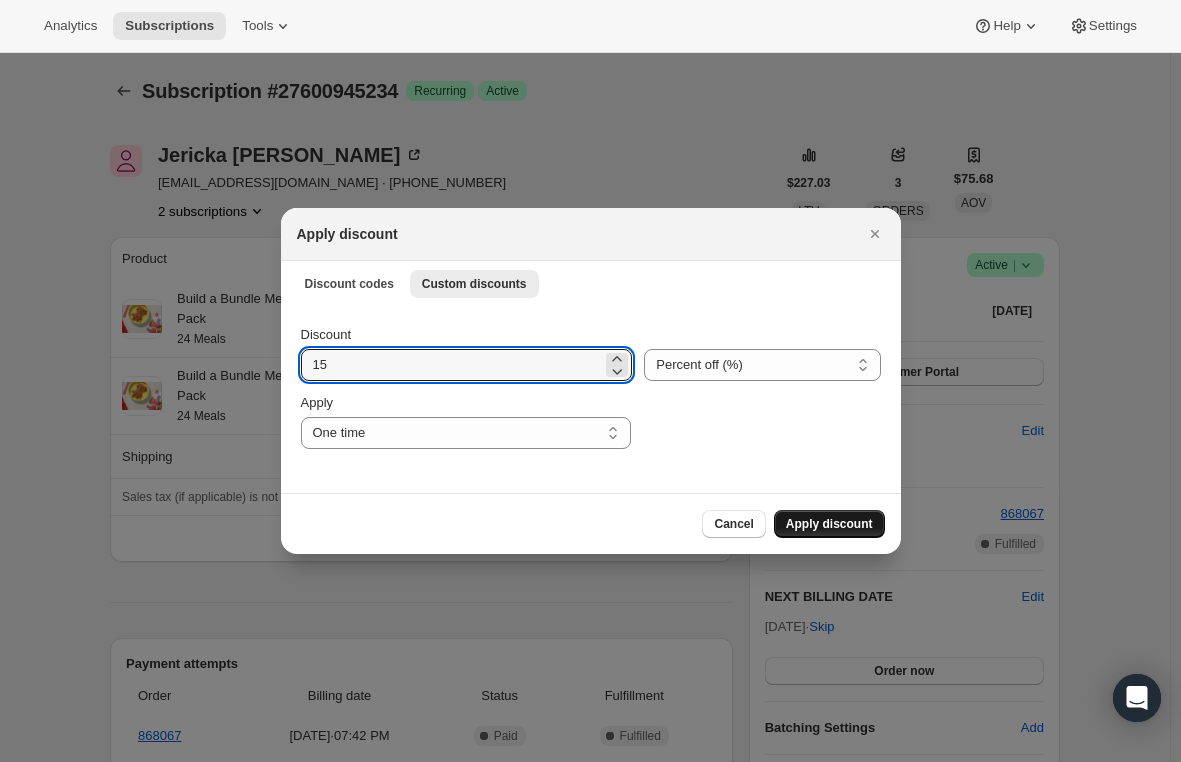 type on "15" 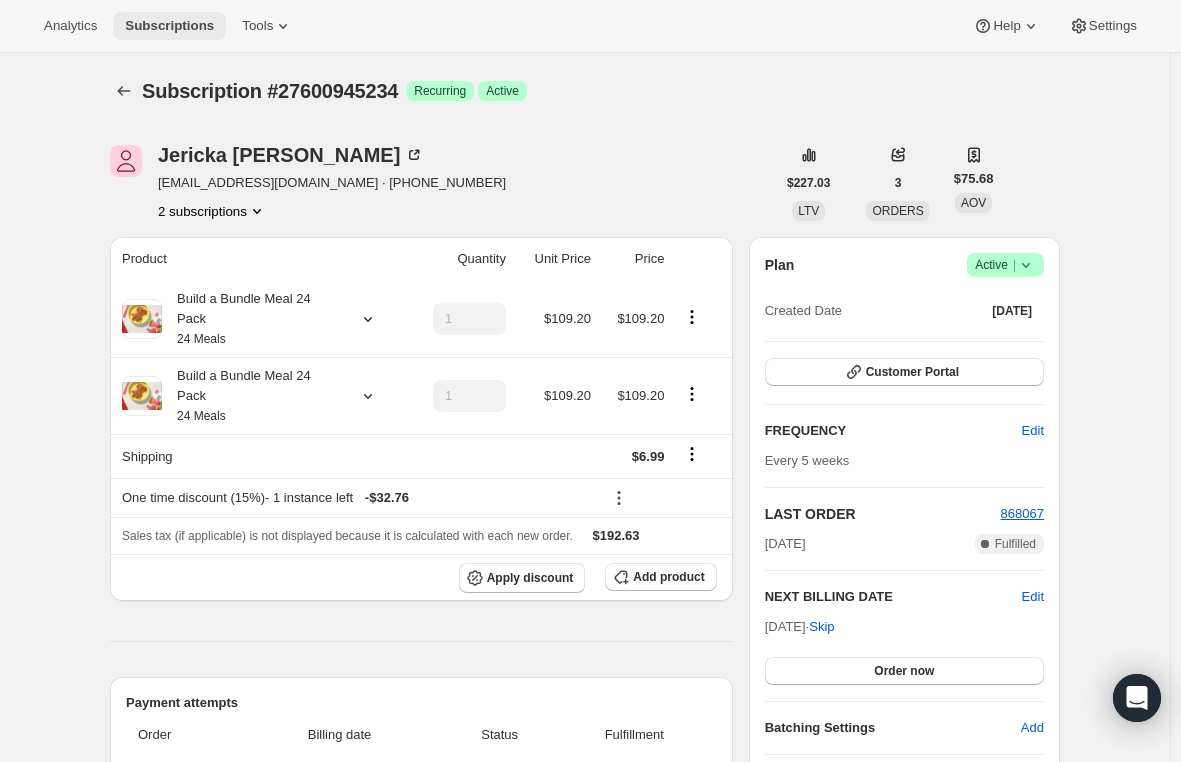 click on "Subscriptions" at bounding box center [169, 26] 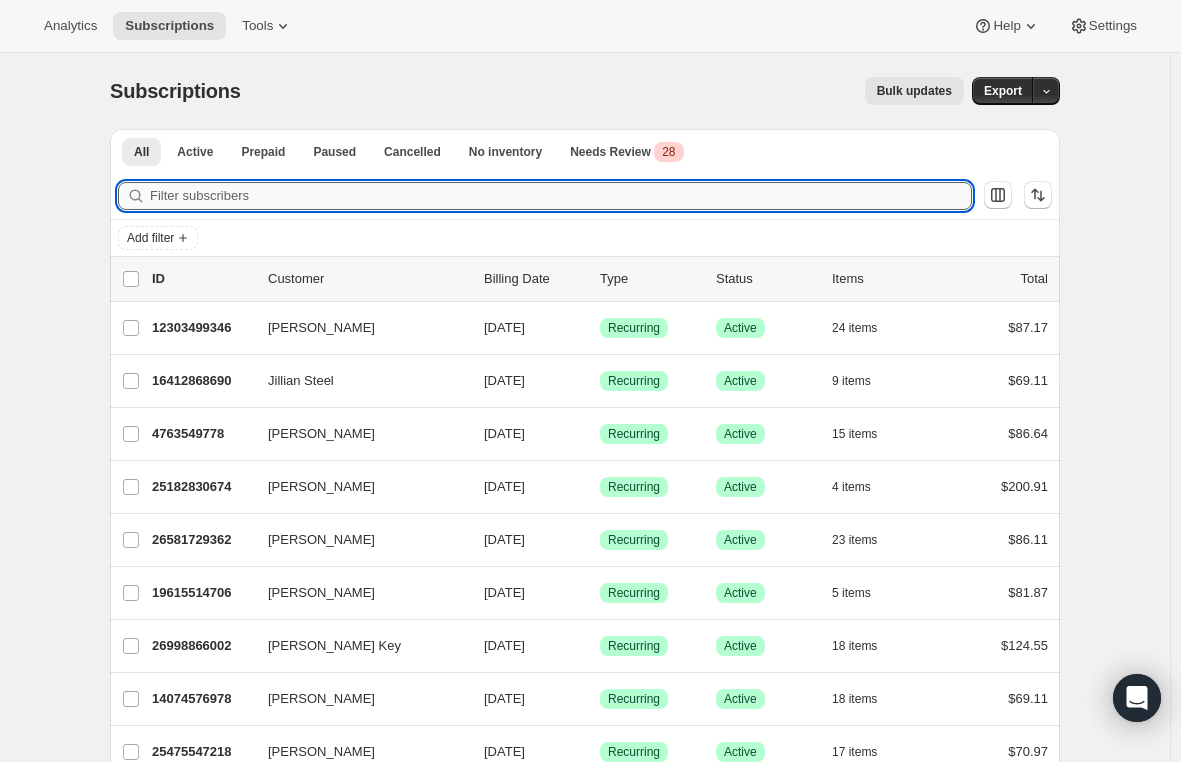 click on "Filter subscribers" at bounding box center (561, 196) 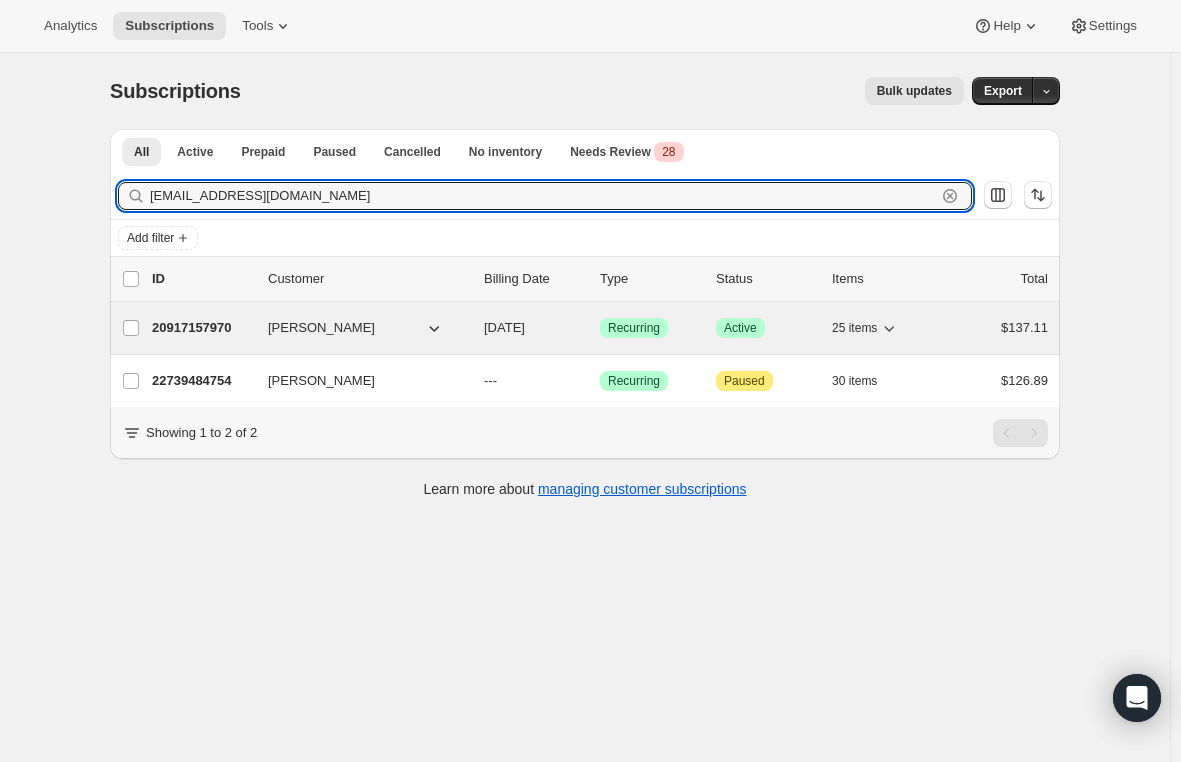 type on "[EMAIL_ADDRESS][DOMAIN_NAME]" 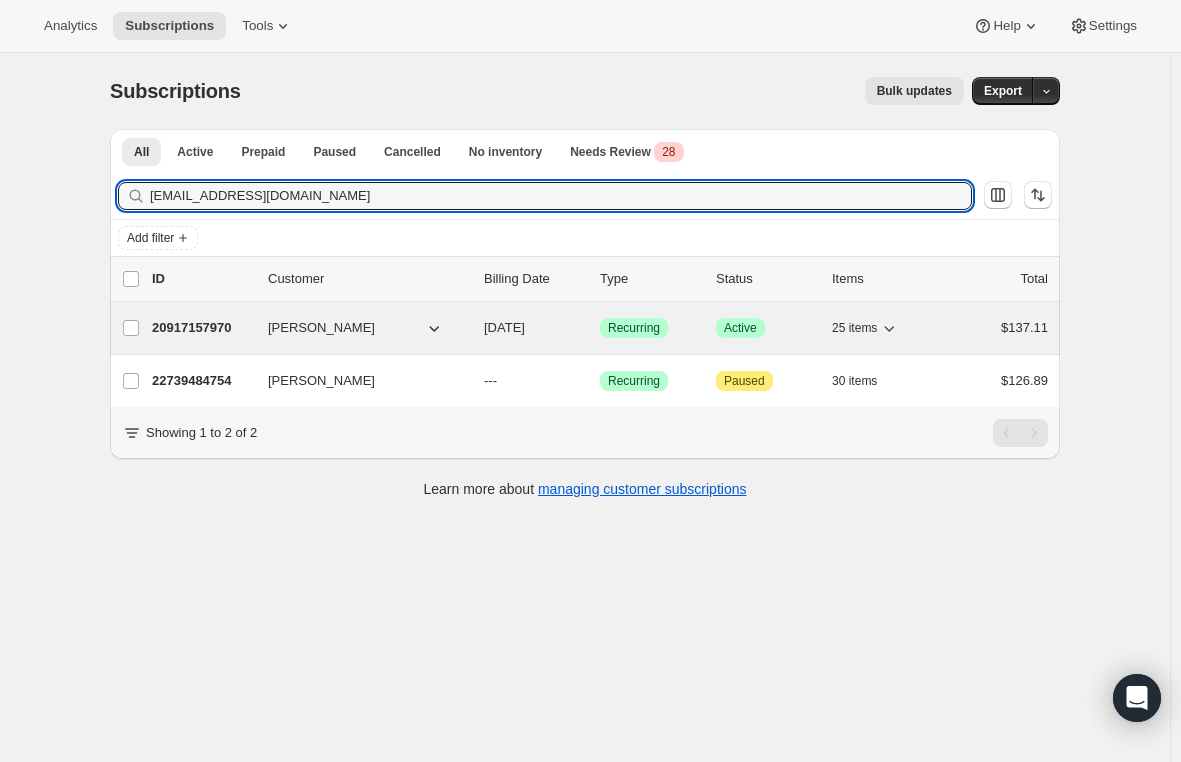 click on "20917157970" at bounding box center [202, 328] 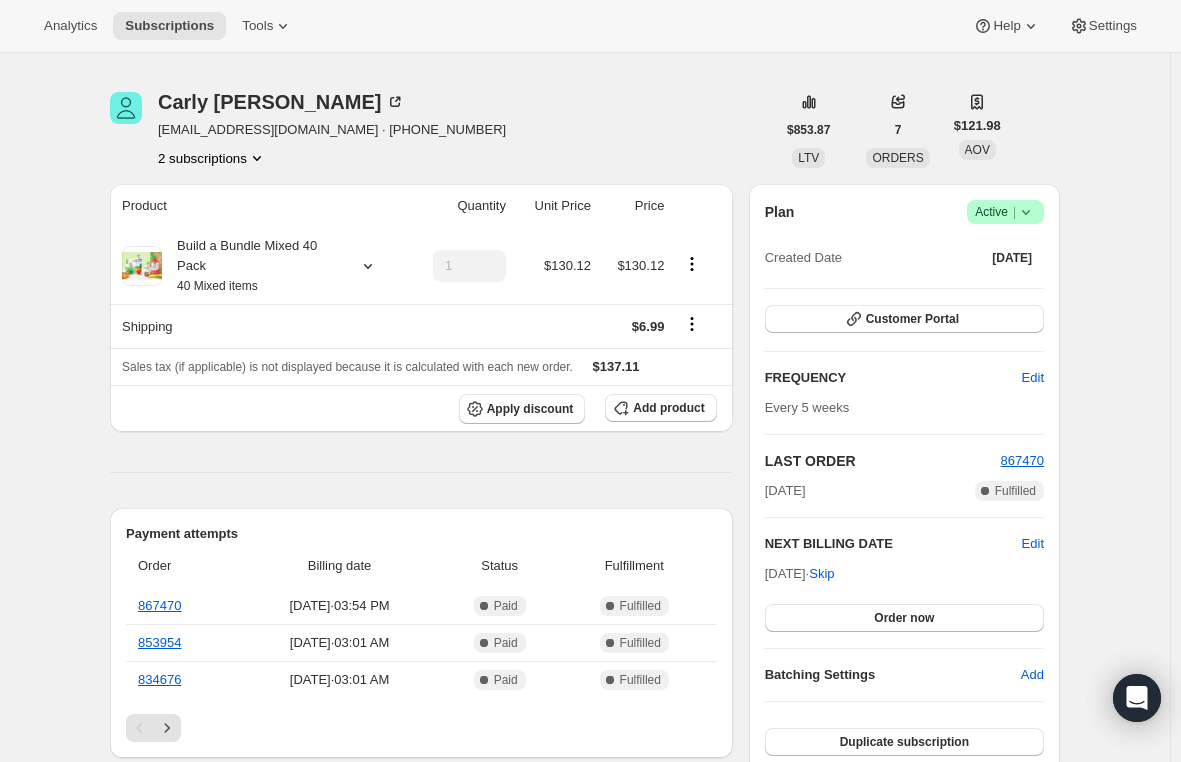 scroll, scrollTop: 0, scrollLeft: 0, axis: both 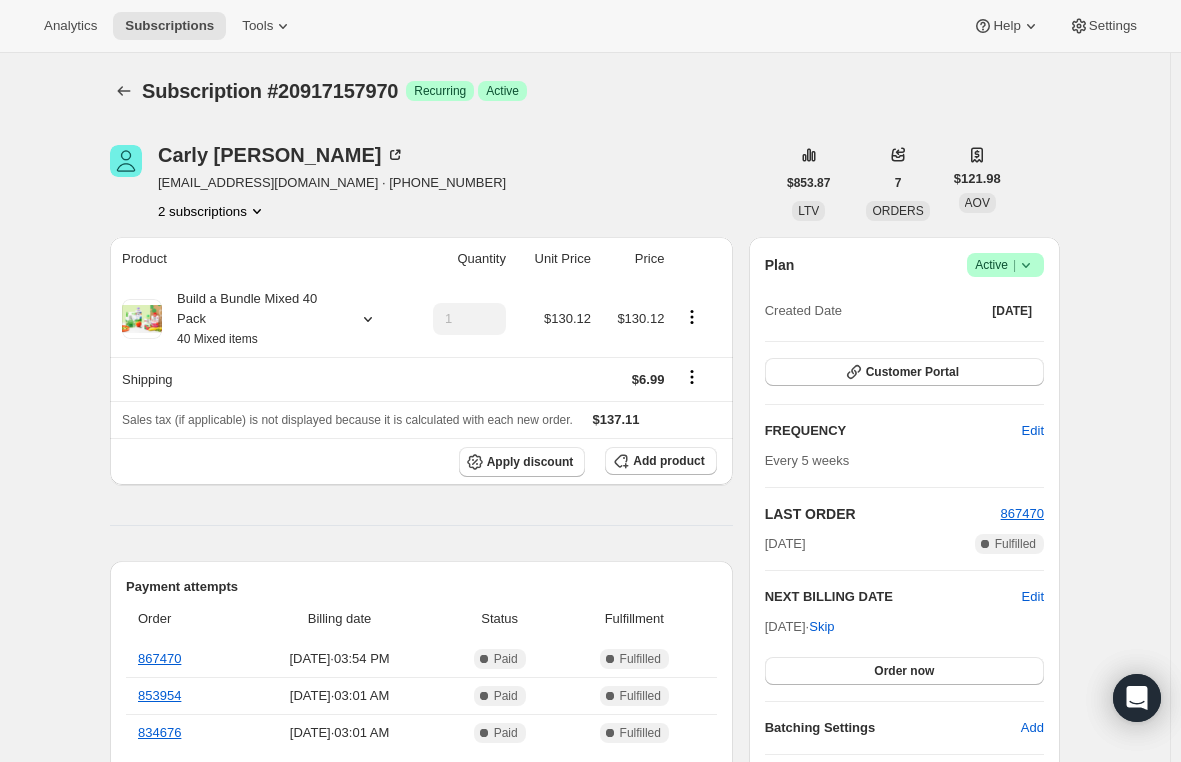 click on "2 subscriptions" at bounding box center [212, 211] 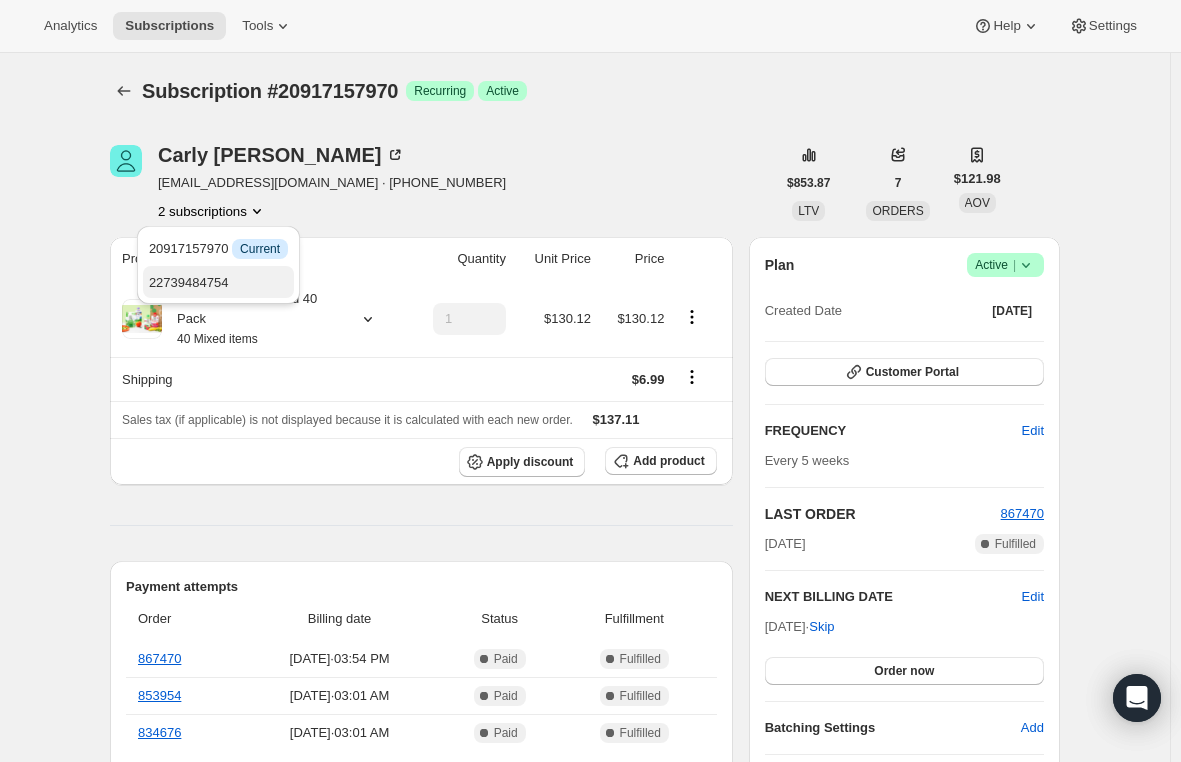 click on "22739484754" at bounding box center [189, 282] 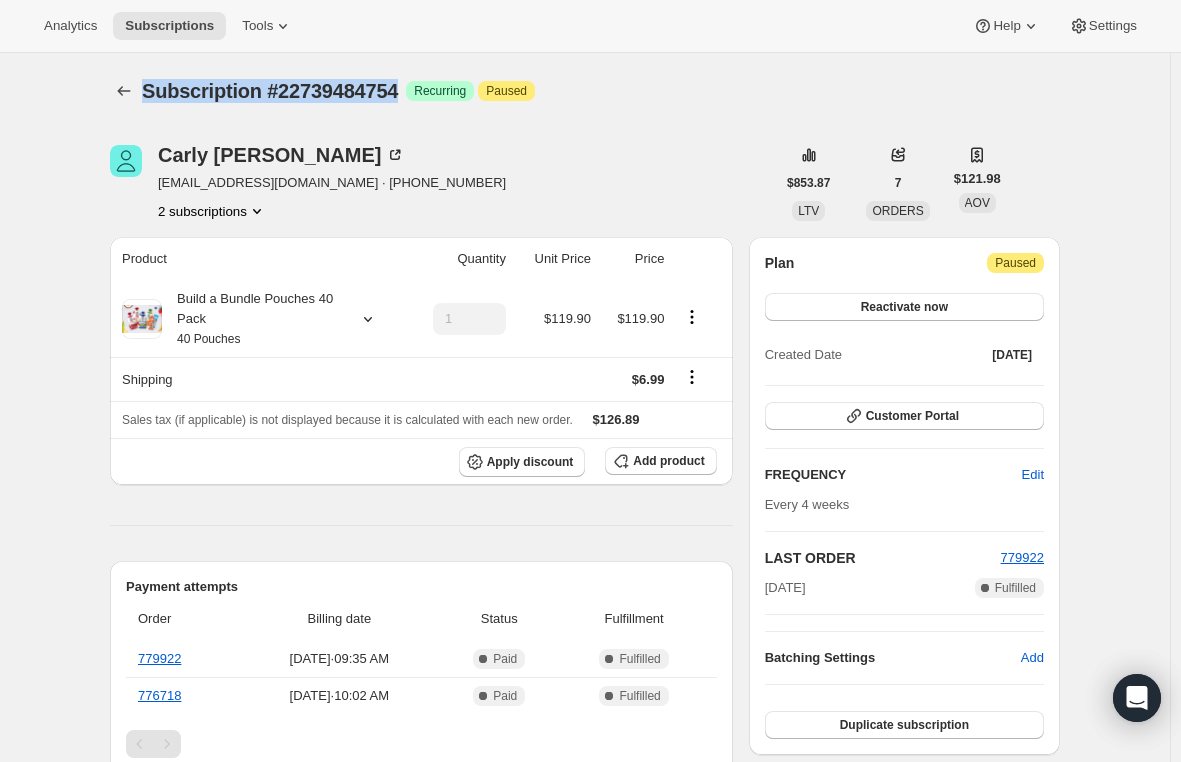 drag, startPoint x: 146, startPoint y: 87, endPoint x: 401, endPoint y: 95, distance: 255.12546 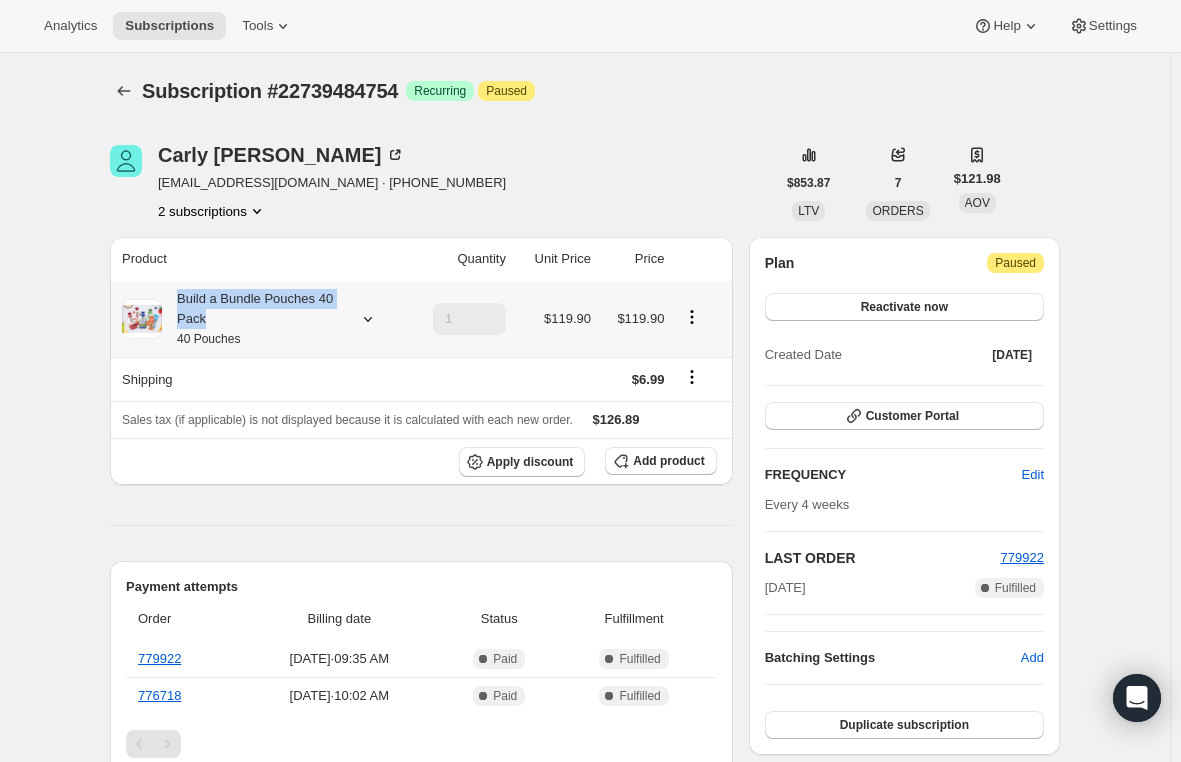 drag, startPoint x: 177, startPoint y: 294, endPoint x: 227, endPoint y: 319, distance: 55.9017 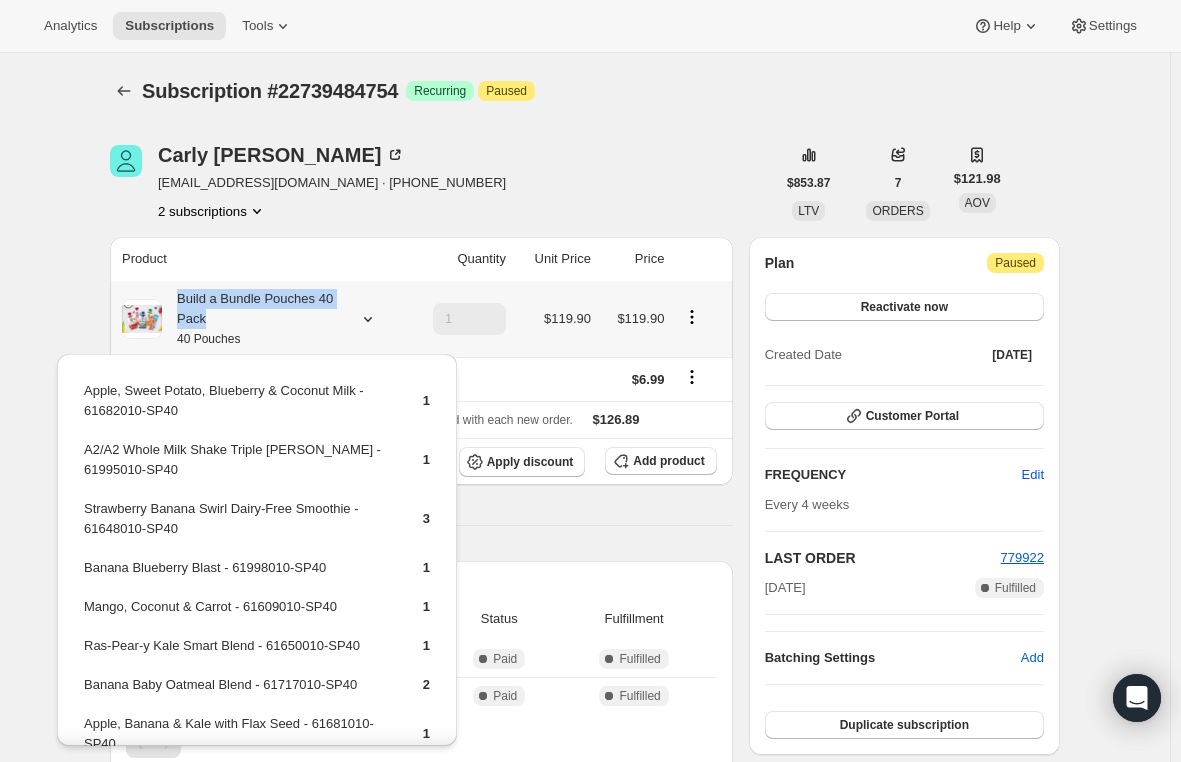 drag, startPoint x: 182, startPoint y: 292, endPoint x: 261, endPoint y: 318, distance: 83.1685 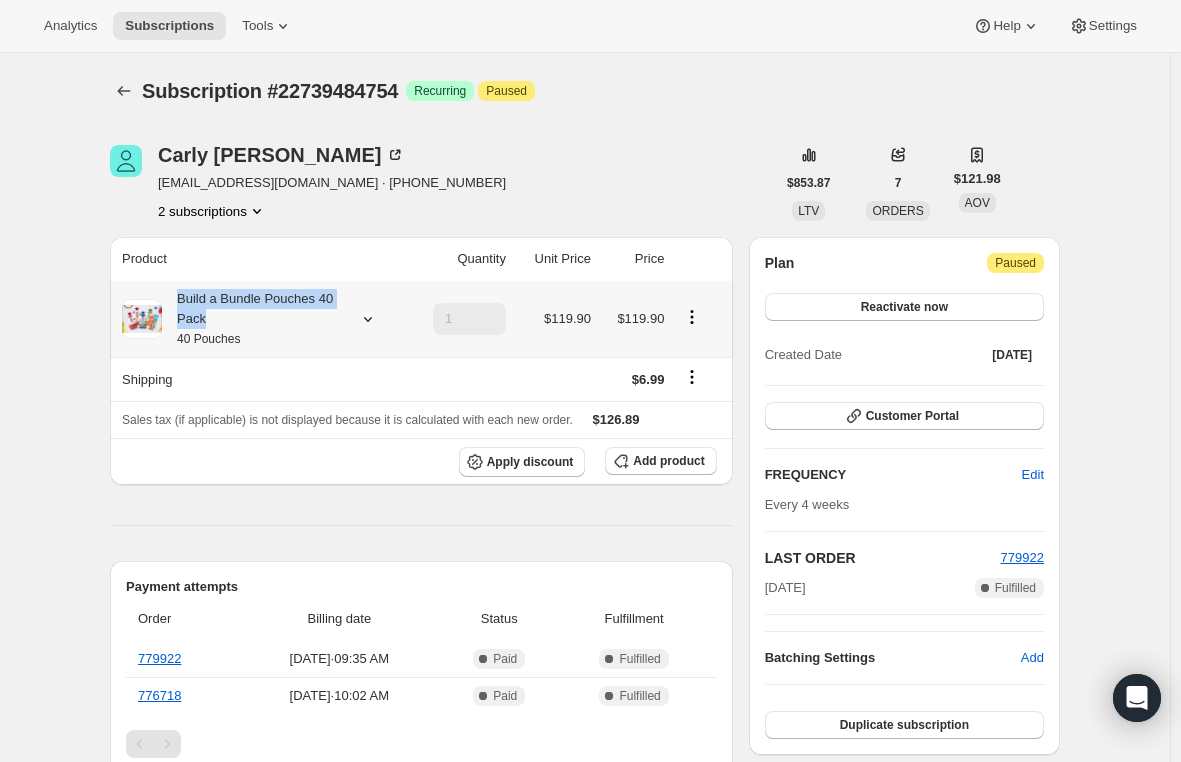drag, startPoint x: 235, startPoint y: 319, endPoint x: 181, endPoint y: 288, distance: 62.26556 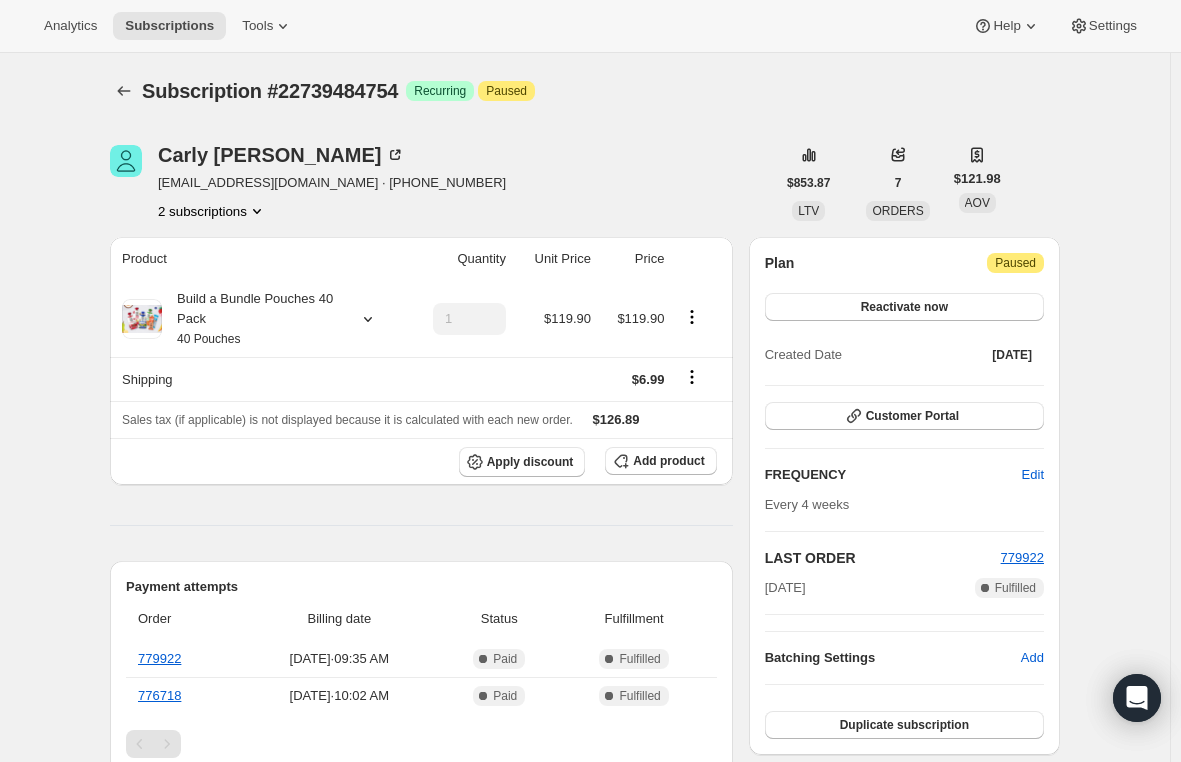 click on "Product Quantity Unit Price Price Build a Bundle Pouches 40 Pack 40 Pouches 1 $119.90 $119.90 Shipping $6.99 Sales tax (if applicable) is not displayed because it is calculated with each new order.   $126.89 Apply discount Add product Payment attempts Order Billing date Status Fulfillment 779922 [DATE]  ·  09:35 AM  Complete Paid  Complete Fulfilled 776718 [DATE]  ·  10:02 AM  Complete Paid  Complete Fulfilled Timeline [DATE] Klaviyo notification sent via Awtomic Moments. 11:27 AM Earned moment Paused Subscriber via Awtomic Moments. 11:27 AM [PERSON_NAME] paused subscription via Customer Portal.  11:27 AM [DATE] [PERSON_NAME] set next billing date to [DATE] with "Skip" via Customer Portal. 02:12 PM Subscription reminder email sent via Awtomic email, Klaviyo, Attentive. 02:02 PM Automatically swapped items within Build a Bundle Pouches 40 Pack .   View bulk process New box selection Banana Baby Oatmeal Blend - 61717010-SP40 Pear with Ginger - 61715010-SP40" at bounding box center (421, 1110) 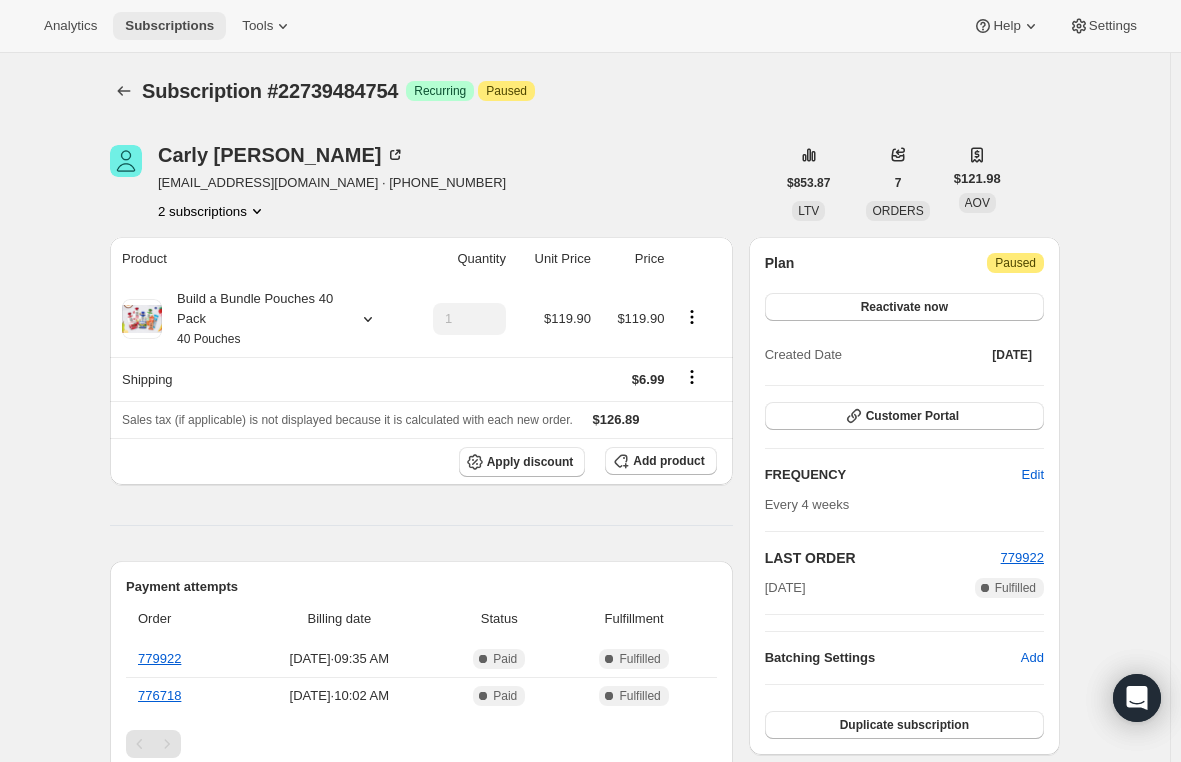 click on "Subscriptions" at bounding box center (169, 26) 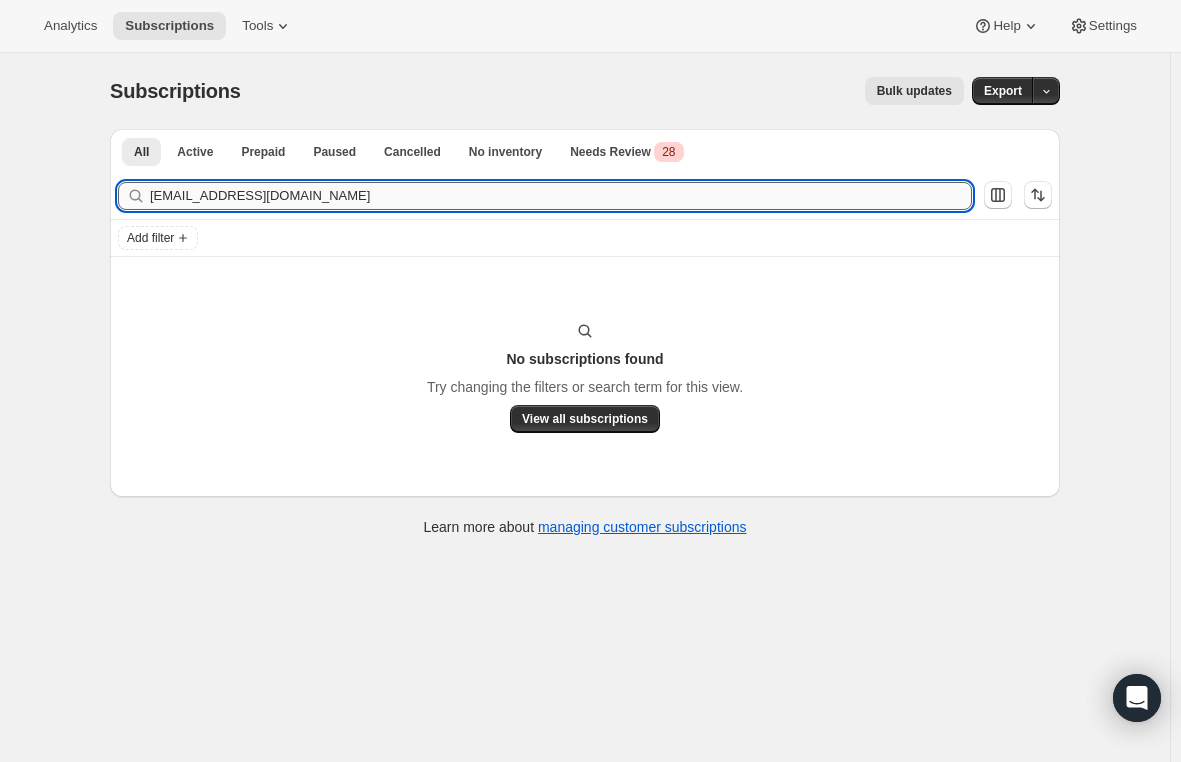 scroll, scrollTop: 0, scrollLeft: 0, axis: both 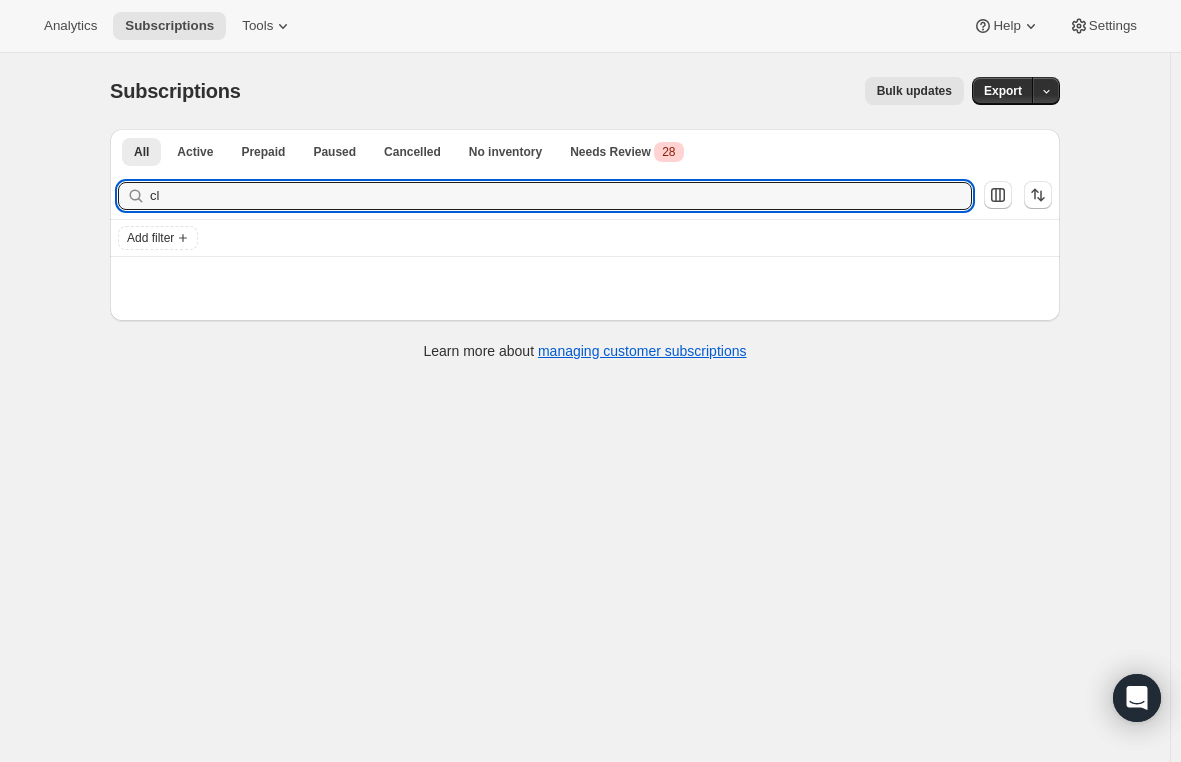 type on "c" 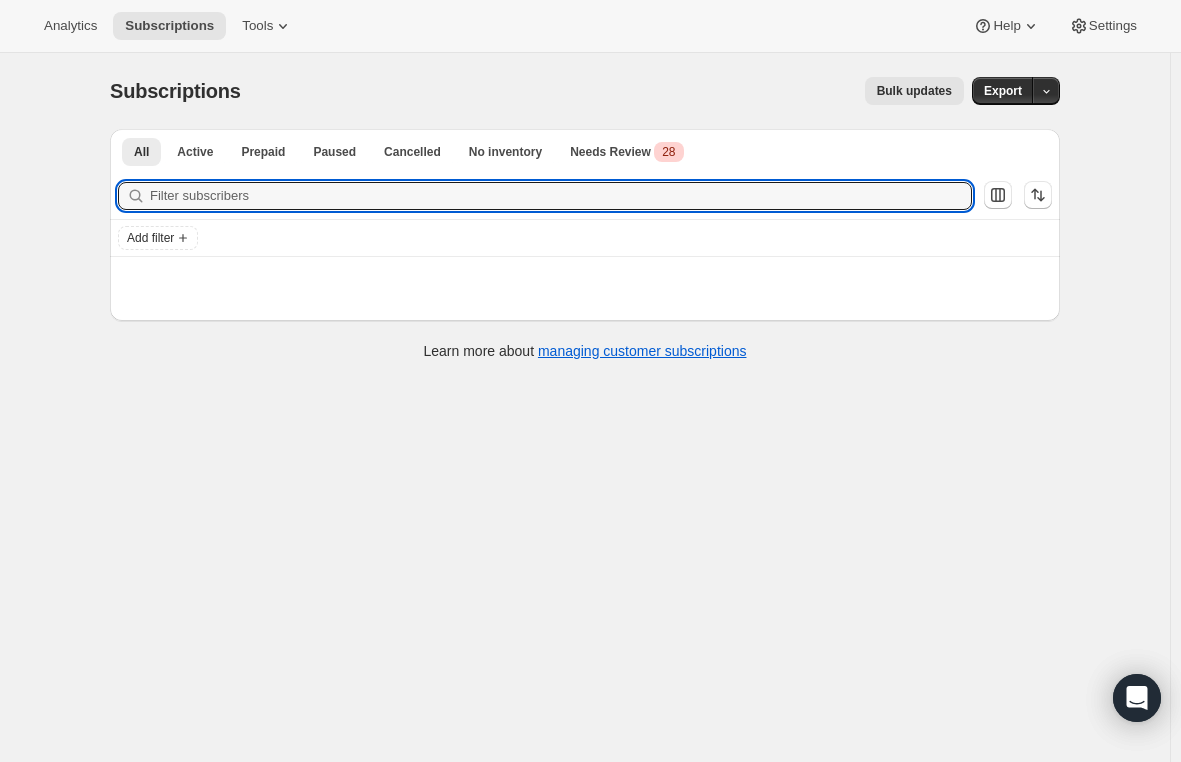 type on "[EMAIL_ADDRESS][DOMAIN_NAME]" 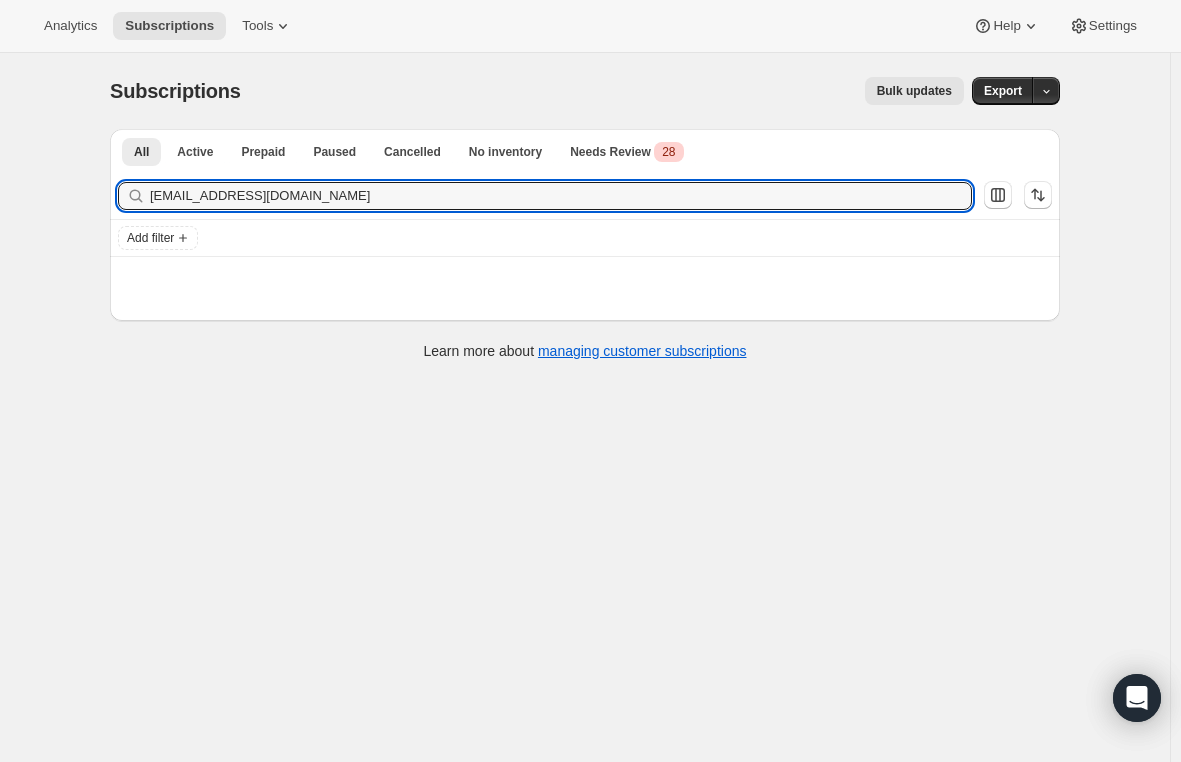 drag, startPoint x: 333, startPoint y: 194, endPoint x: 57, endPoint y: 206, distance: 276.26074 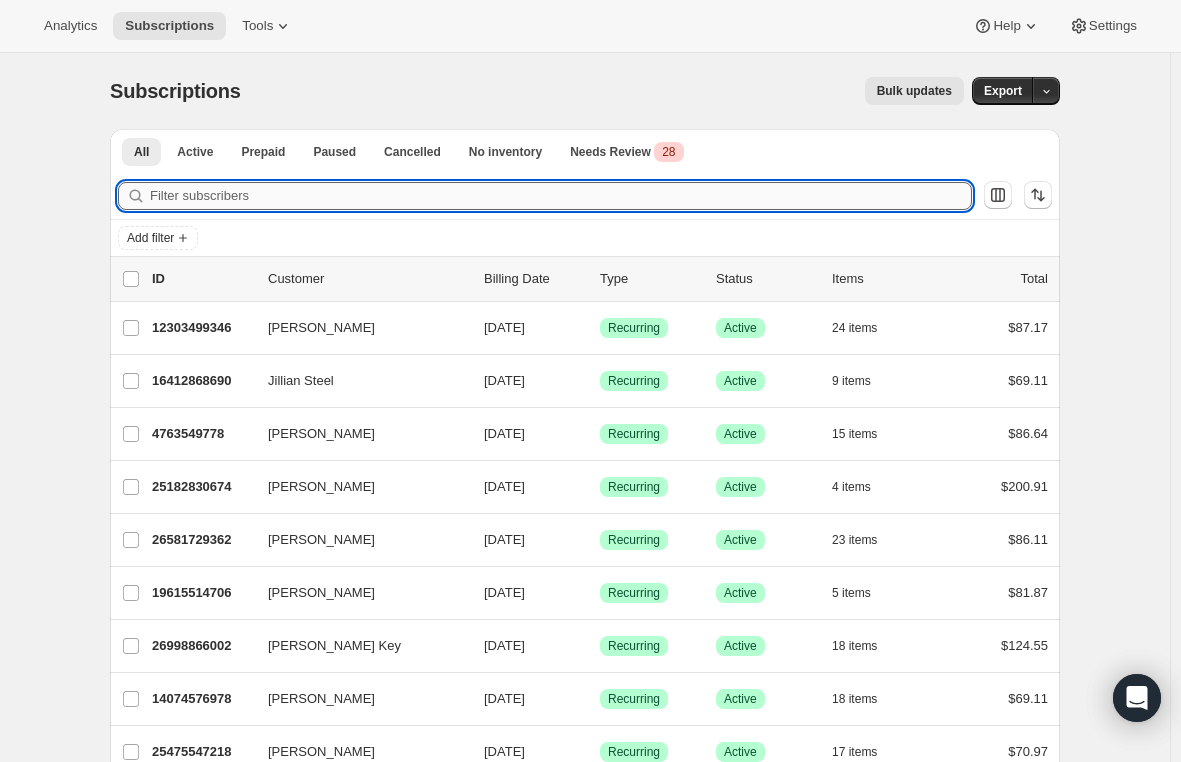 click on "Filter subscribers" at bounding box center (561, 196) 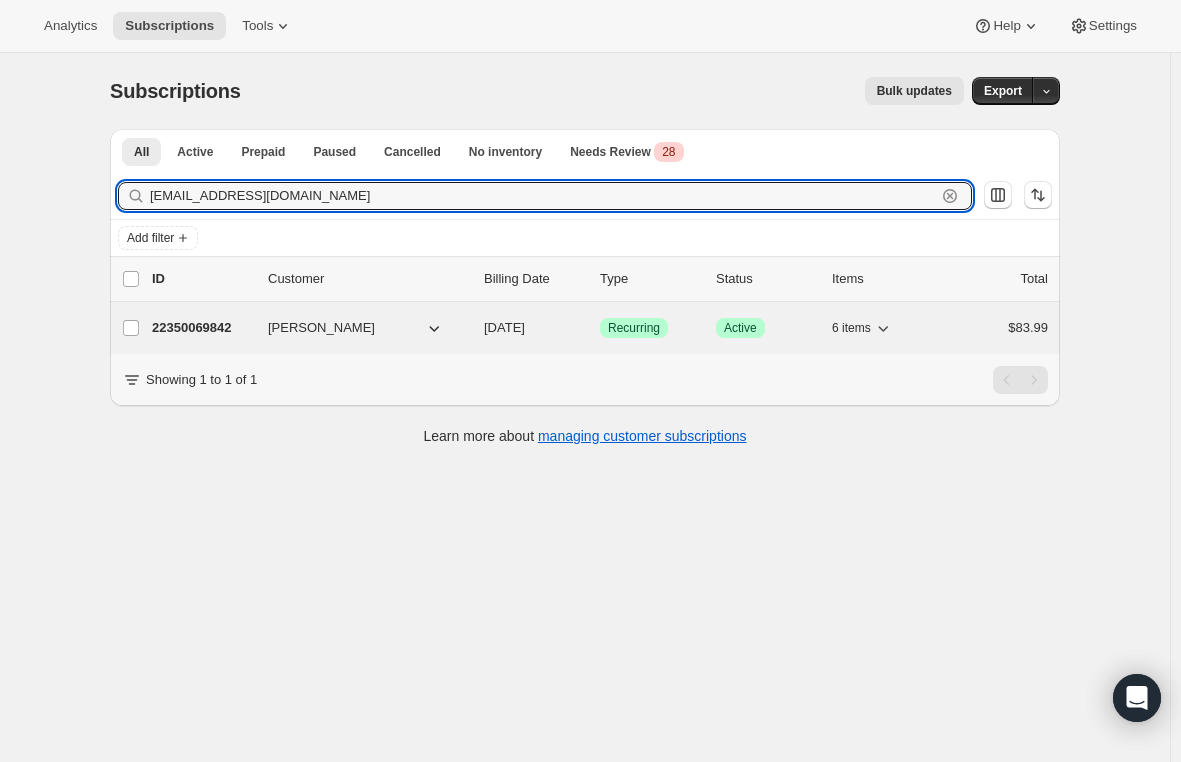 type on "jericasanford@gmail.com" 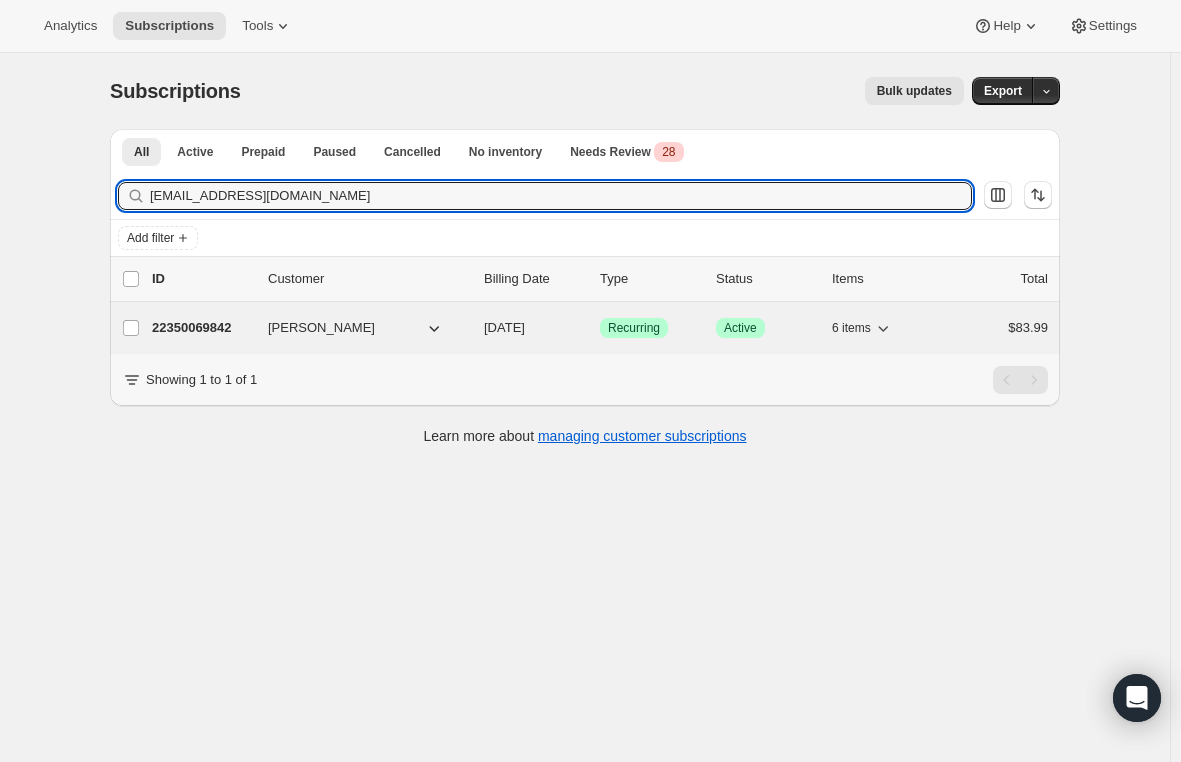 click on "22350069842" at bounding box center [202, 328] 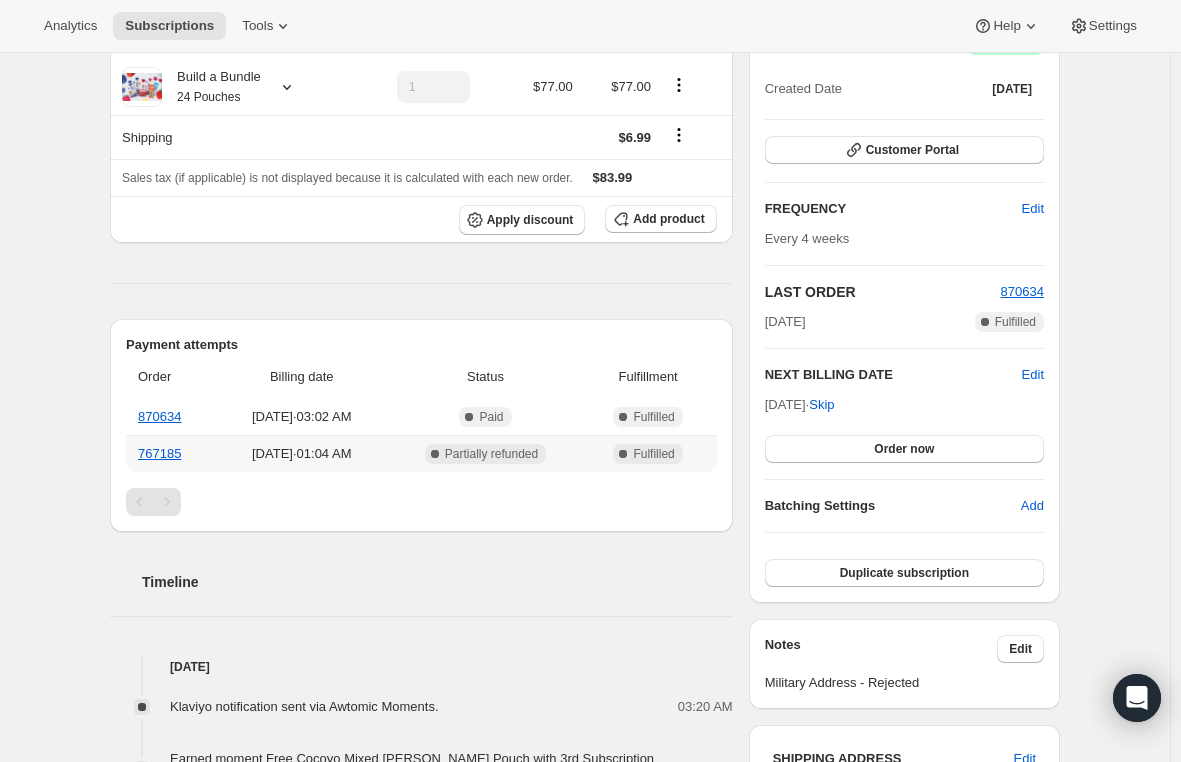 scroll, scrollTop: 0, scrollLeft: 0, axis: both 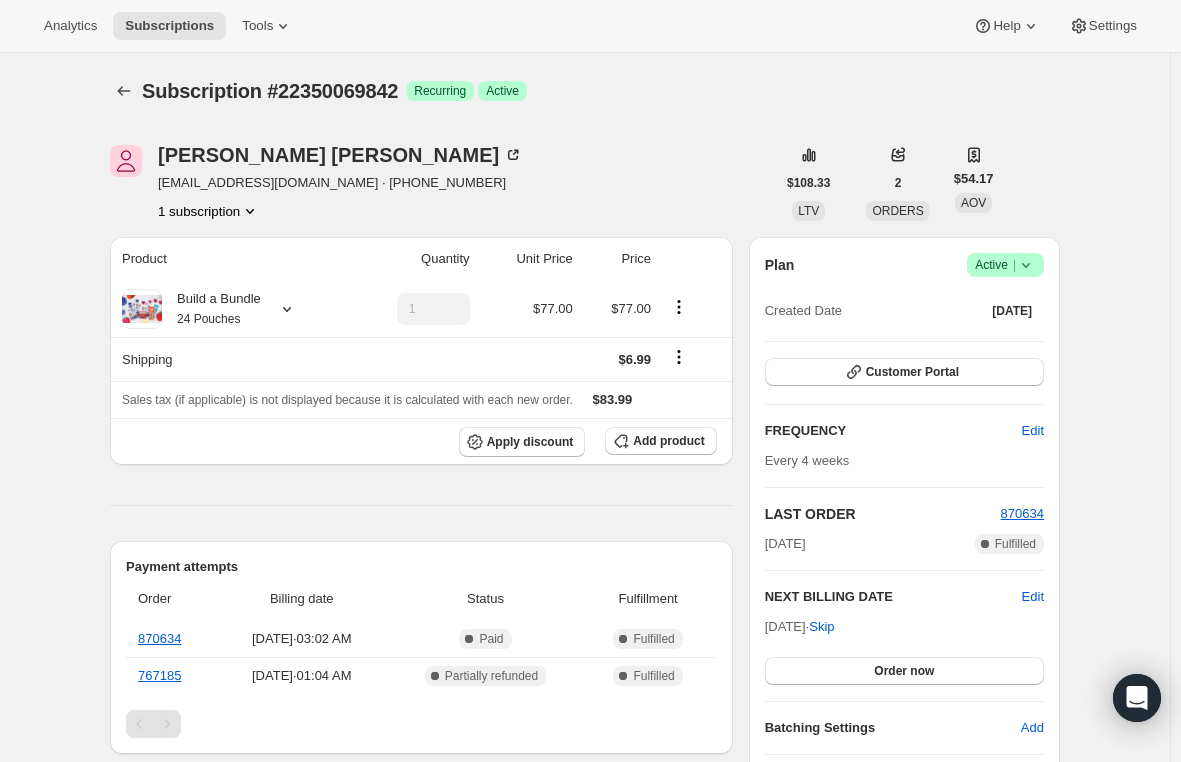 click 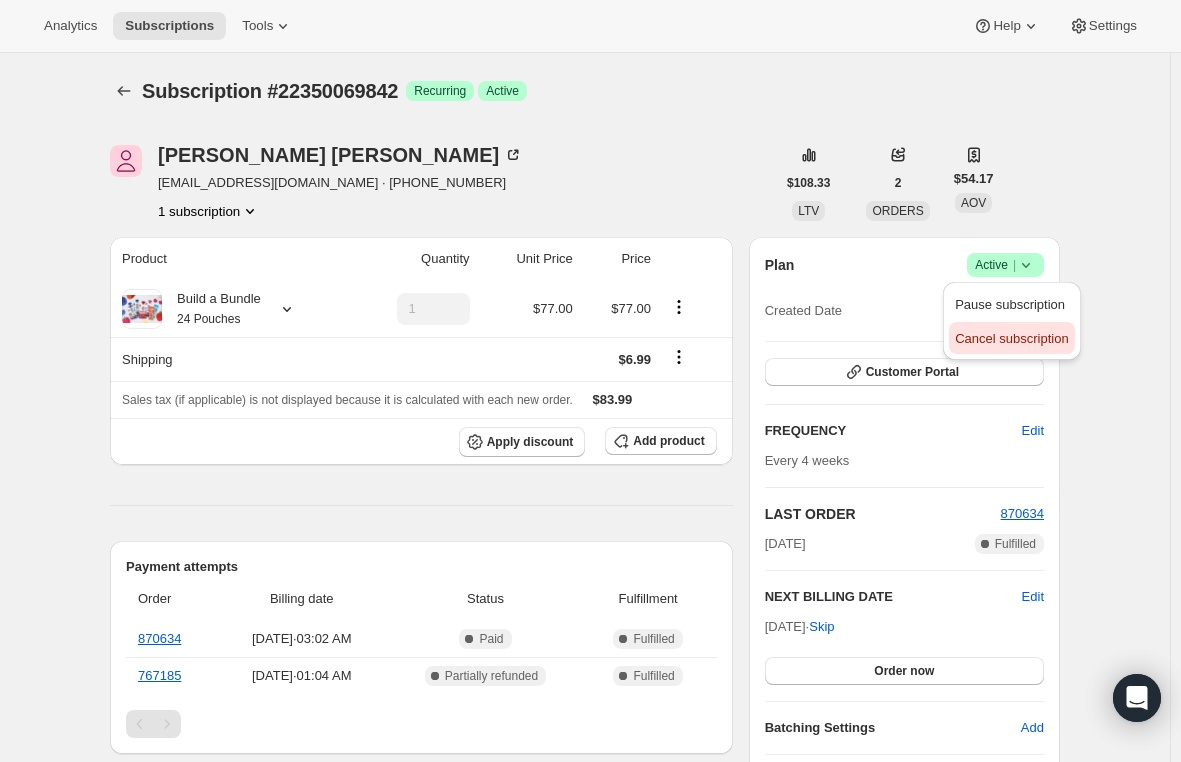 click on "Cancel subscription" at bounding box center (1011, 338) 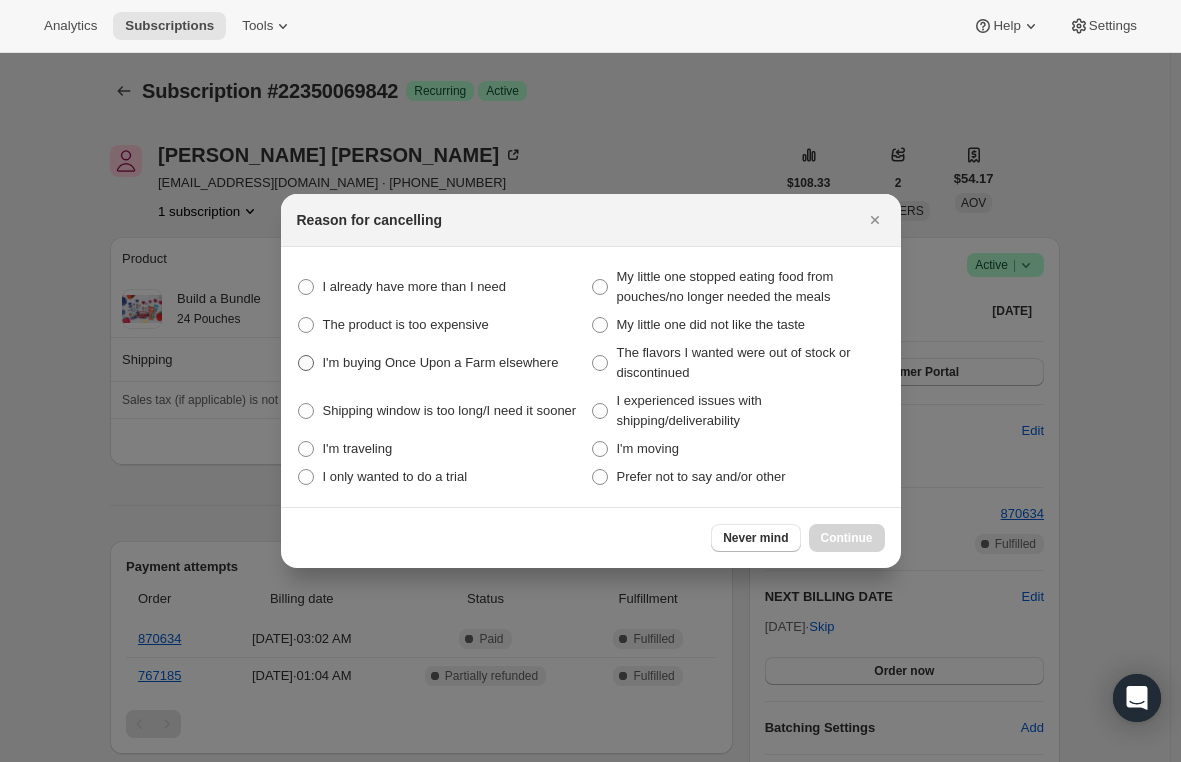 click at bounding box center (306, 363) 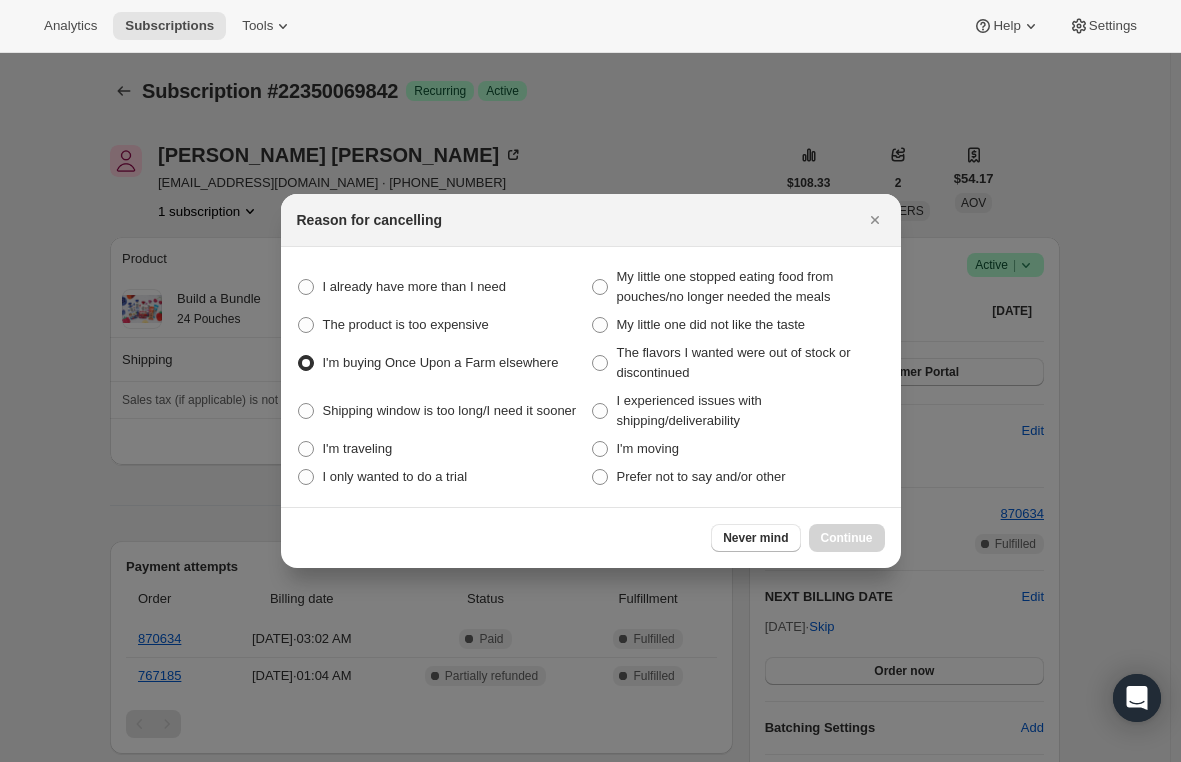 radio on "true" 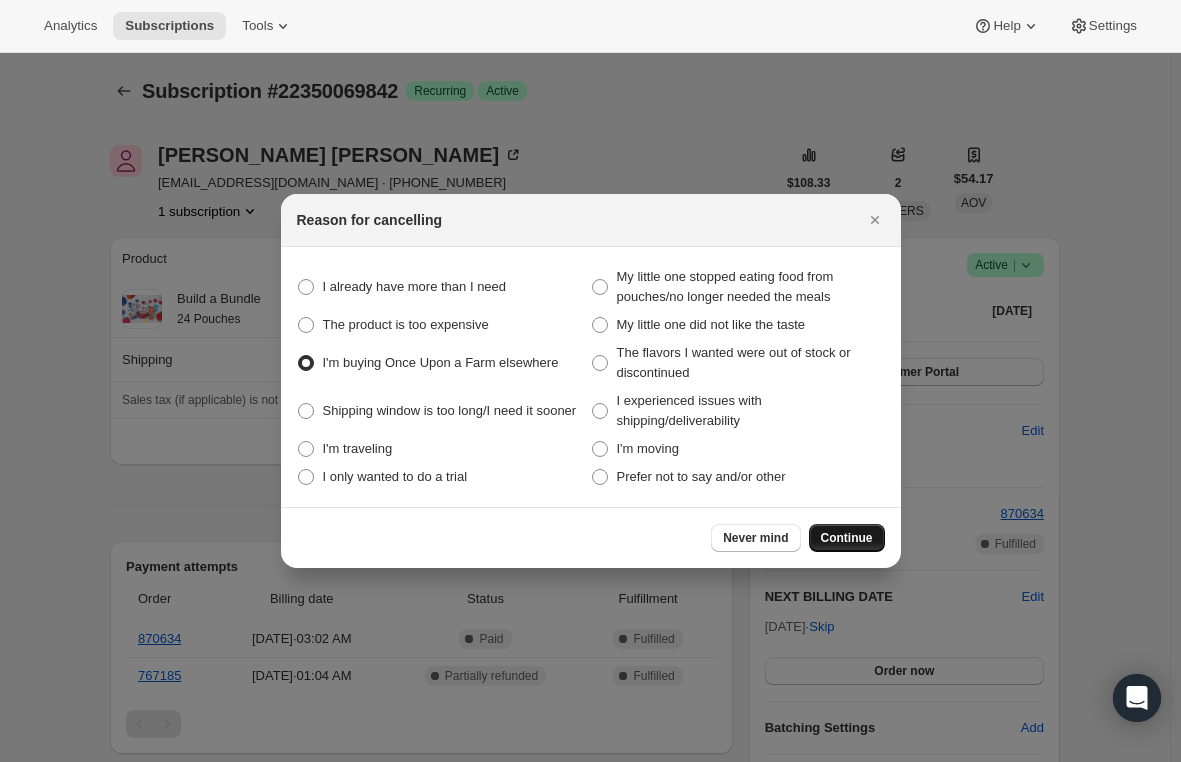 click on "Continue" at bounding box center (847, 538) 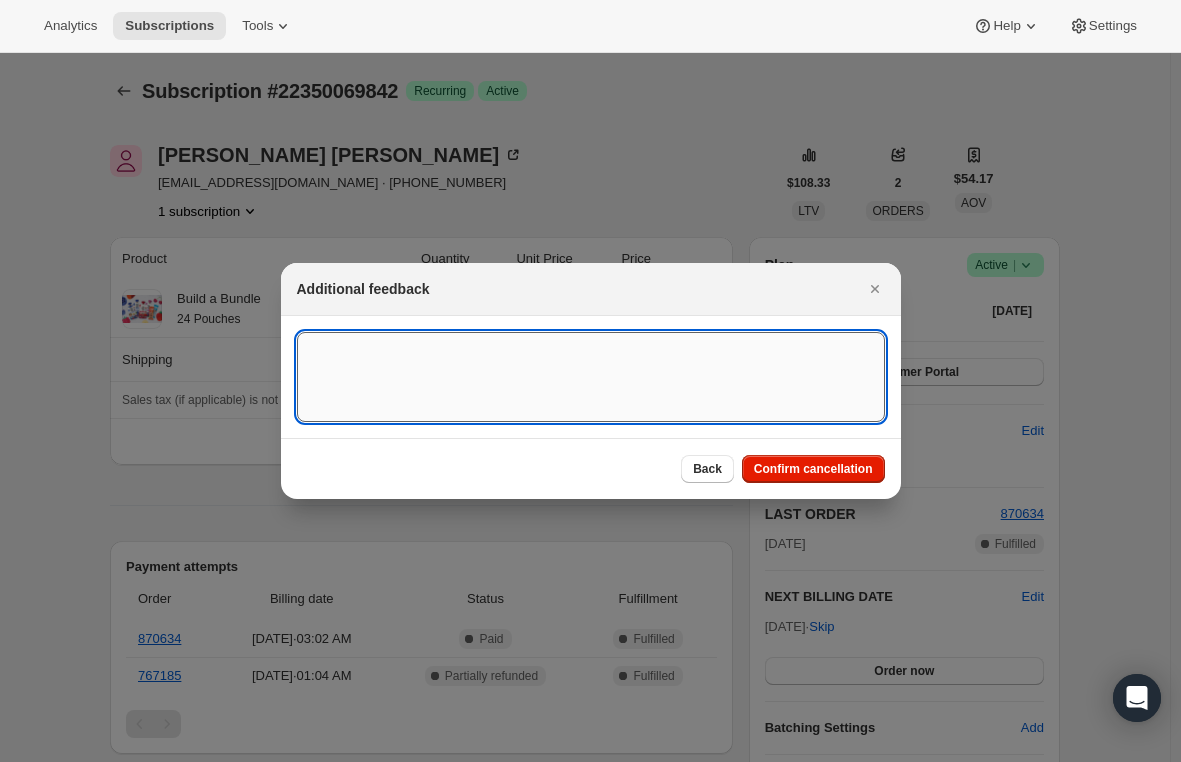 click at bounding box center [591, 377] 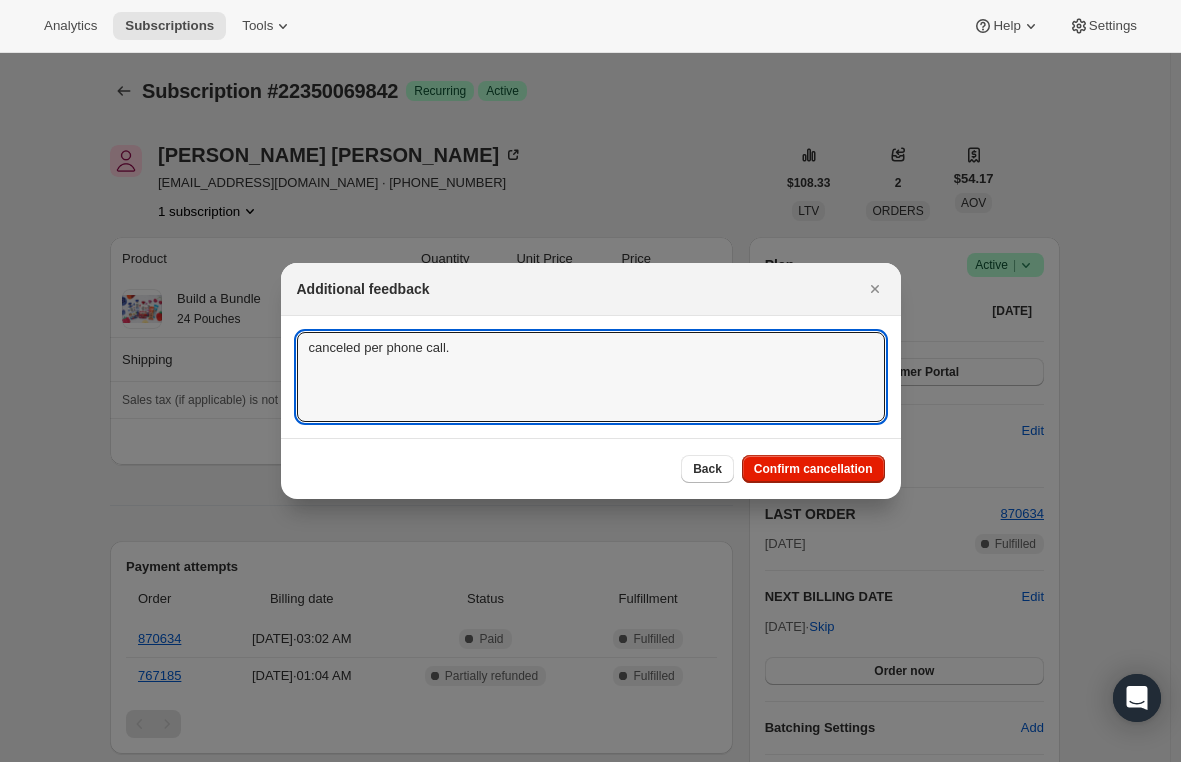 type on "canceled per phone call." 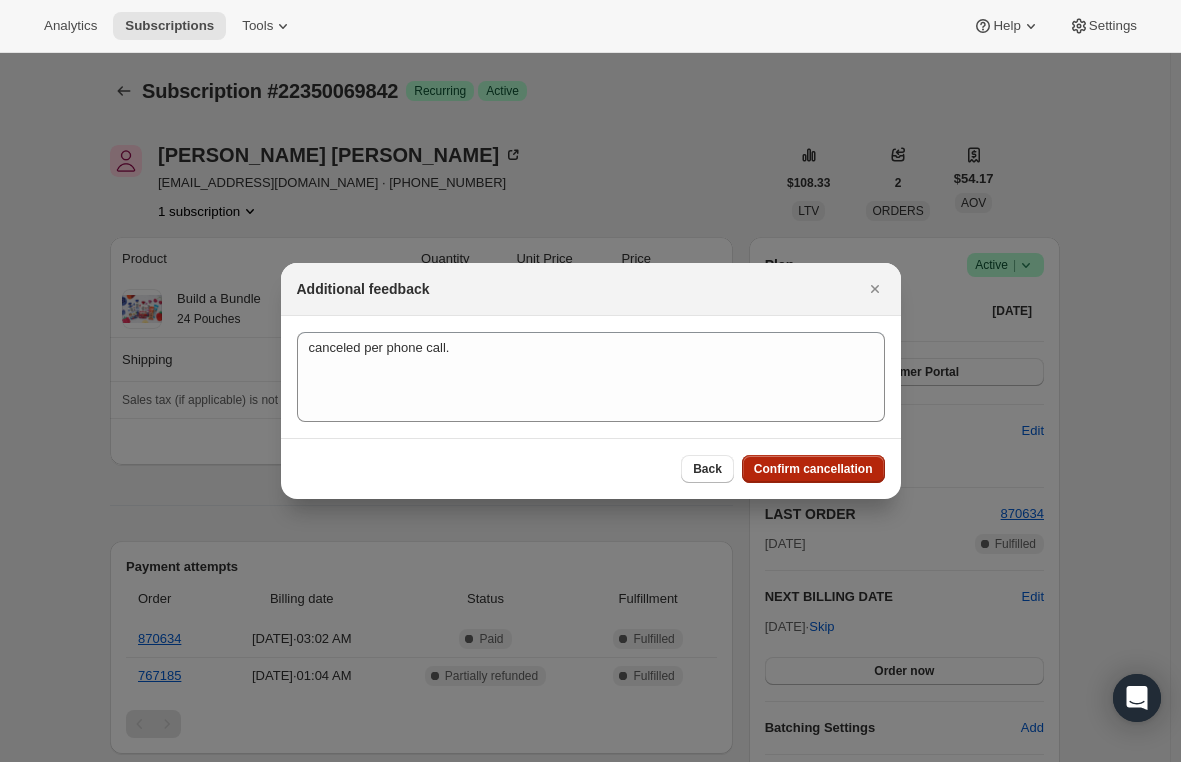 click on "Confirm cancellation" at bounding box center [813, 469] 